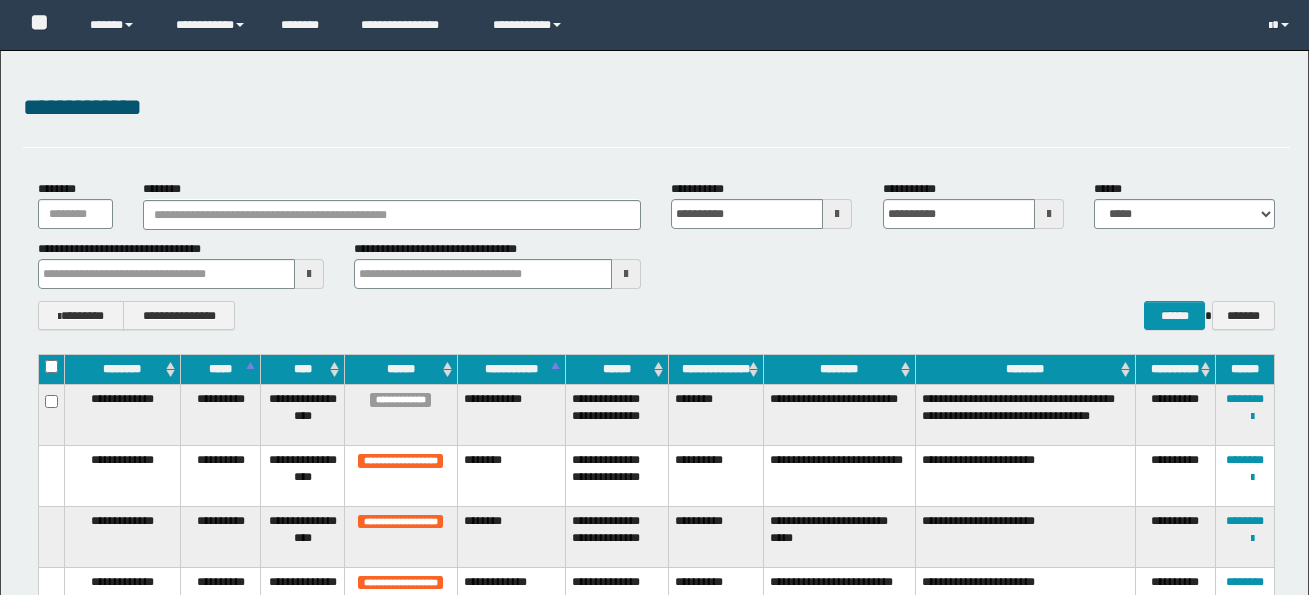 scroll, scrollTop: 2500, scrollLeft: 0, axis: vertical 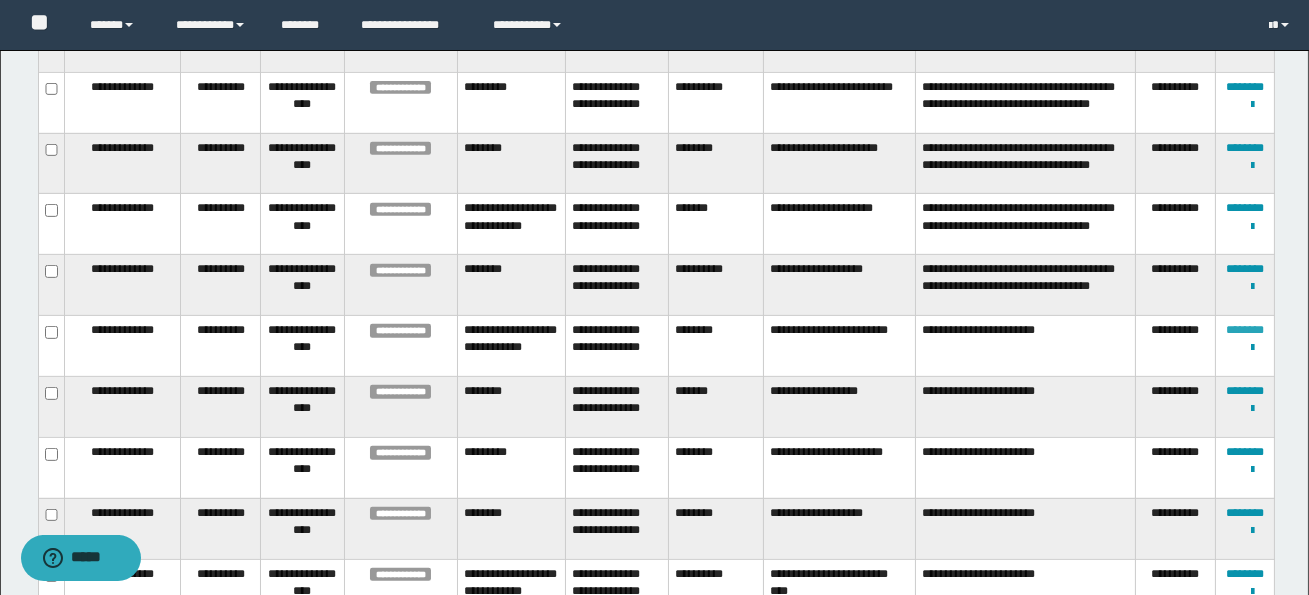 click on "********" at bounding box center [1245, 330] 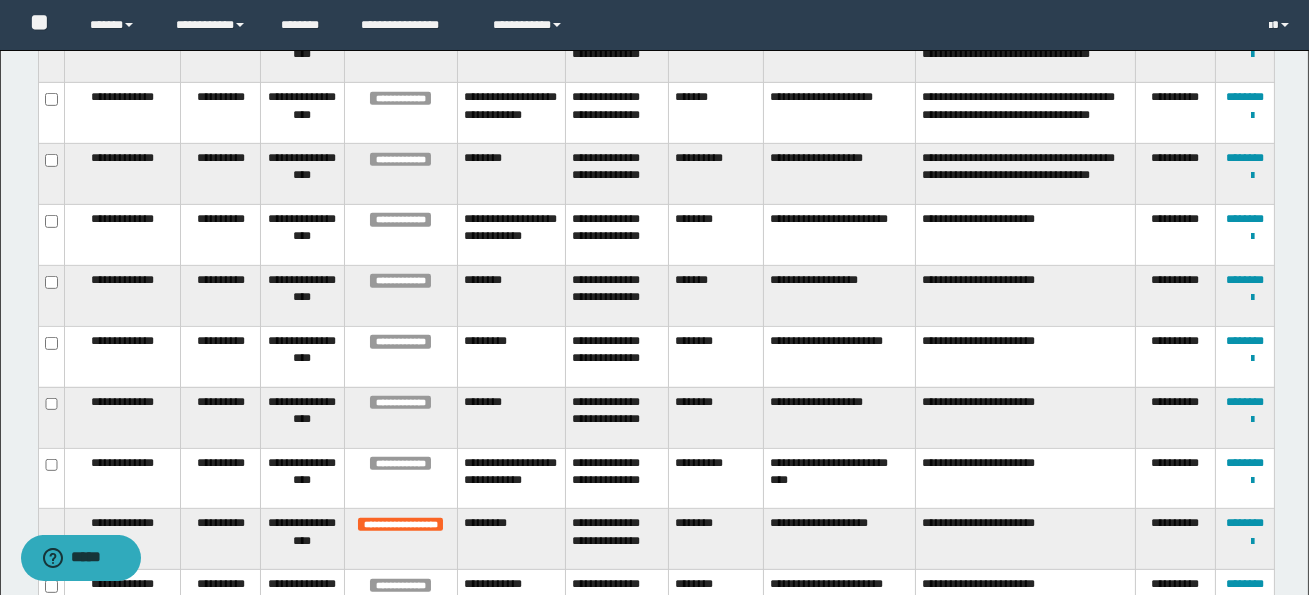 scroll, scrollTop: 1830, scrollLeft: 0, axis: vertical 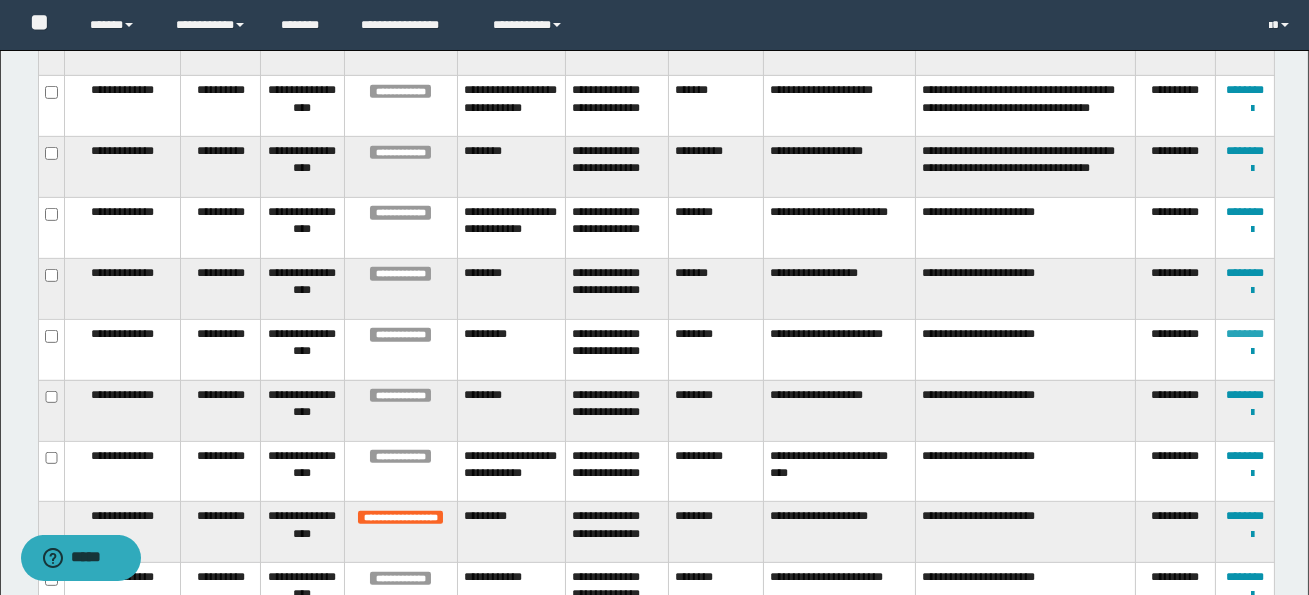 click on "********" at bounding box center [1245, 334] 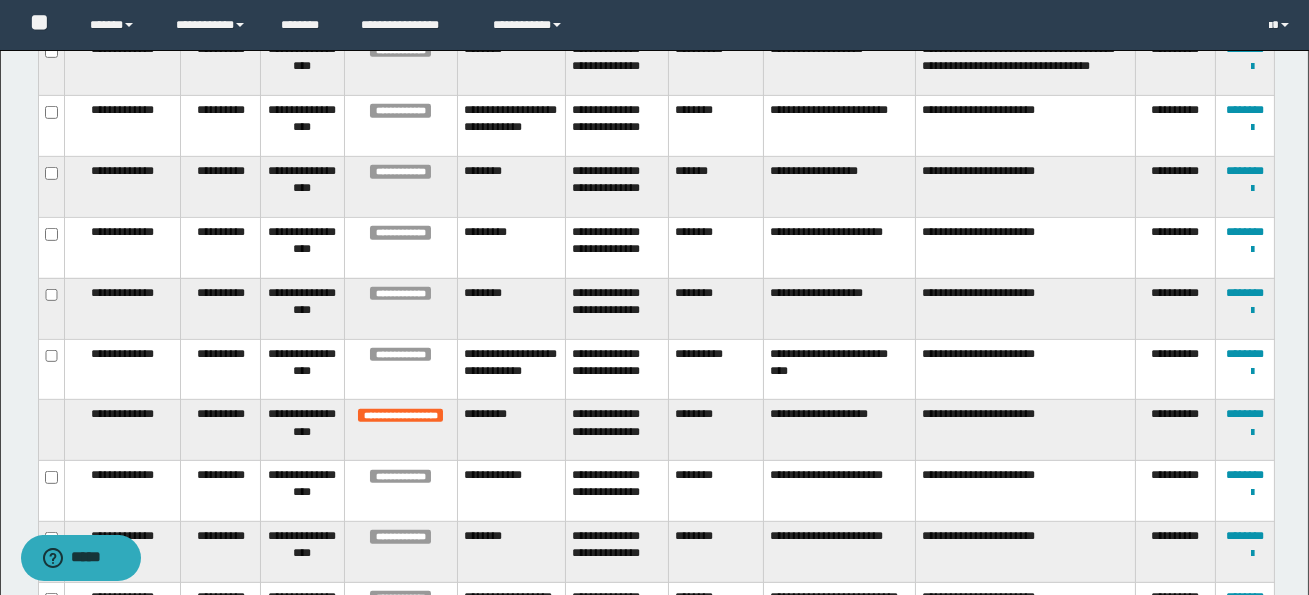 scroll, scrollTop: 1937, scrollLeft: 0, axis: vertical 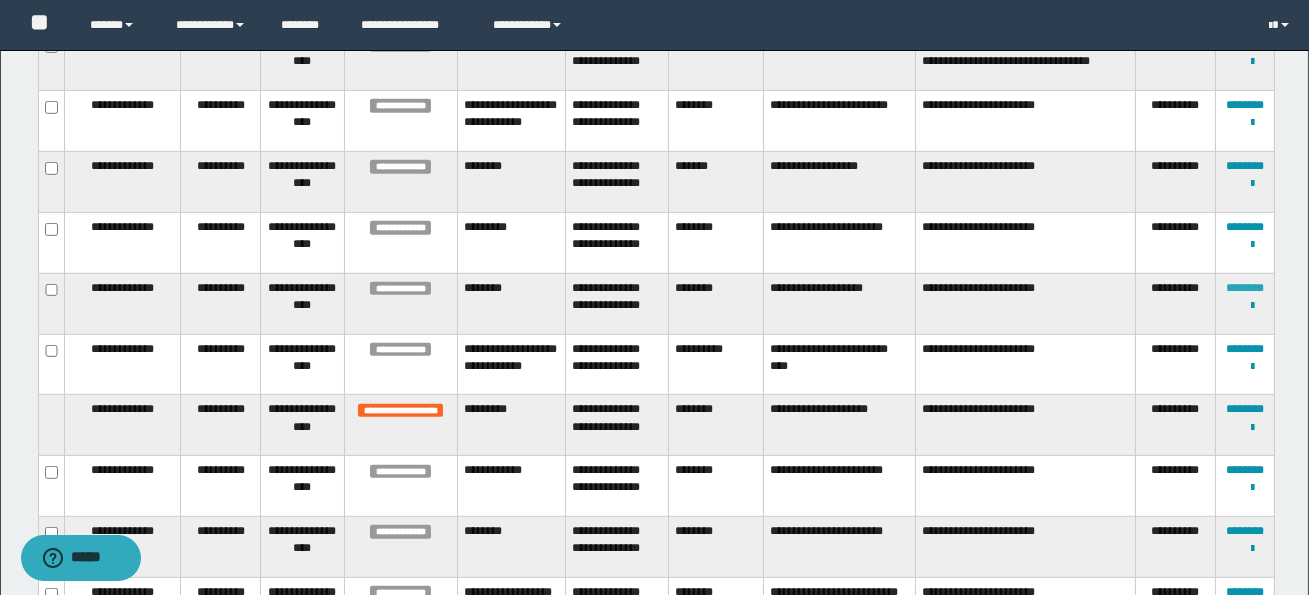 click on "********" at bounding box center (1245, 288) 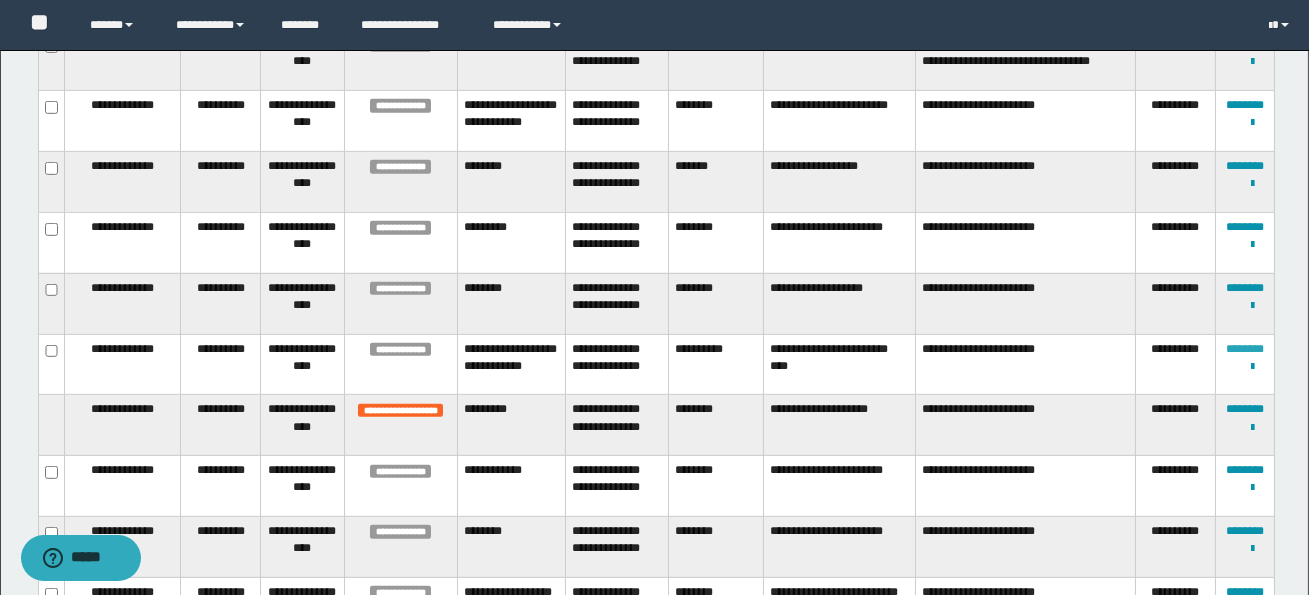 click on "********" at bounding box center [1245, 349] 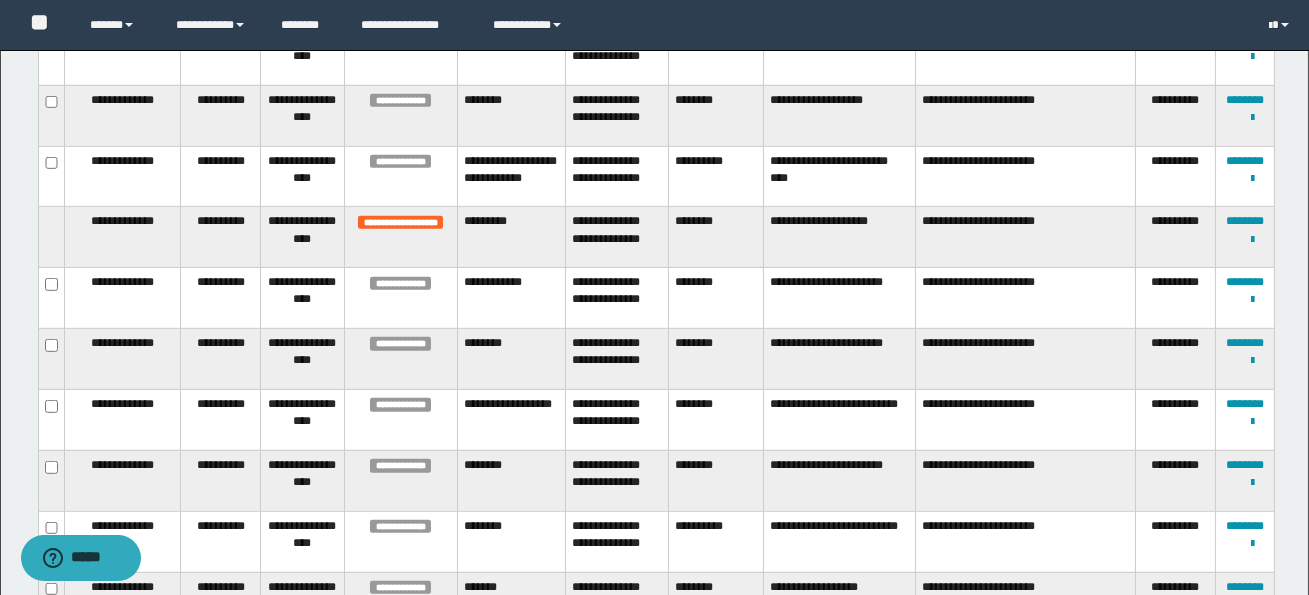 scroll, scrollTop: 2127, scrollLeft: 0, axis: vertical 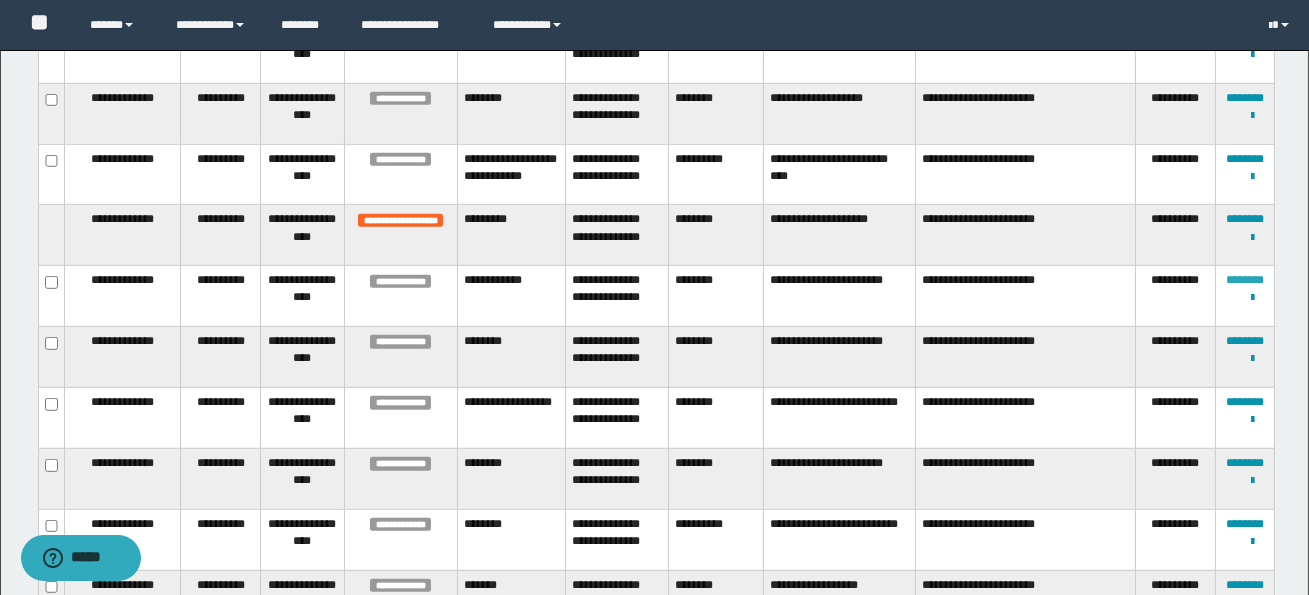 click on "********" at bounding box center [1245, 280] 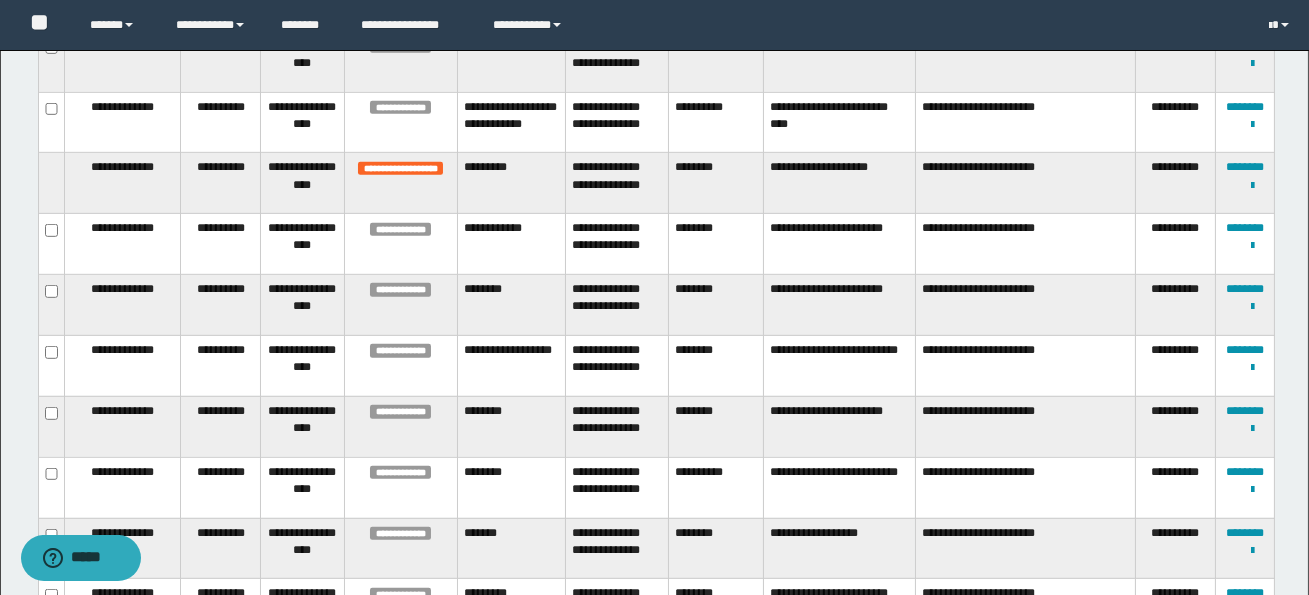 scroll, scrollTop: 2180, scrollLeft: 0, axis: vertical 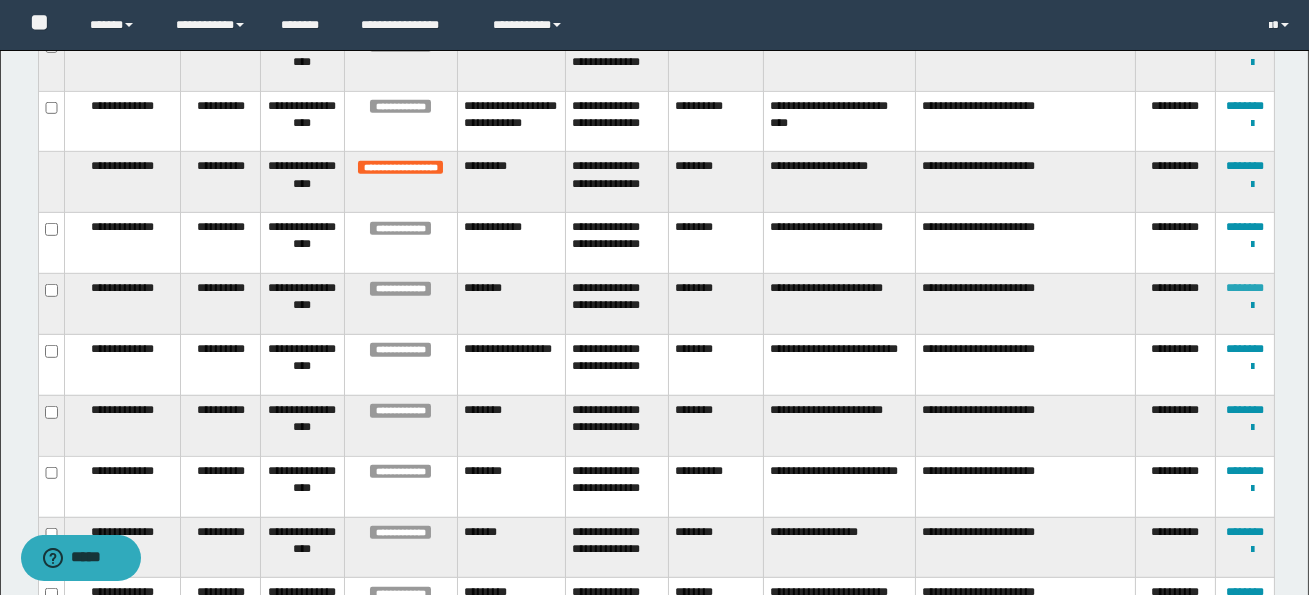 click on "********" at bounding box center [1245, 288] 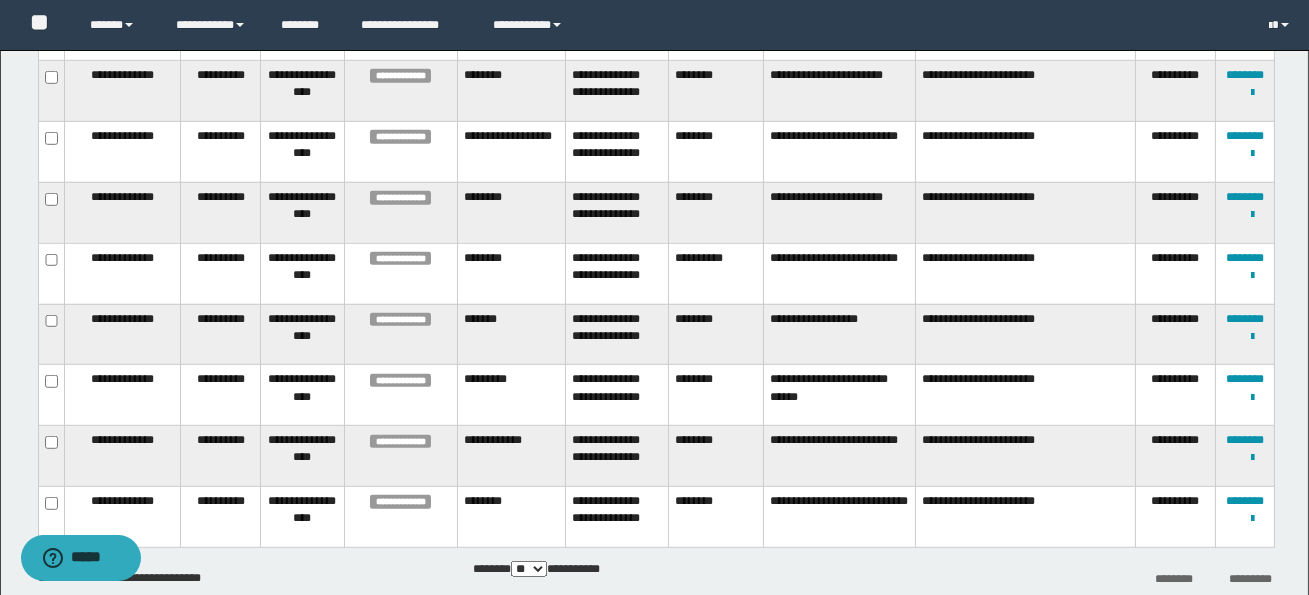 scroll, scrollTop: 2403, scrollLeft: 0, axis: vertical 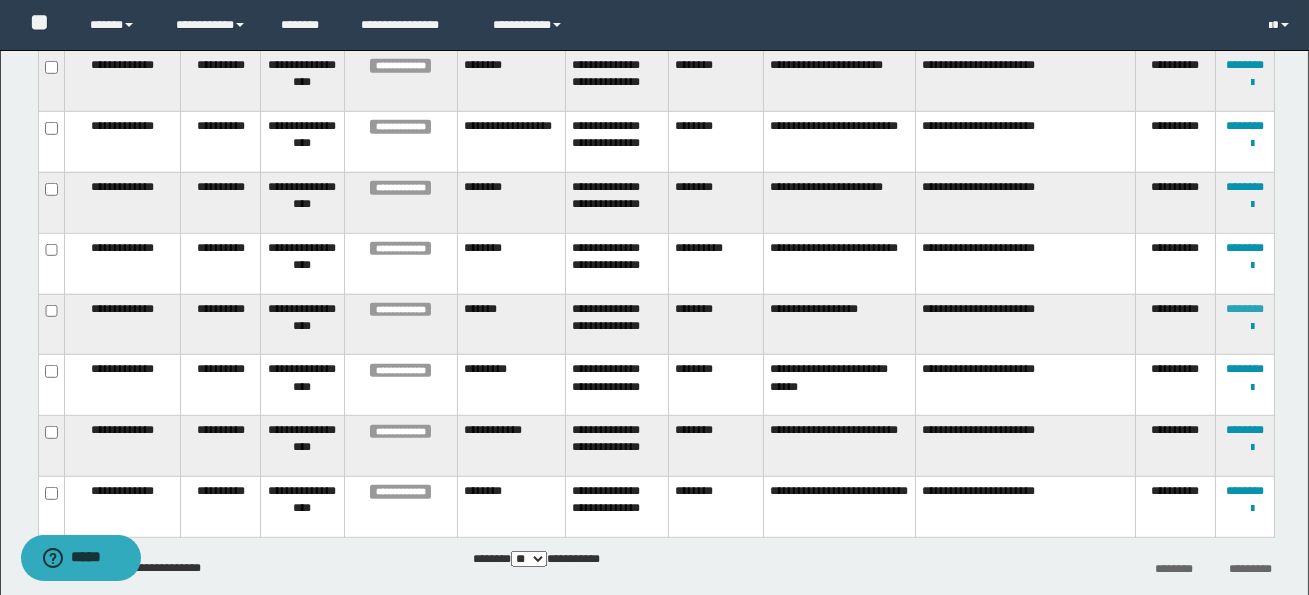 click on "********" at bounding box center (1245, 309) 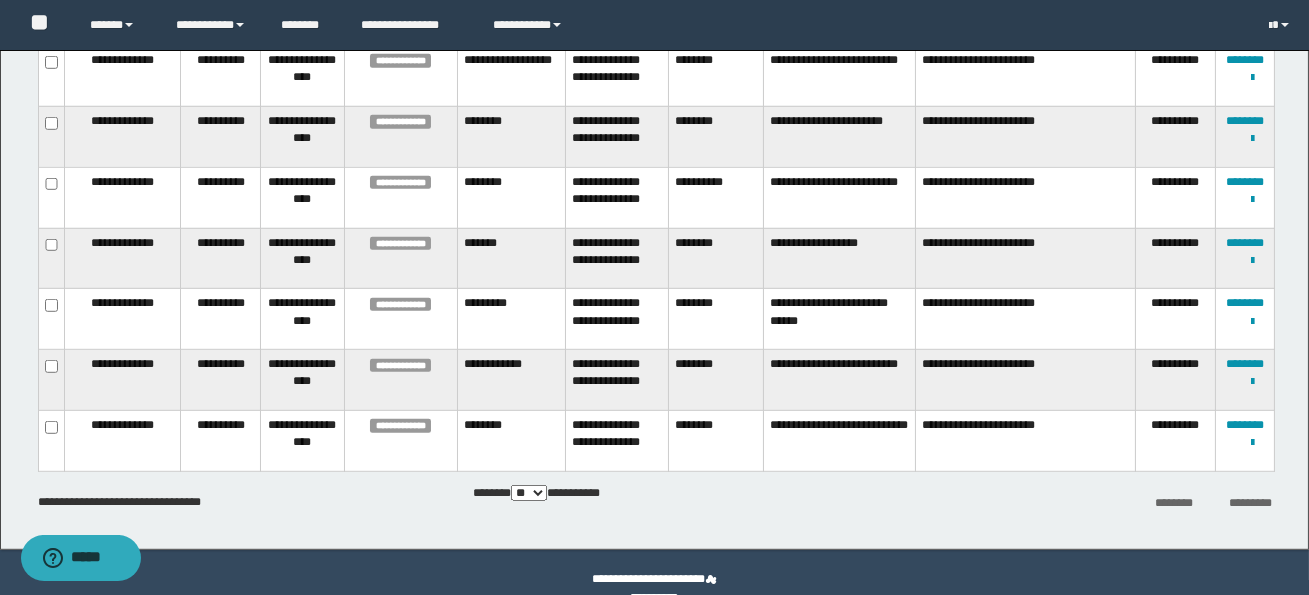 scroll, scrollTop: 2472, scrollLeft: 0, axis: vertical 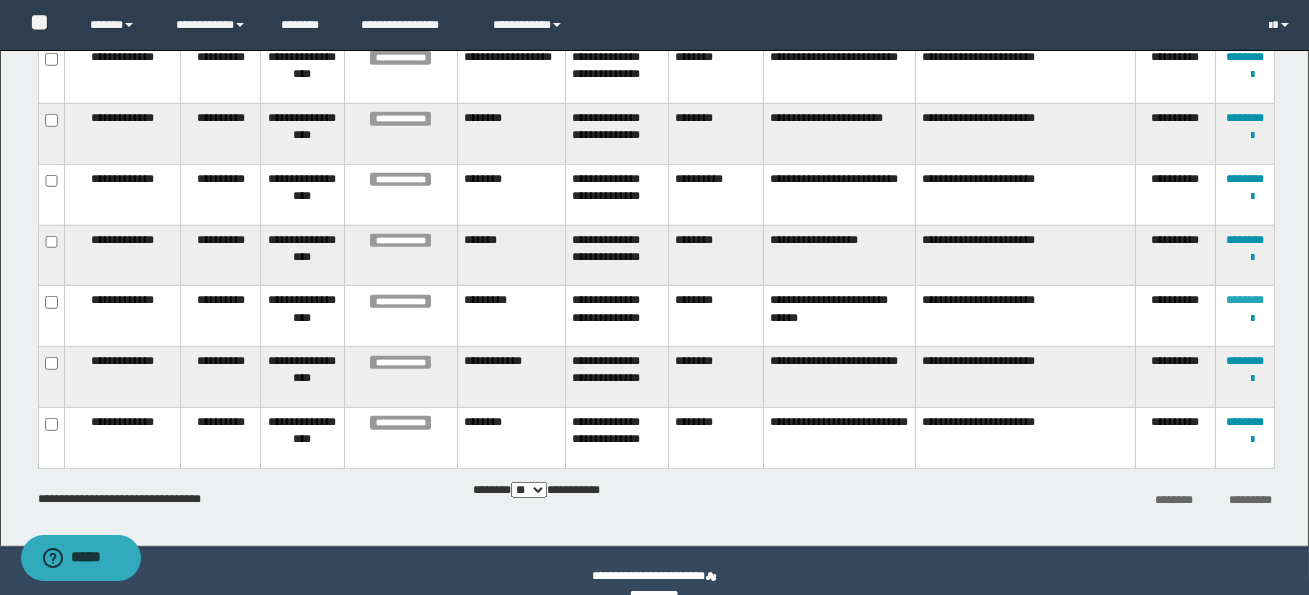 click on "********" at bounding box center (1245, 300) 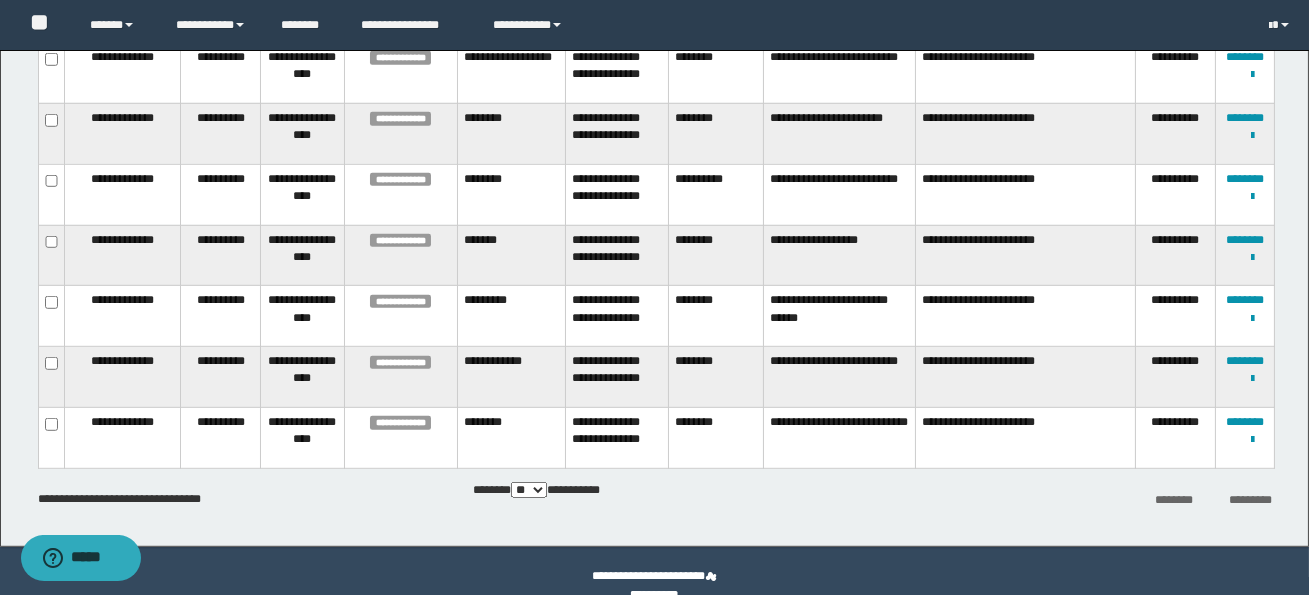 scroll, scrollTop: 2500, scrollLeft: 0, axis: vertical 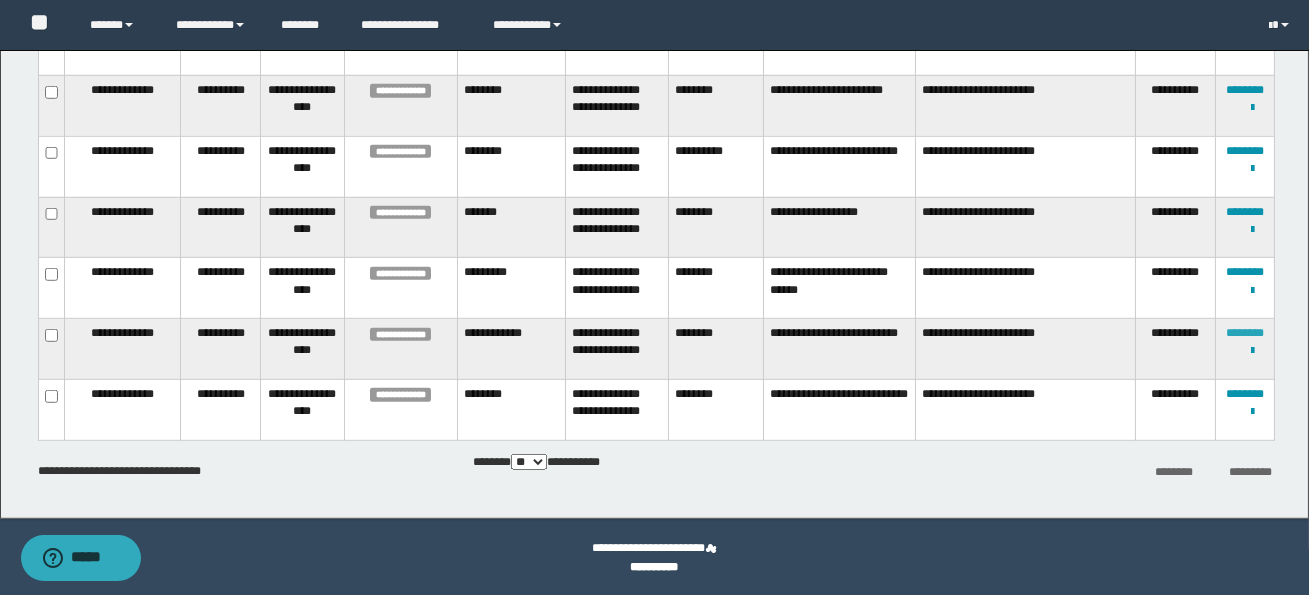 click on "********" at bounding box center [1245, 333] 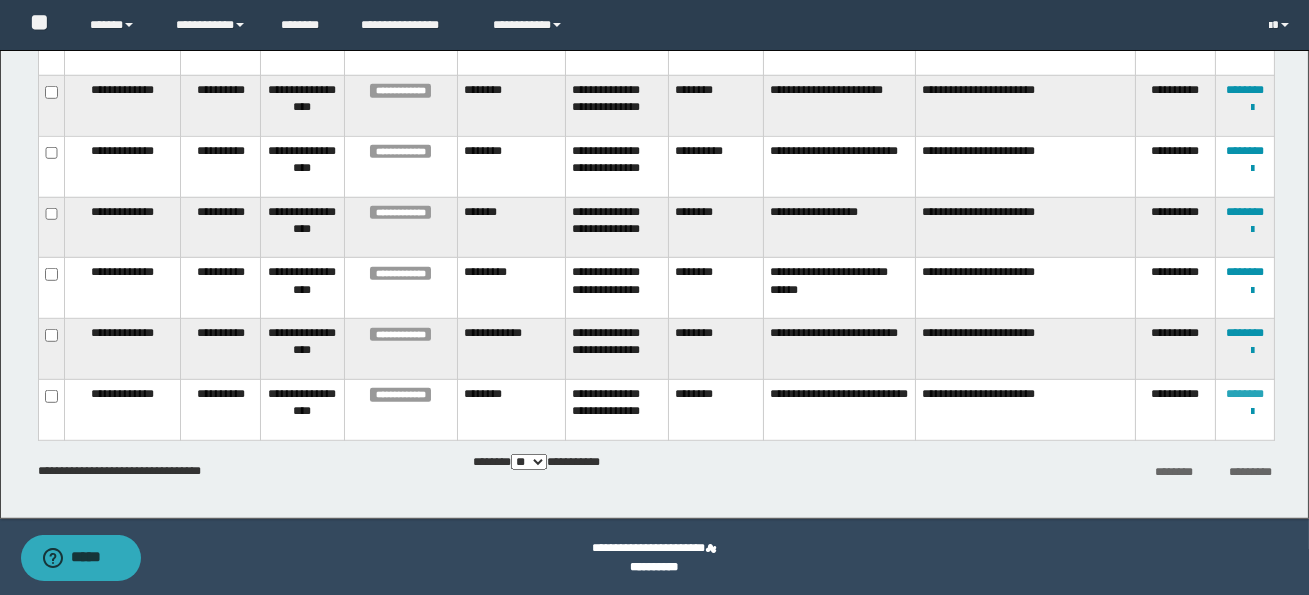 click on "********" at bounding box center [1245, 394] 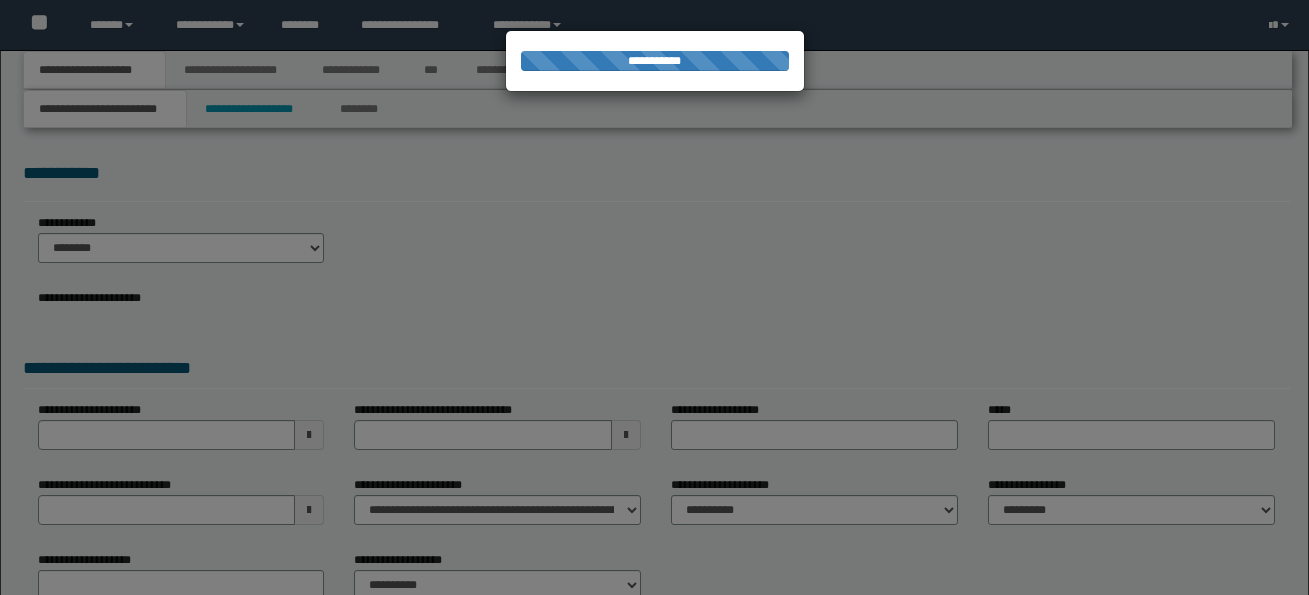 scroll, scrollTop: 0, scrollLeft: 0, axis: both 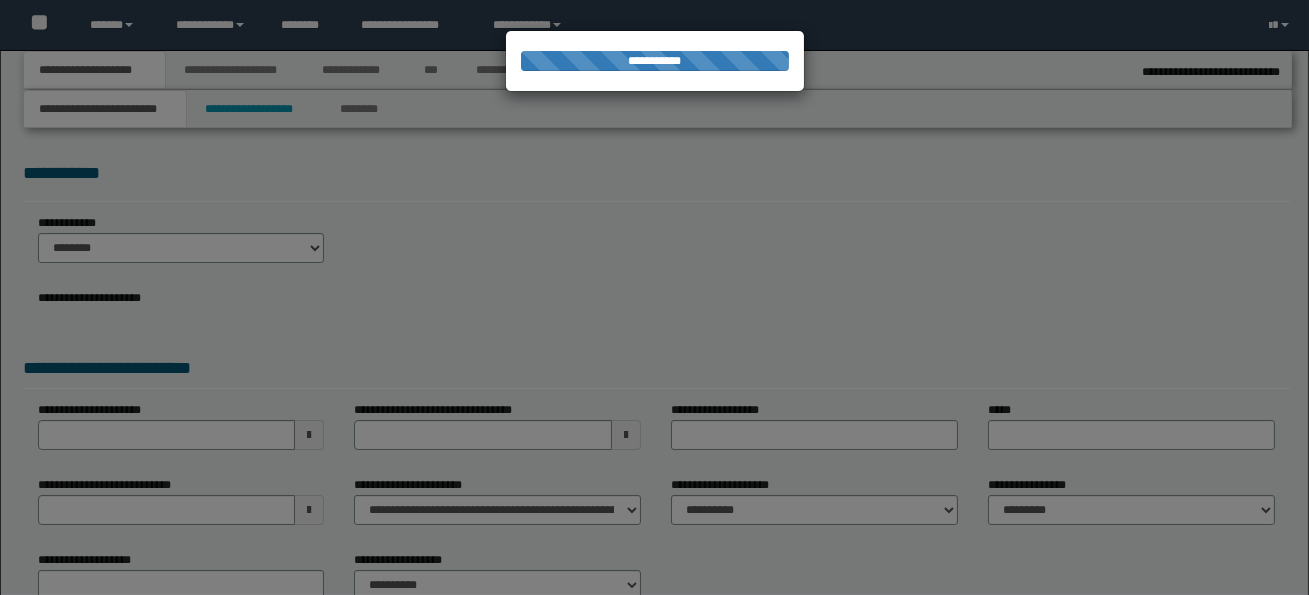 select on "*" 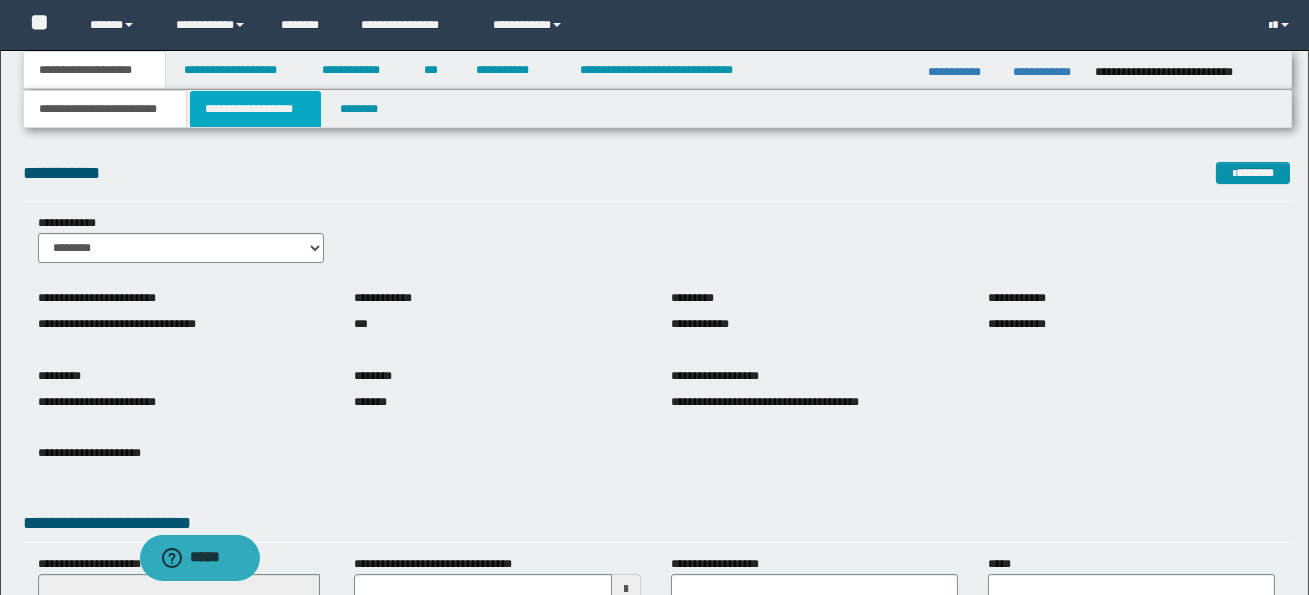 scroll, scrollTop: 0, scrollLeft: 0, axis: both 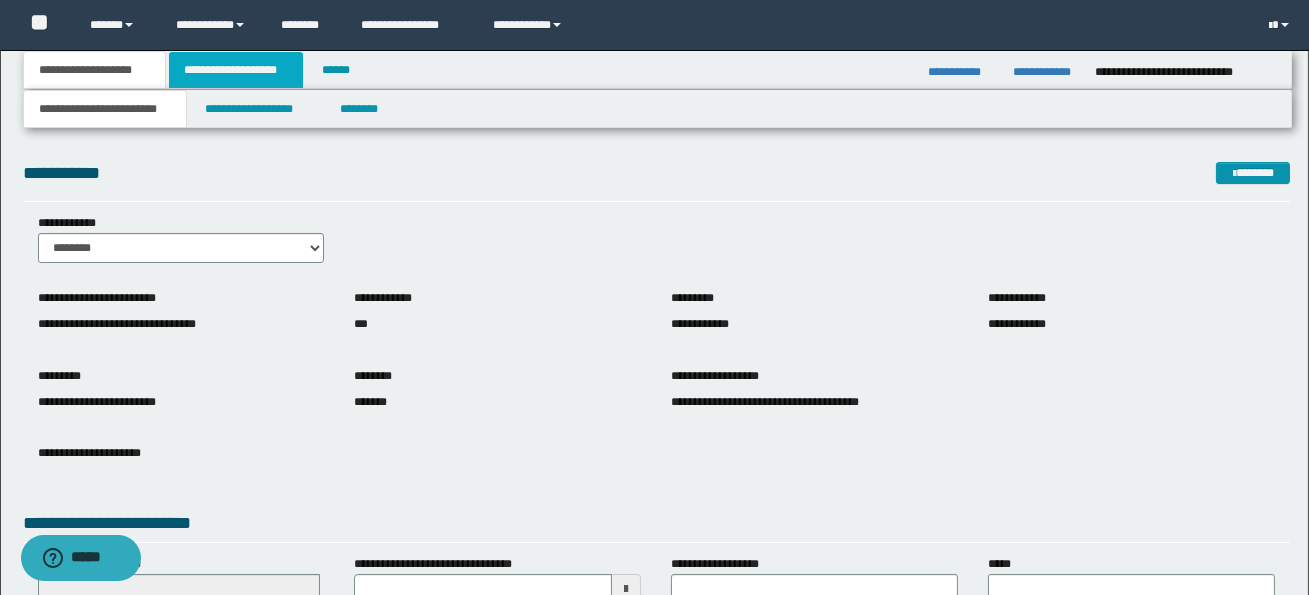 click on "**********" at bounding box center [236, 70] 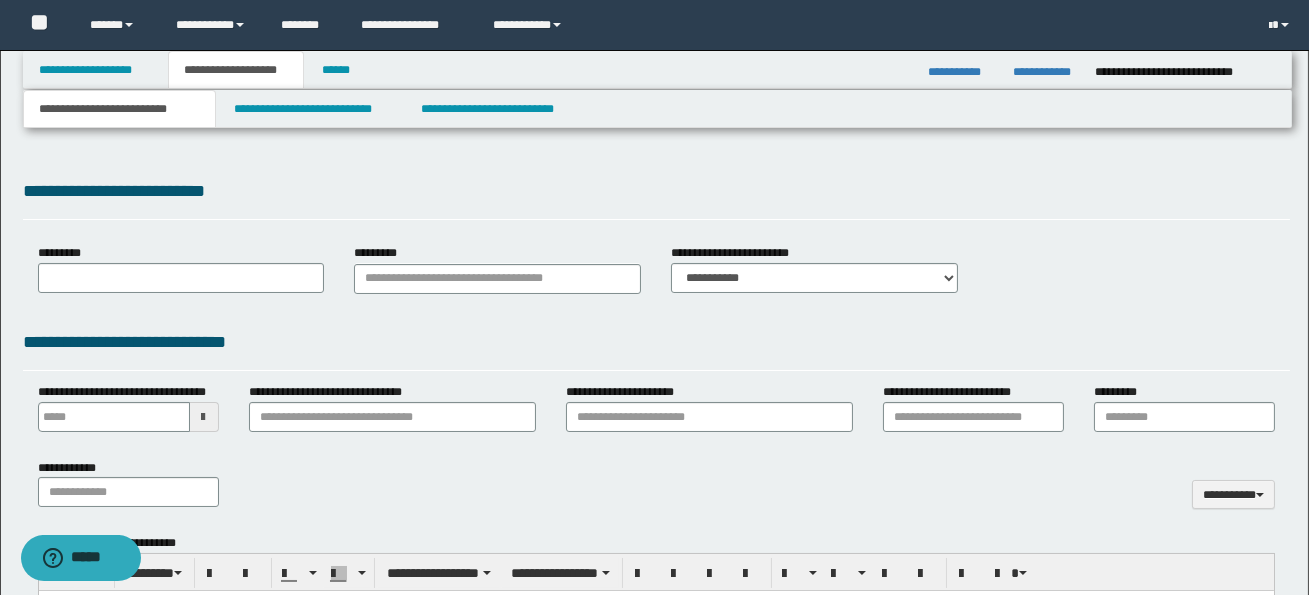 type 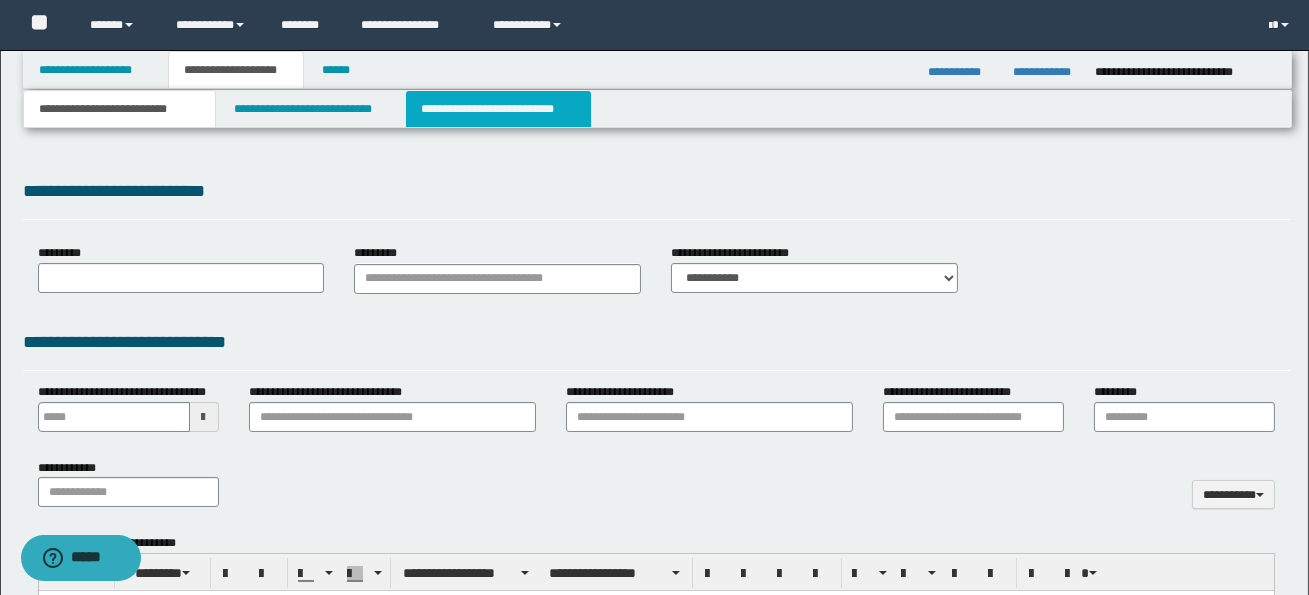click on "**********" at bounding box center (498, 109) 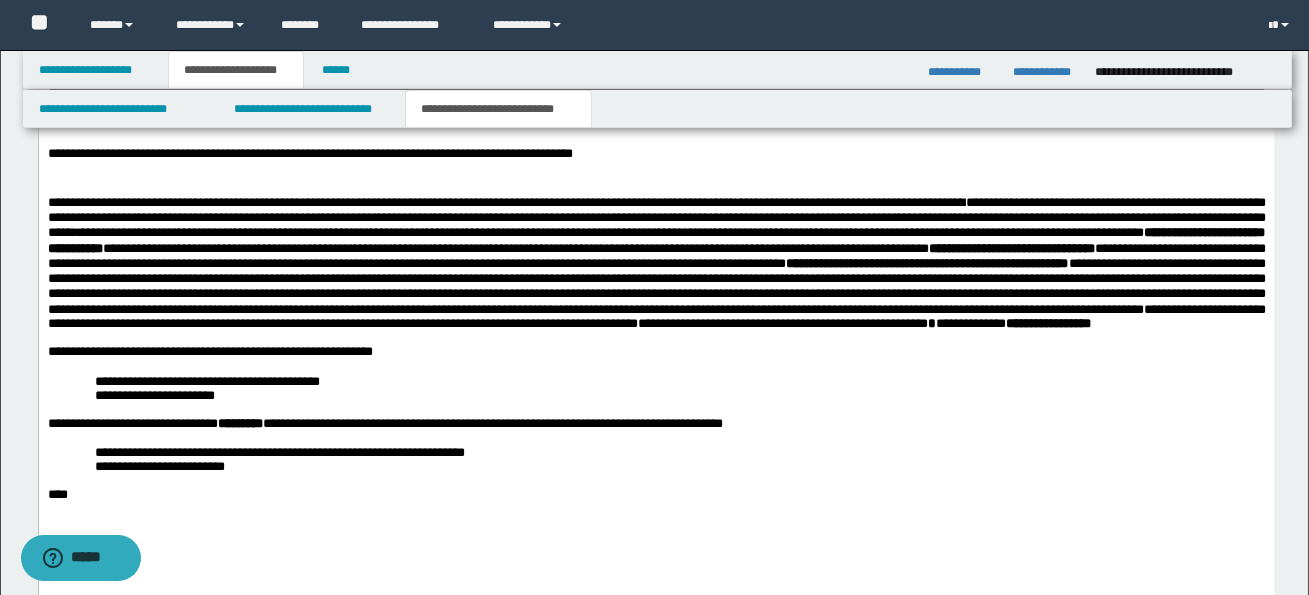 scroll, scrollTop: 1576, scrollLeft: 0, axis: vertical 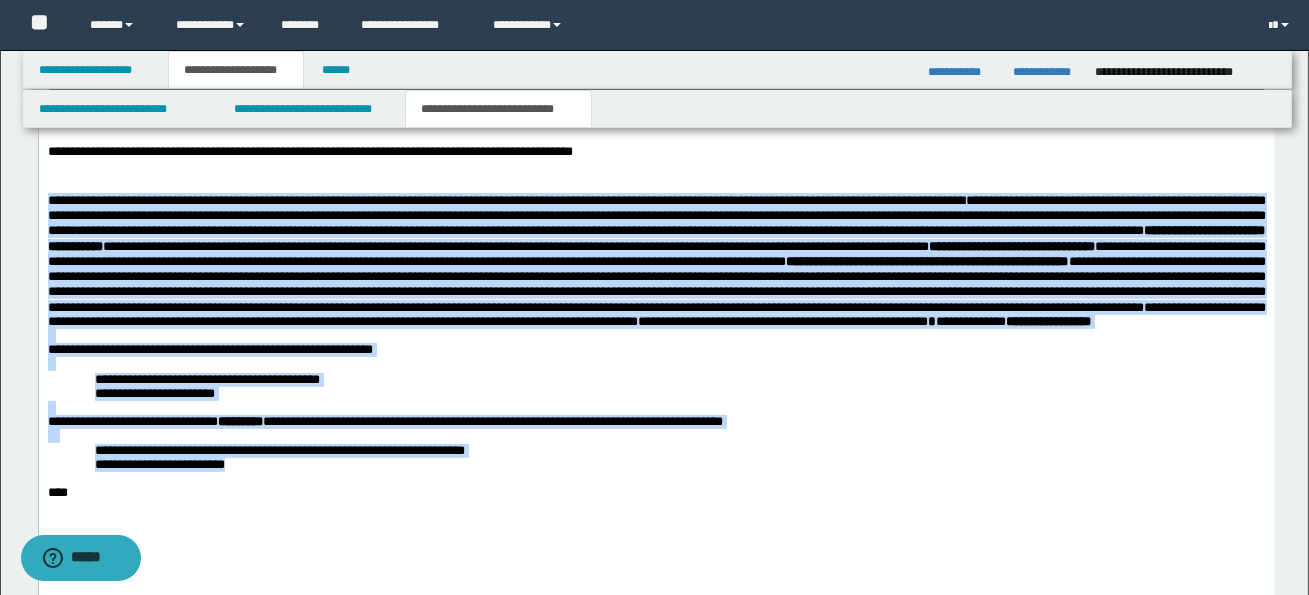 drag, startPoint x: 47, startPoint y: 208, endPoint x: 254, endPoint y: 504, distance: 361.1994 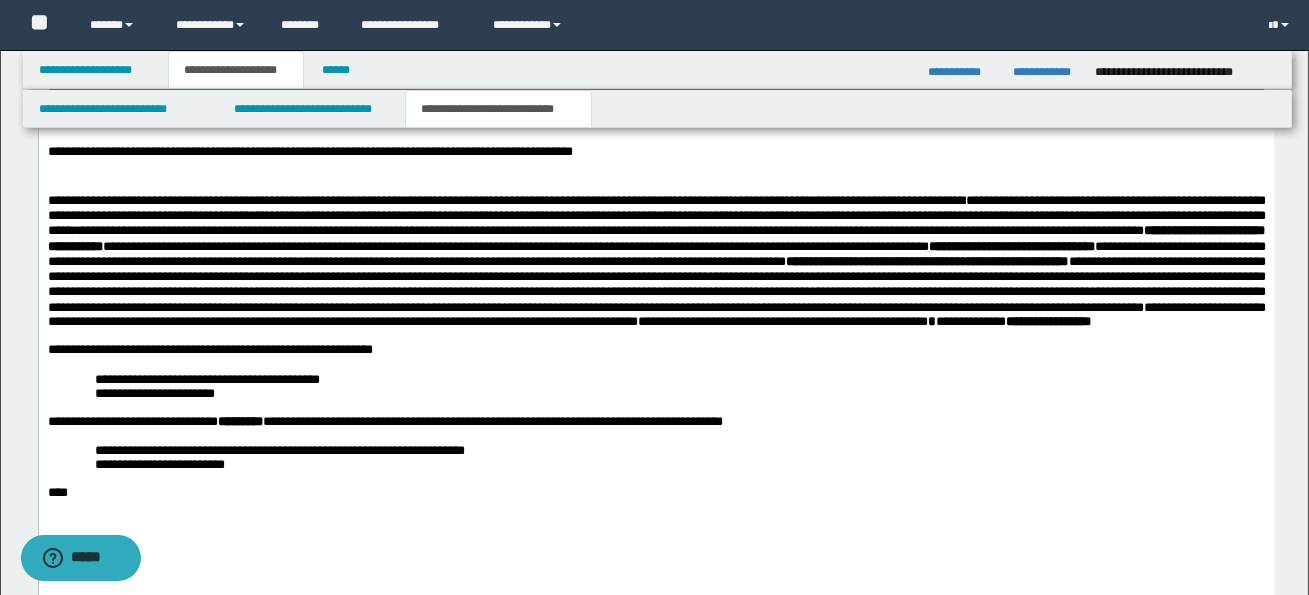 click on "**********" at bounding box center [679, 380] 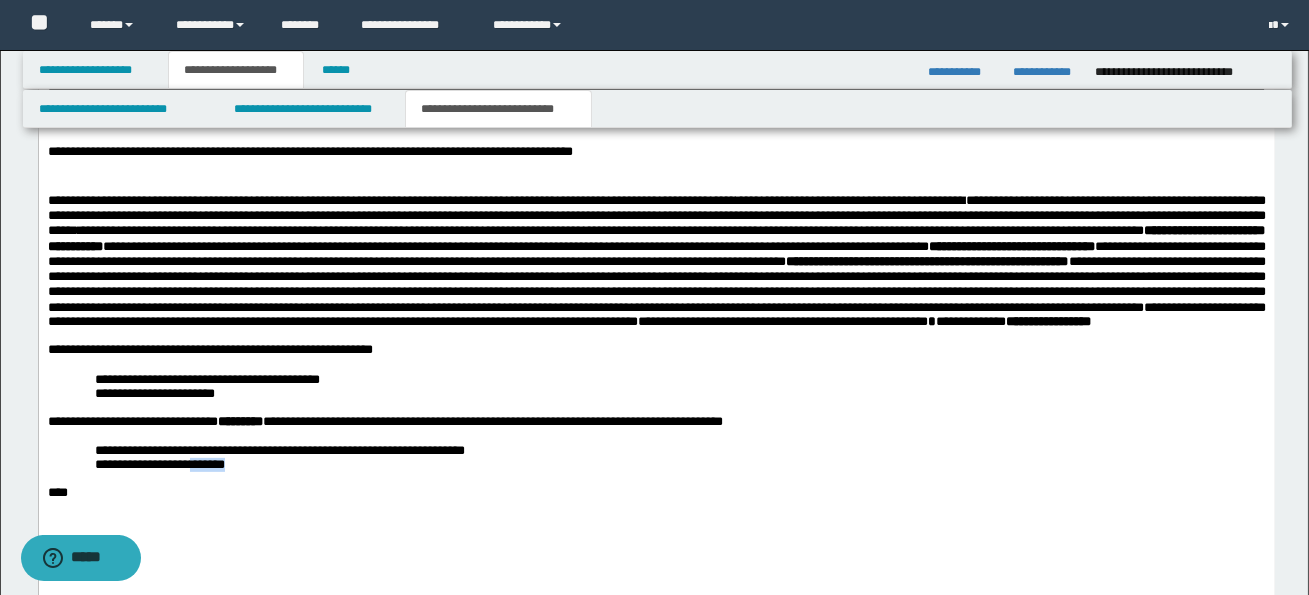 drag, startPoint x: 206, startPoint y: 501, endPoint x: 246, endPoint y: 502, distance: 40.012497 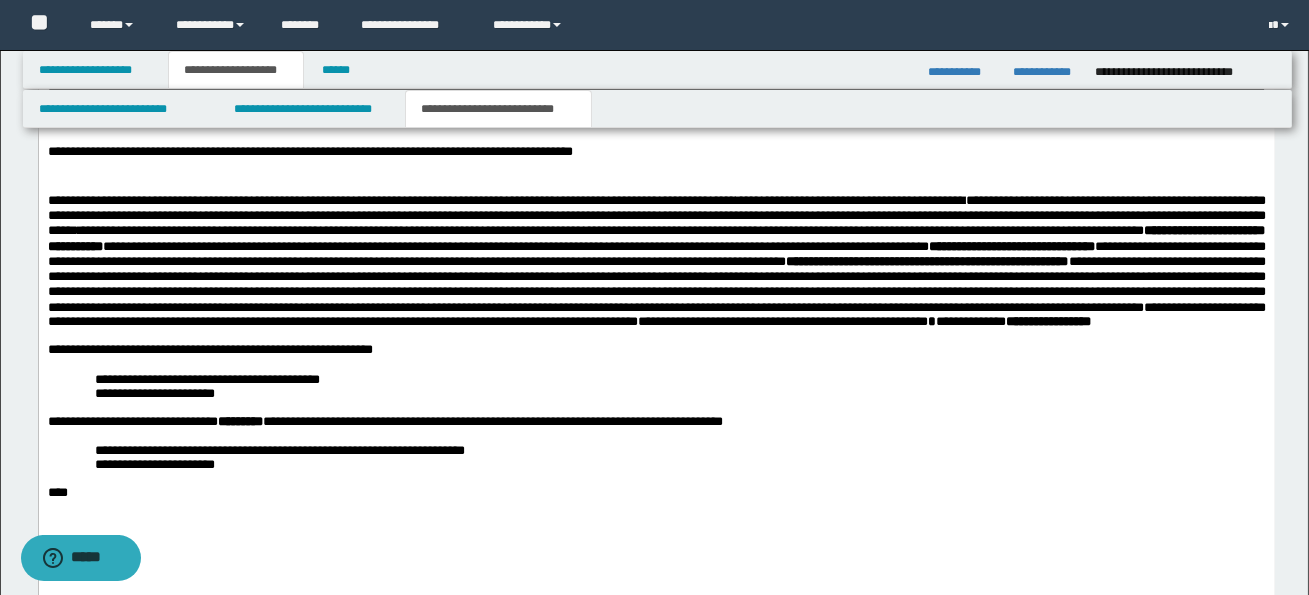 click at bounding box center (656, 408) 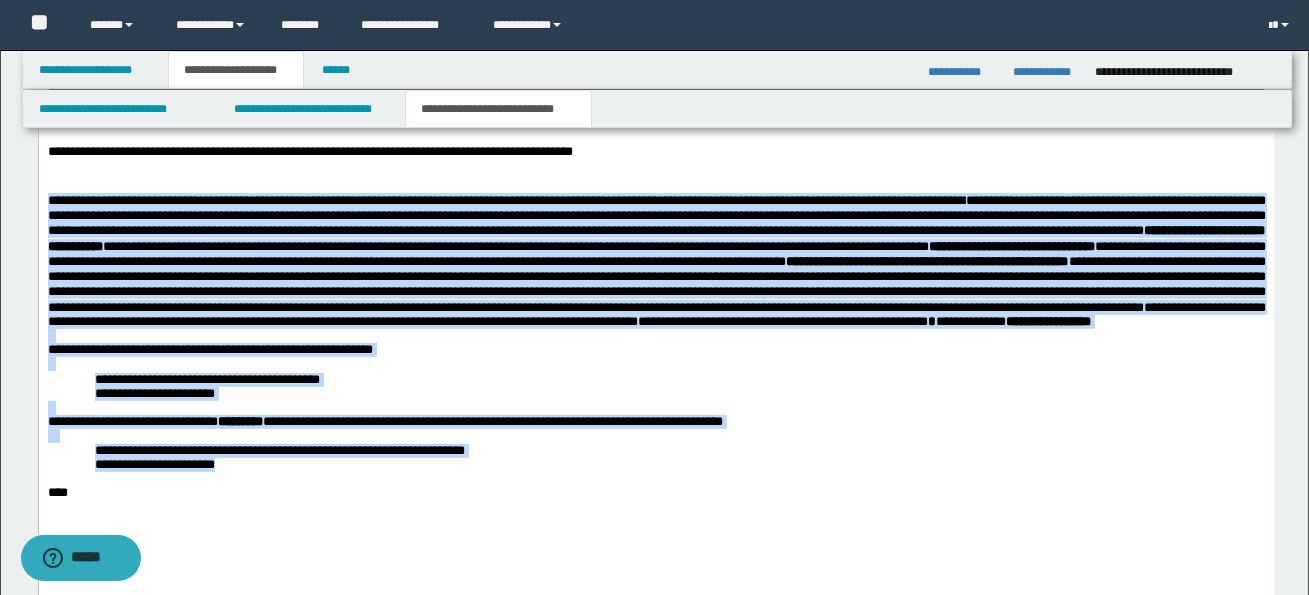 drag, startPoint x: 48, startPoint y: 201, endPoint x: 260, endPoint y: 497, distance: 364.0879 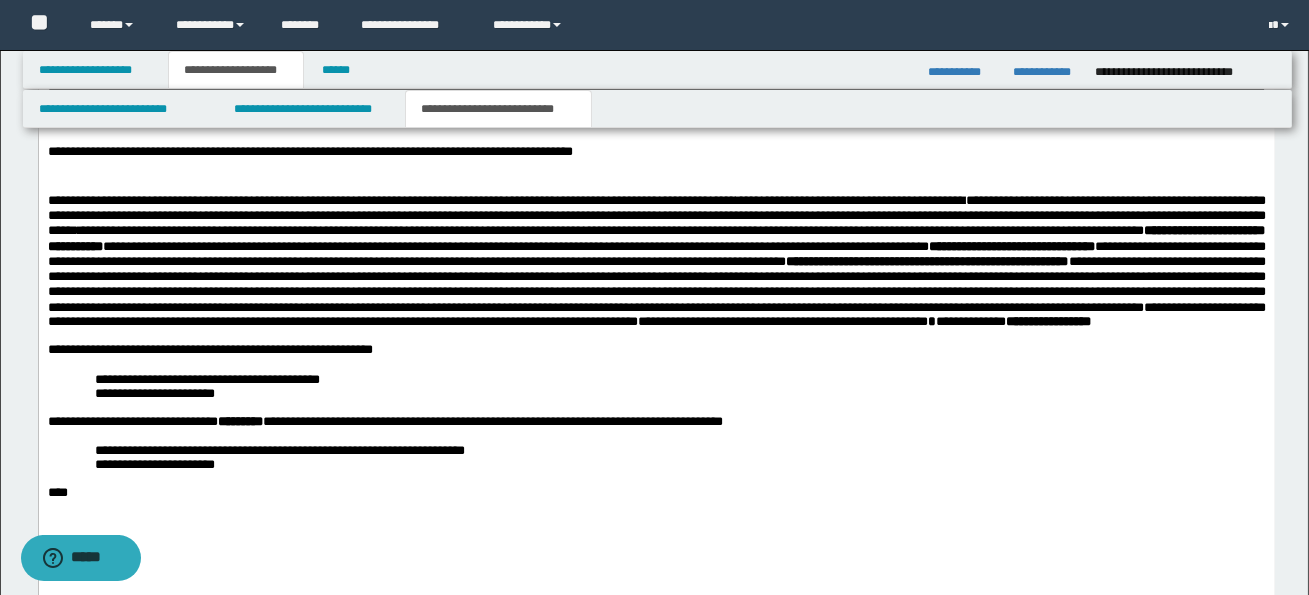 click at bounding box center (656, 479) 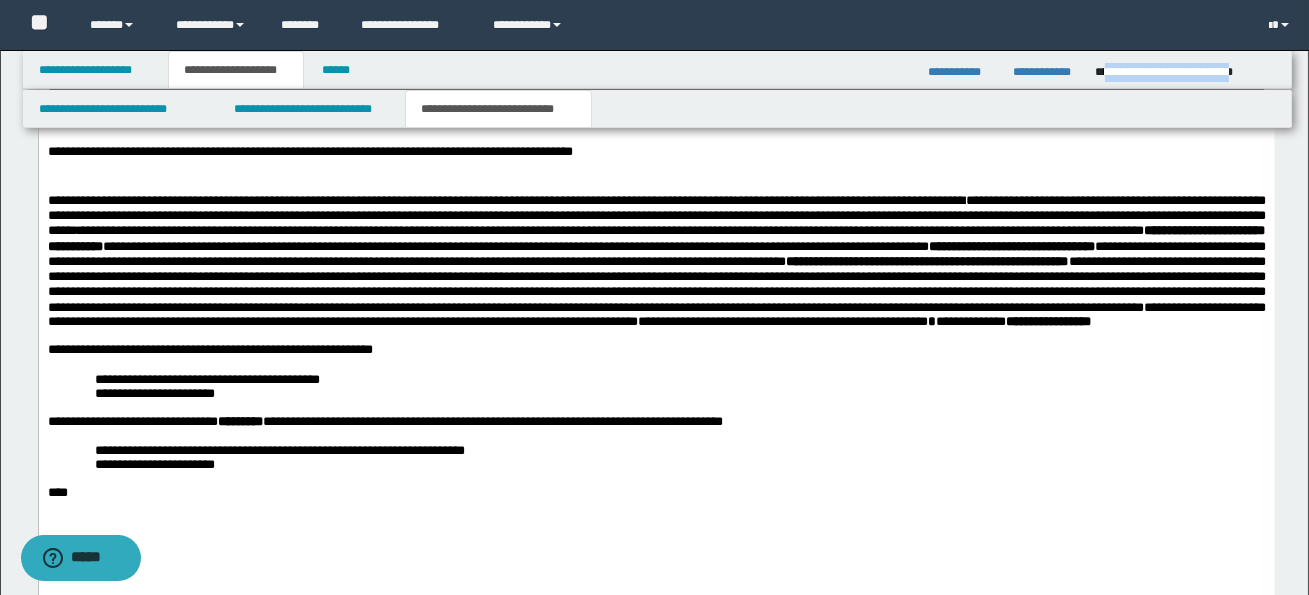 drag, startPoint x: 1103, startPoint y: 73, endPoint x: 1274, endPoint y: 70, distance: 171.0263 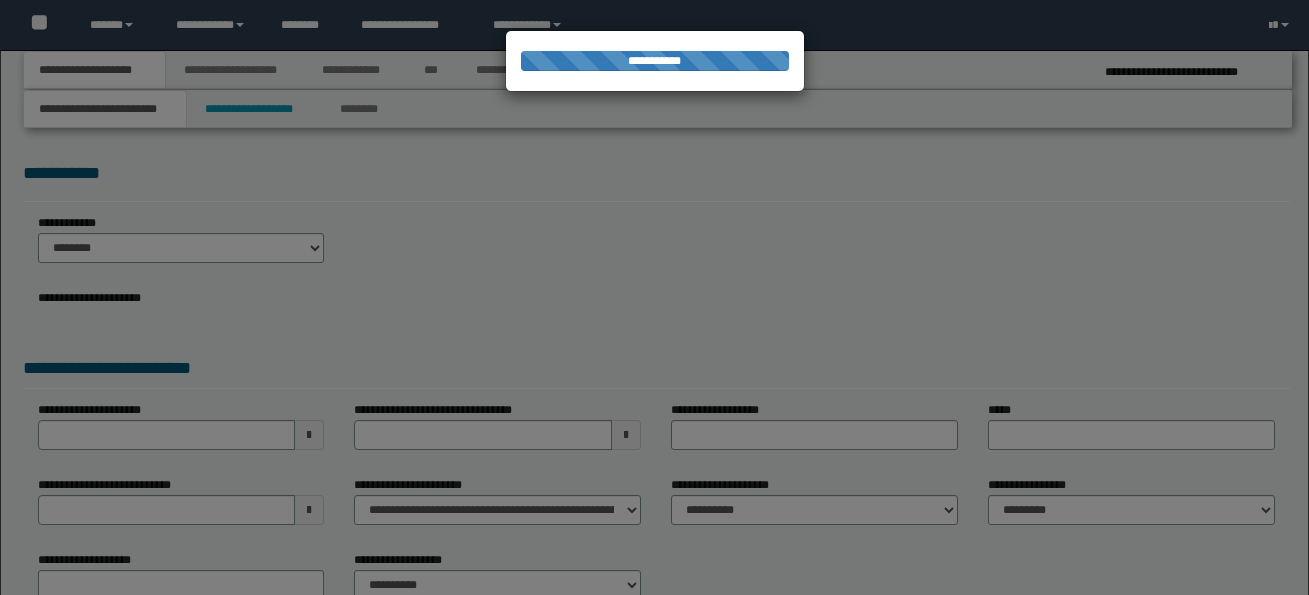 scroll, scrollTop: 0, scrollLeft: 0, axis: both 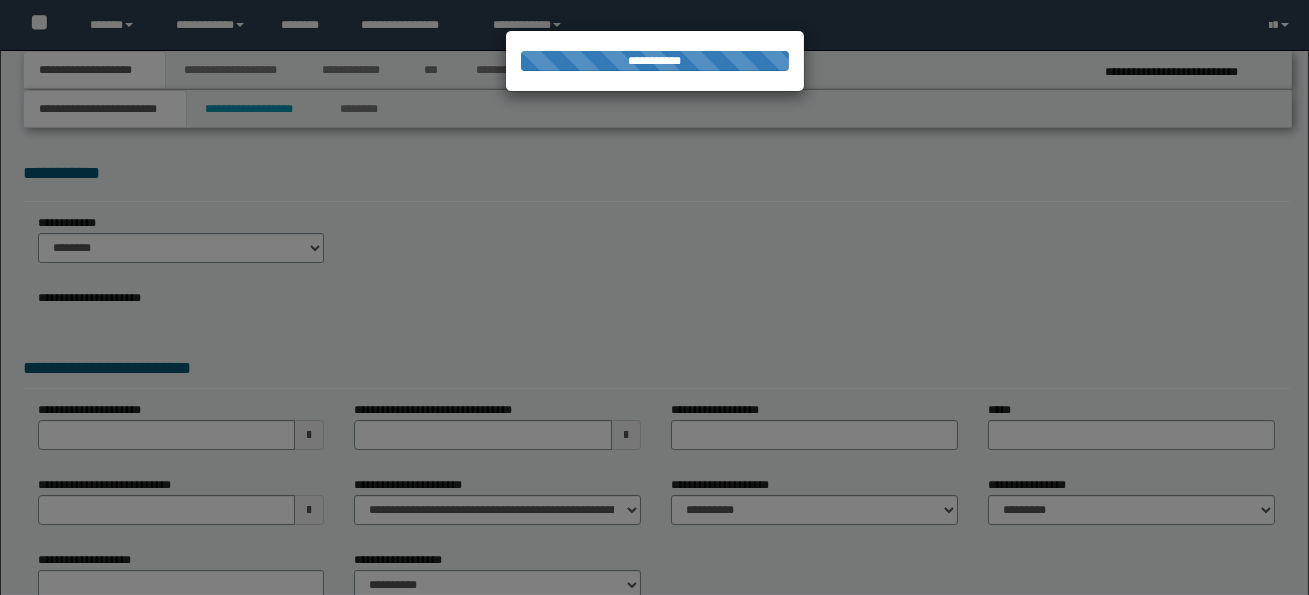 select on "*" 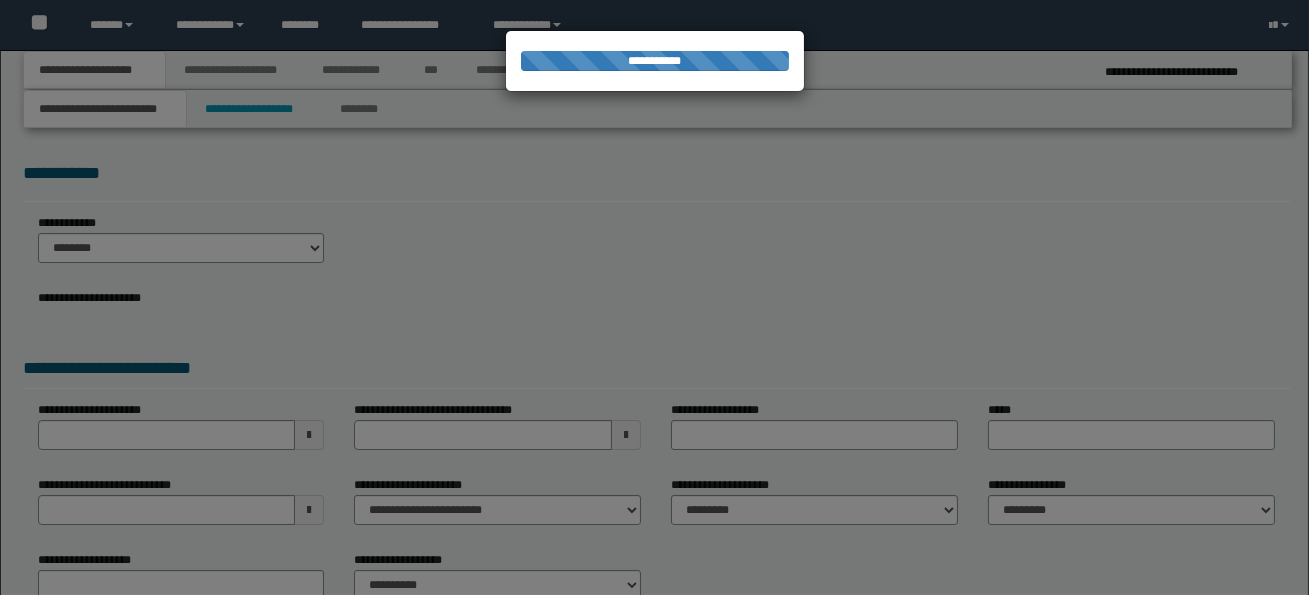 scroll, scrollTop: 0, scrollLeft: 0, axis: both 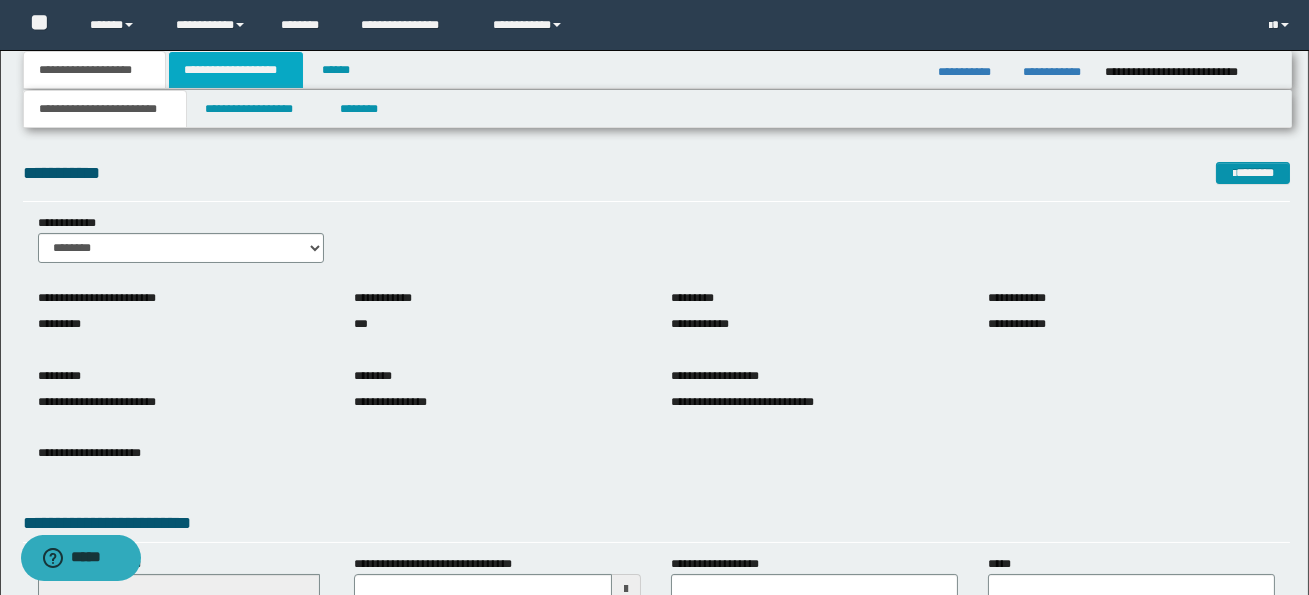 click on "**********" at bounding box center [236, 70] 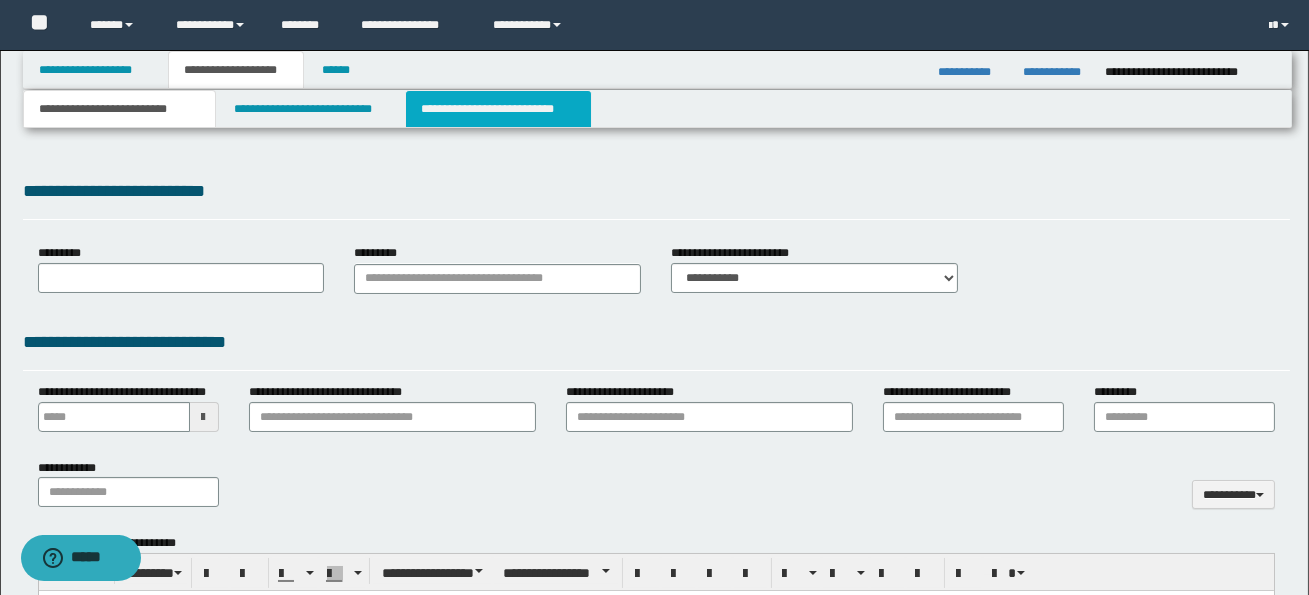 click on "**********" at bounding box center (498, 109) 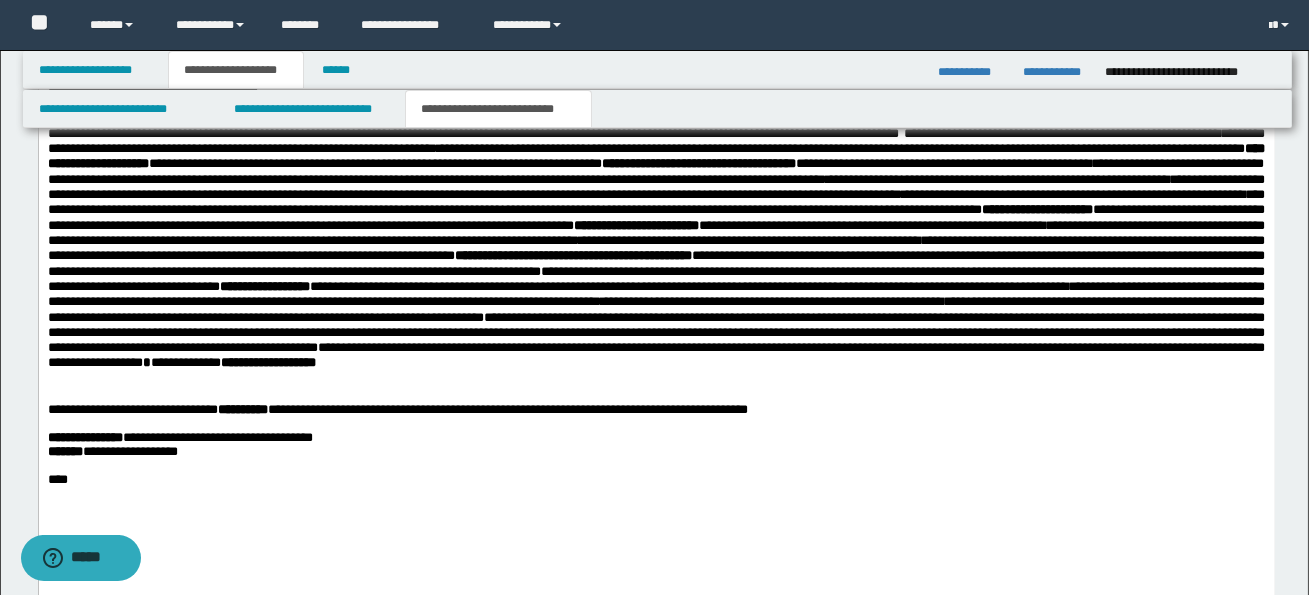 scroll, scrollTop: 1629, scrollLeft: 0, axis: vertical 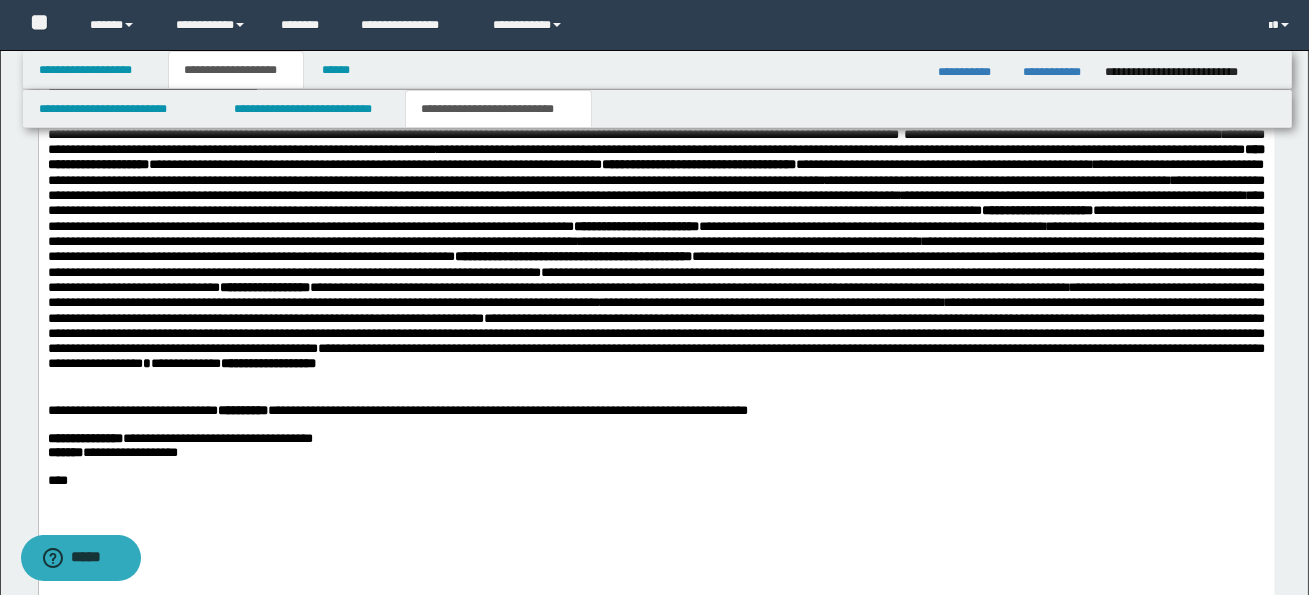 click on "**********" at bounding box center [129, 452] 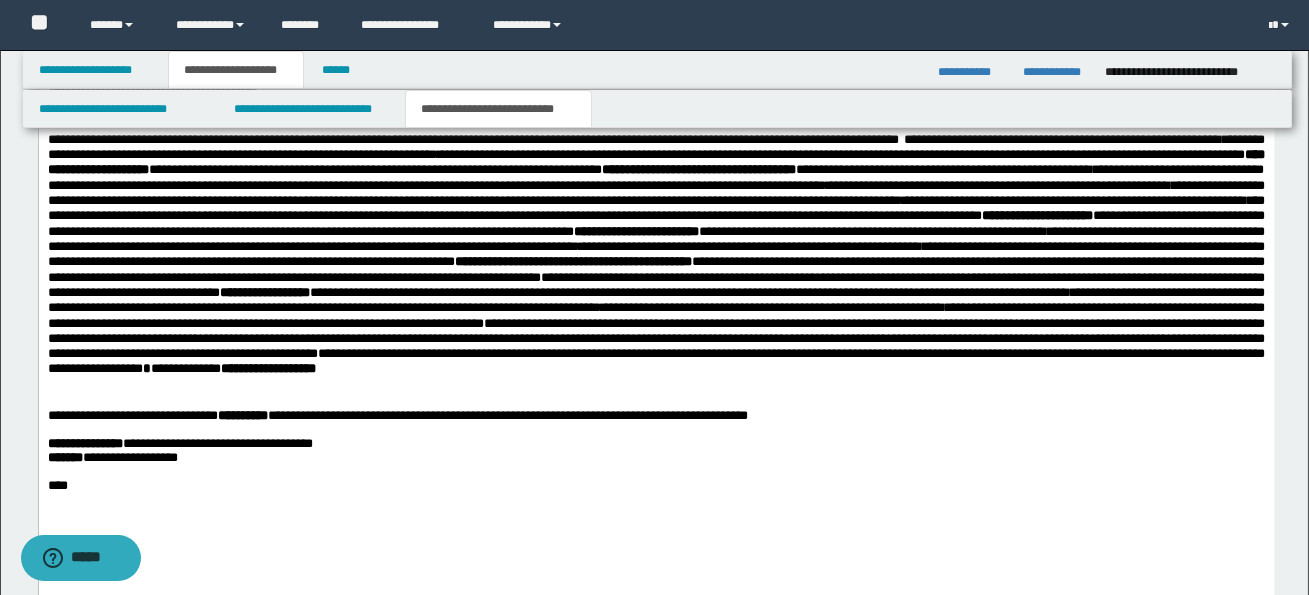 scroll, scrollTop: 1626, scrollLeft: 0, axis: vertical 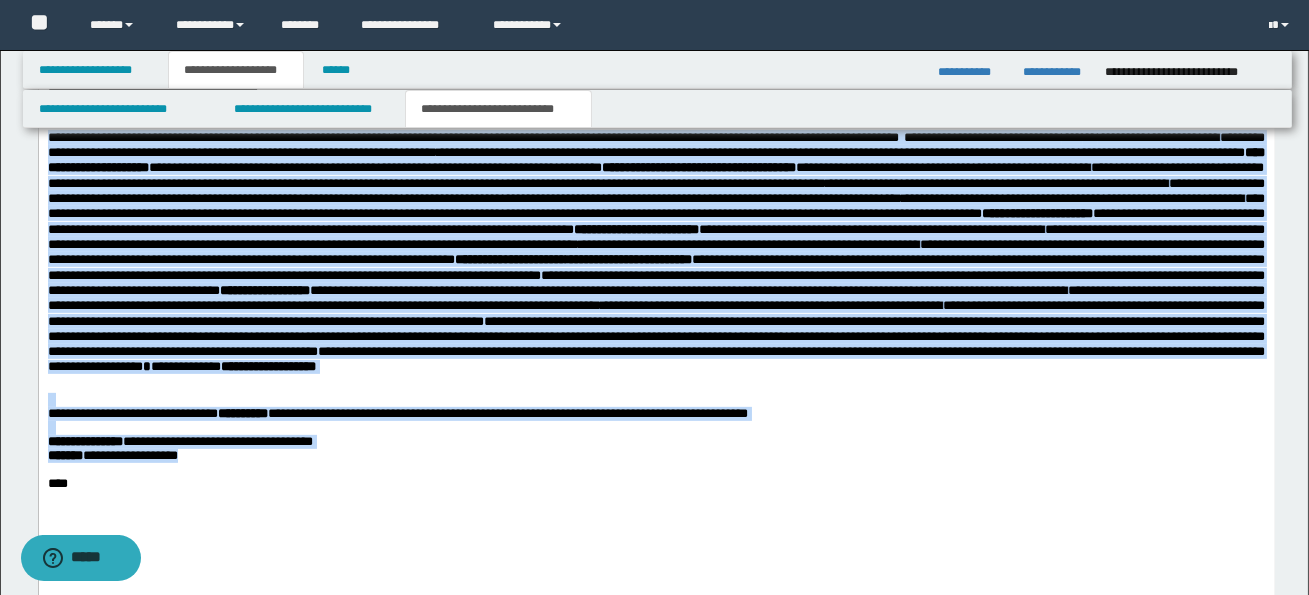 drag, startPoint x: 47, startPoint y: 159, endPoint x: 223, endPoint y: 481, distance: 366.96048 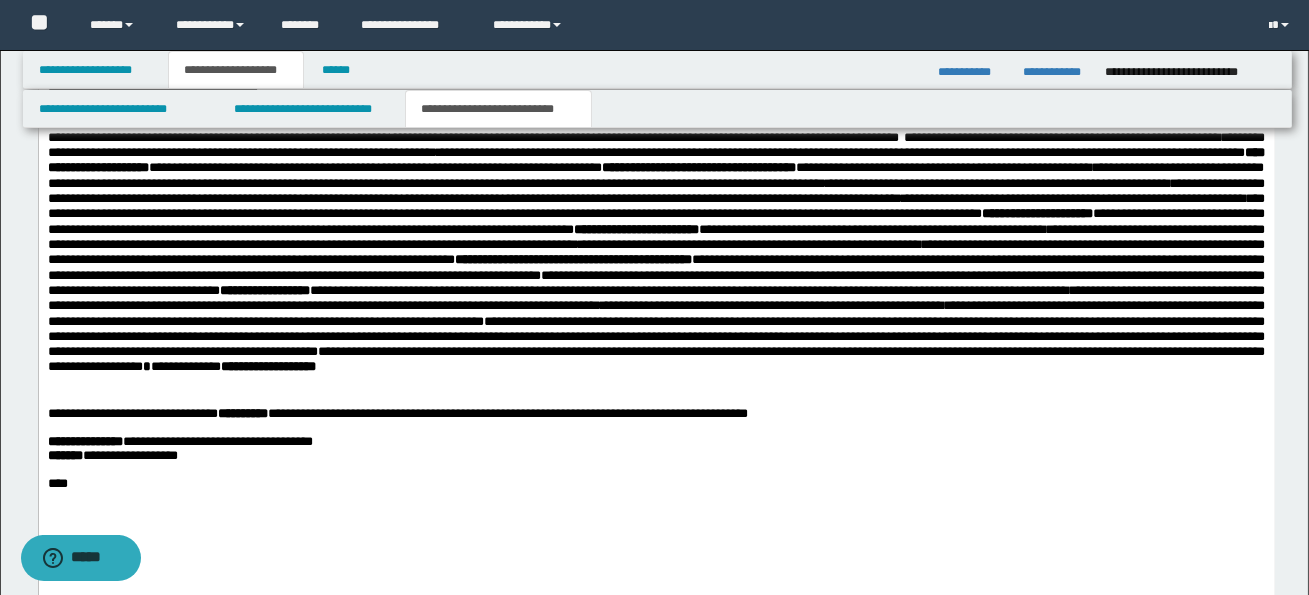 click on "**********" at bounding box center (656, 114) 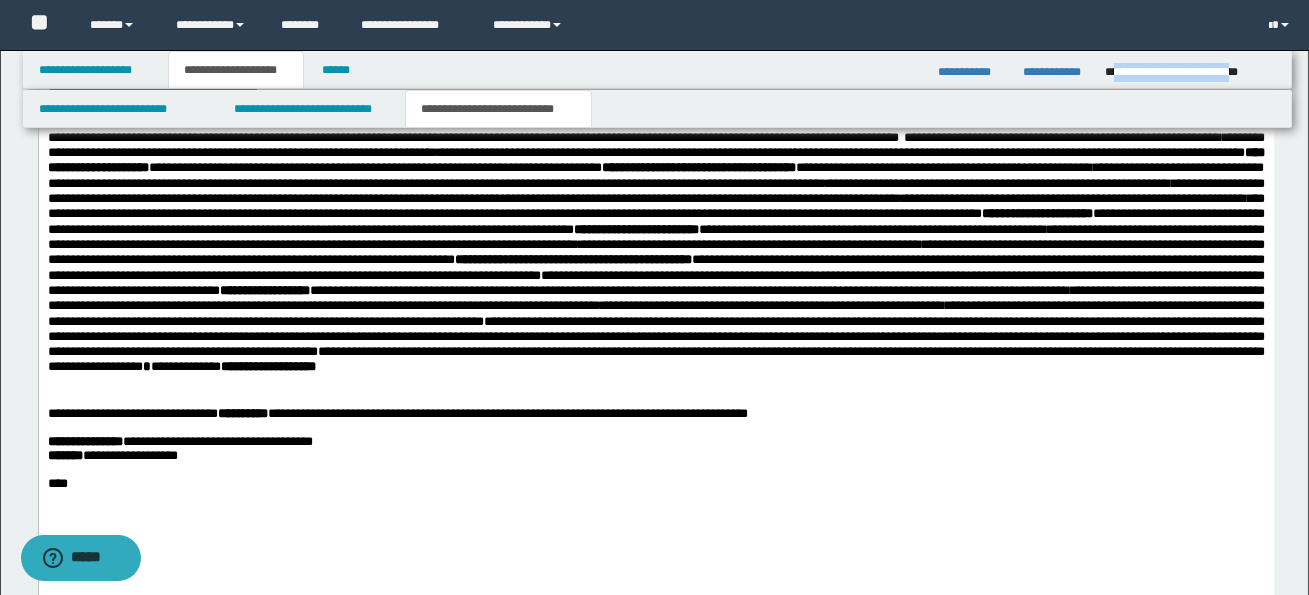 drag, startPoint x: 1112, startPoint y: 73, endPoint x: 1268, endPoint y: 72, distance: 156.0032 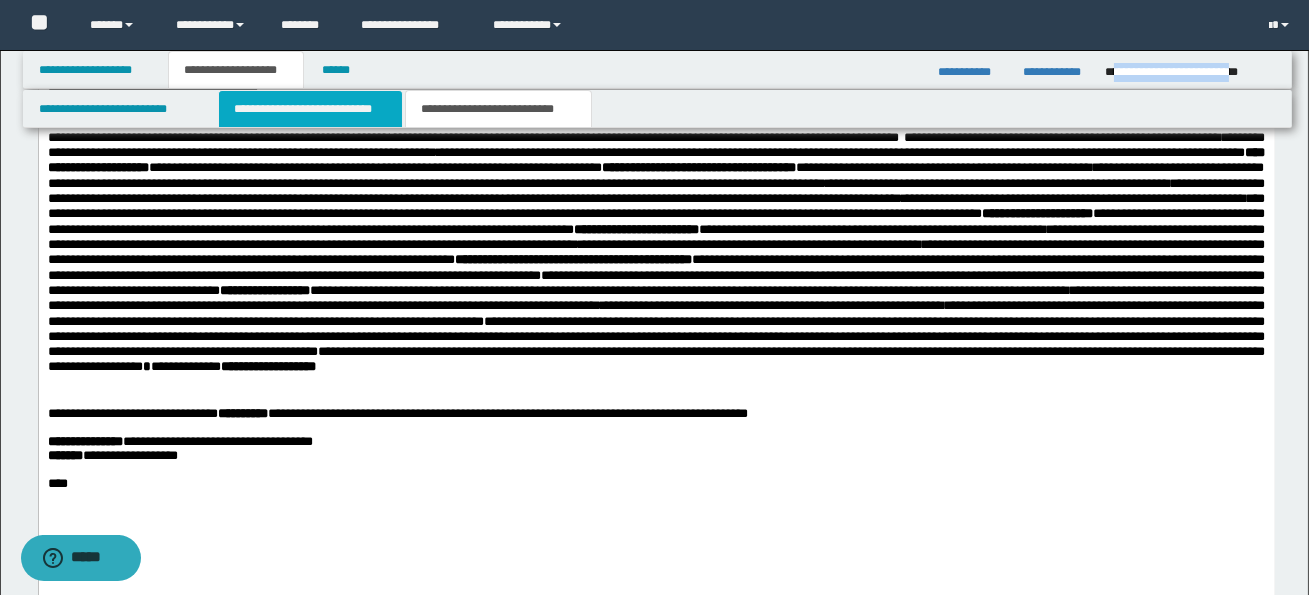click on "**********" at bounding box center [310, 109] 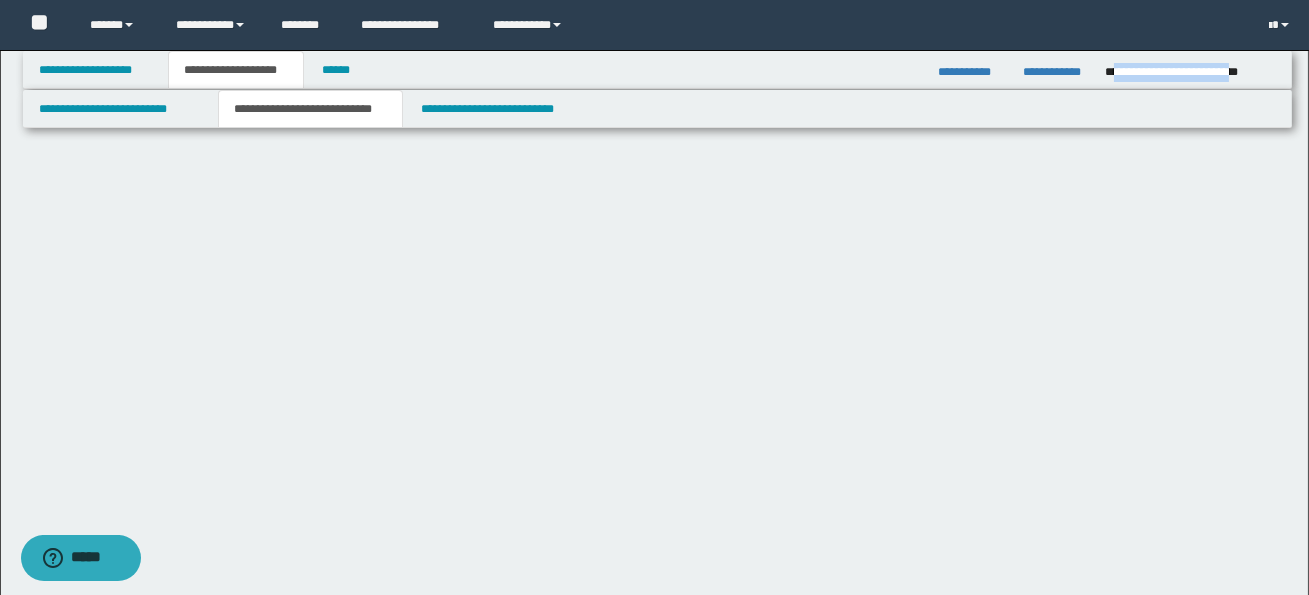 scroll, scrollTop: 0, scrollLeft: 0, axis: both 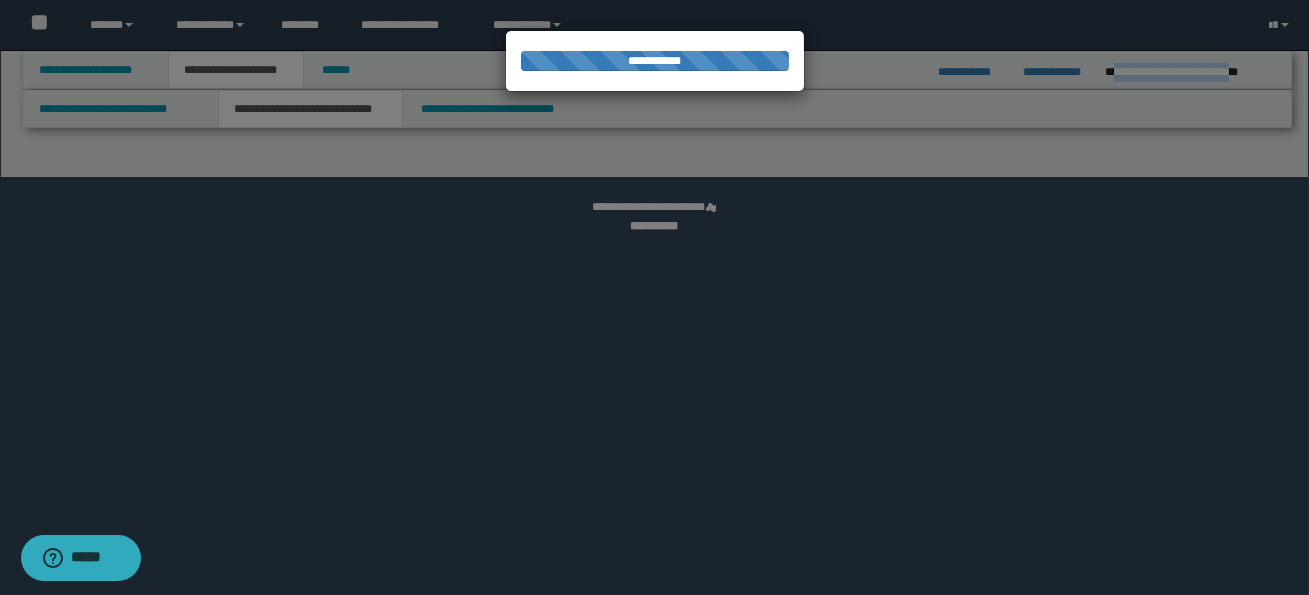 select on "*" 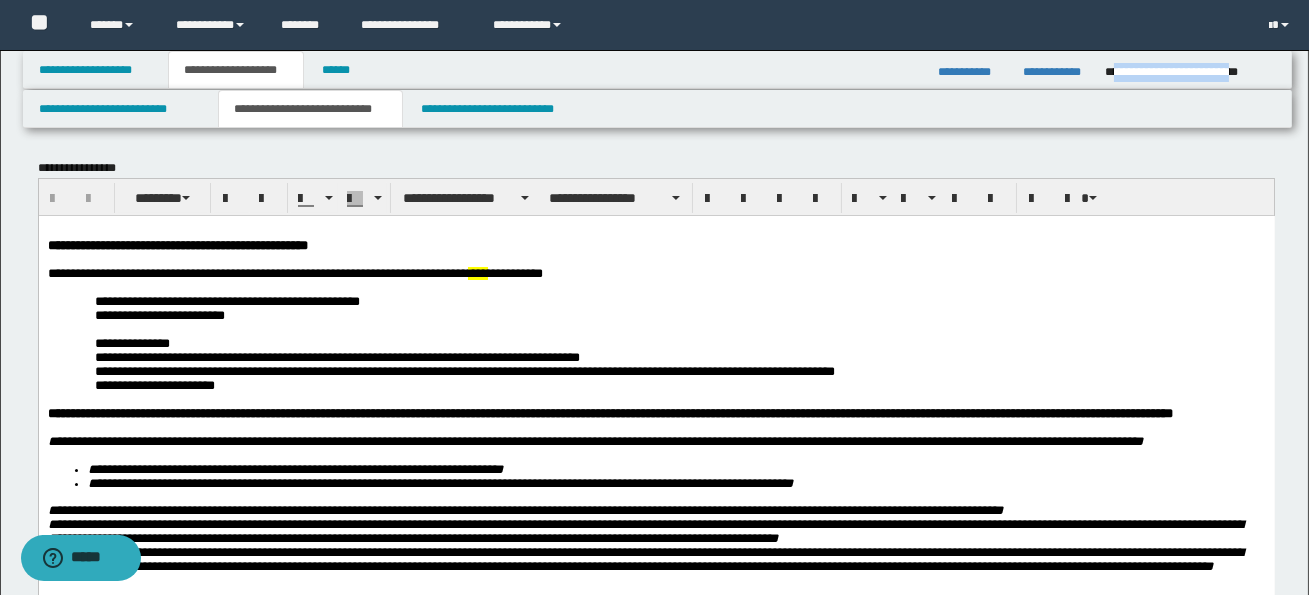 scroll, scrollTop: 0, scrollLeft: 0, axis: both 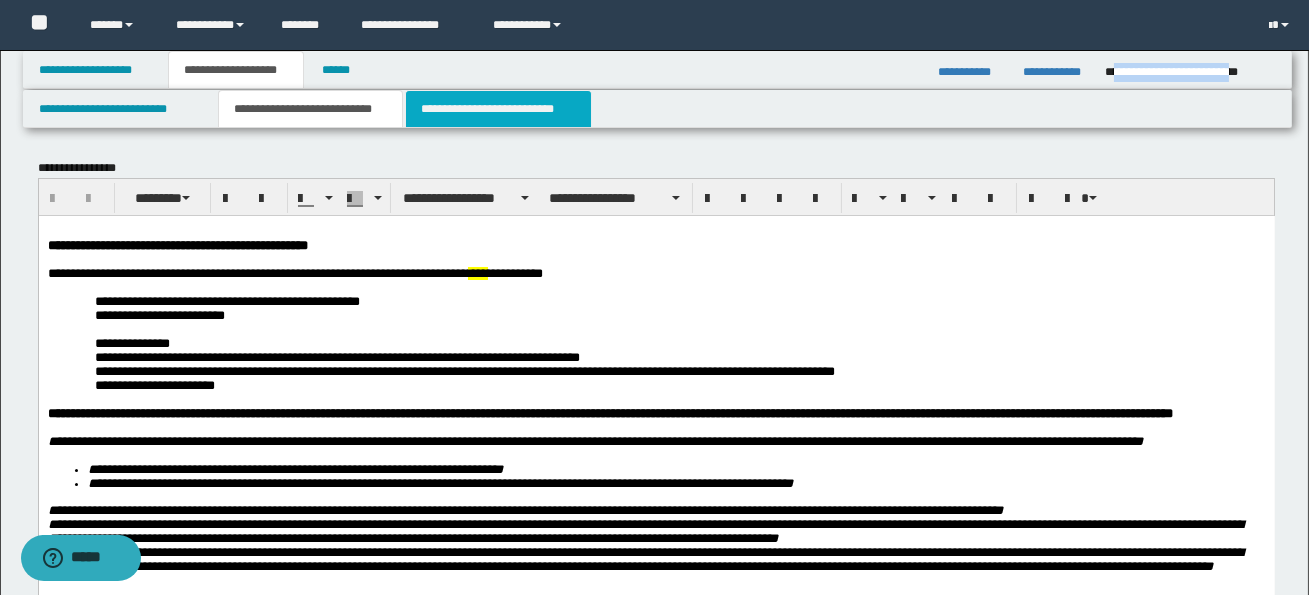 click on "**********" at bounding box center (498, 109) 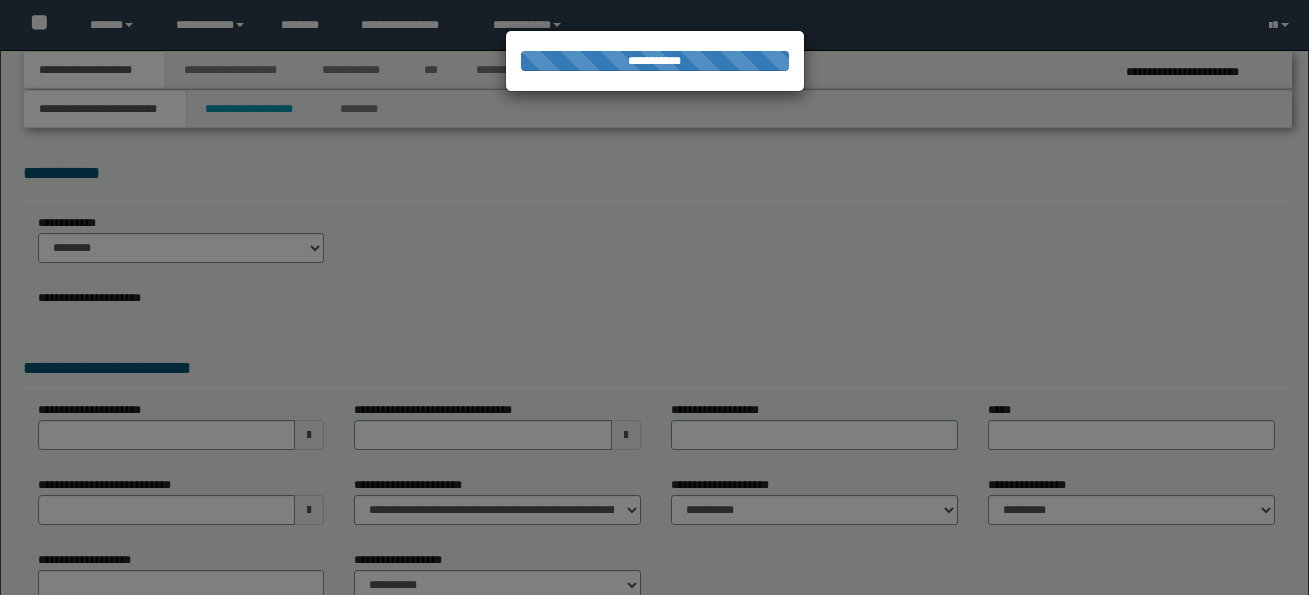 scroll, scrollTop: 0, scrollLeft: 0, axis: both 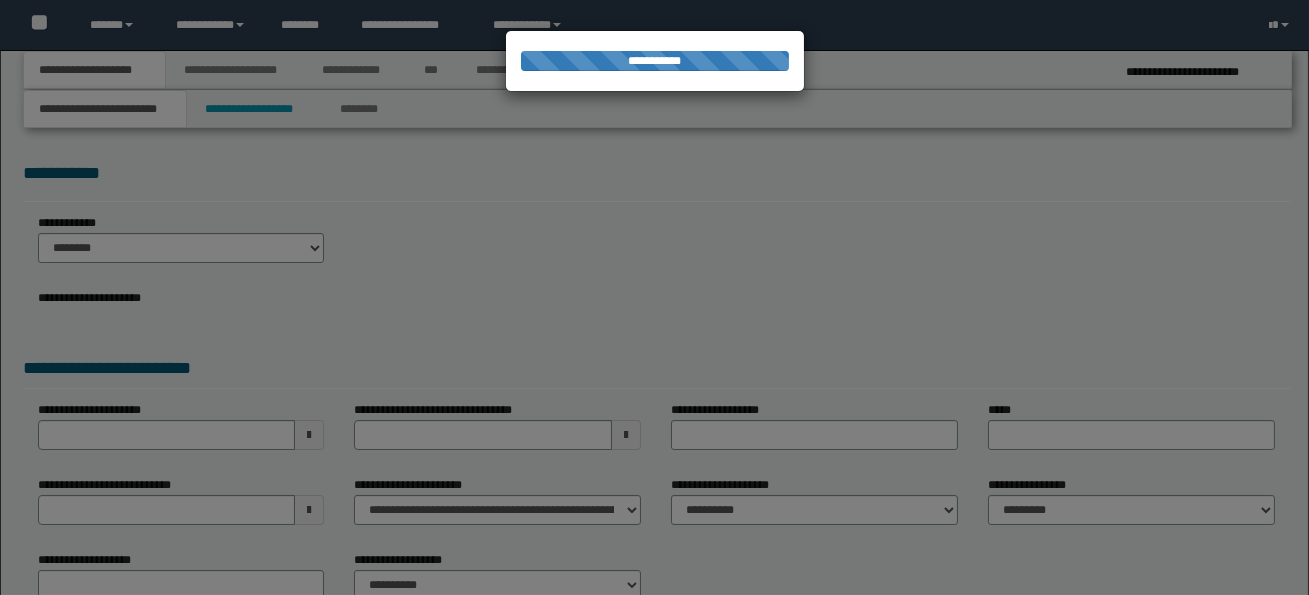 select on "*" 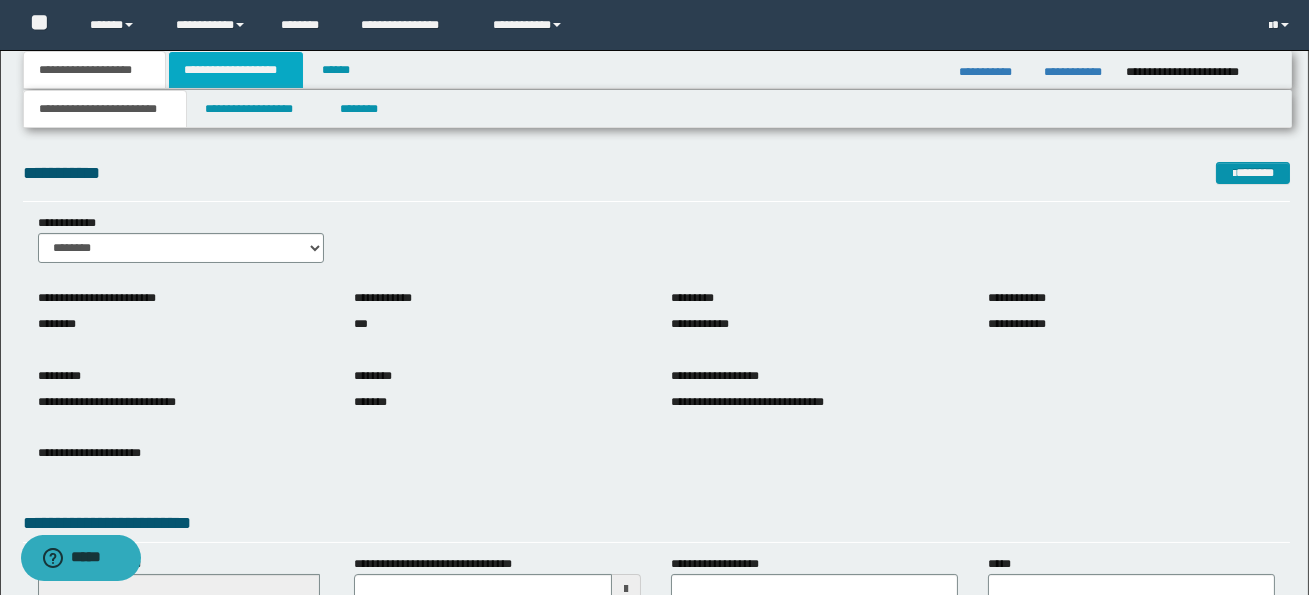 click on "**********" at bounding box center (236, 70) 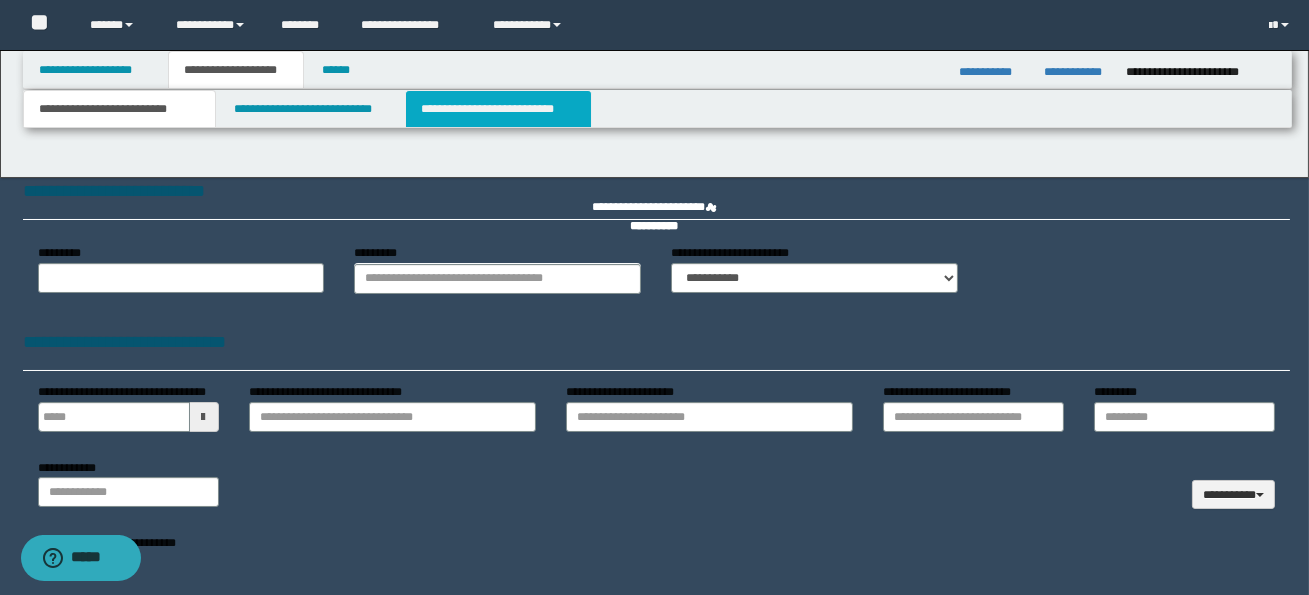 click on "**********" at bounding box center (498, 109) 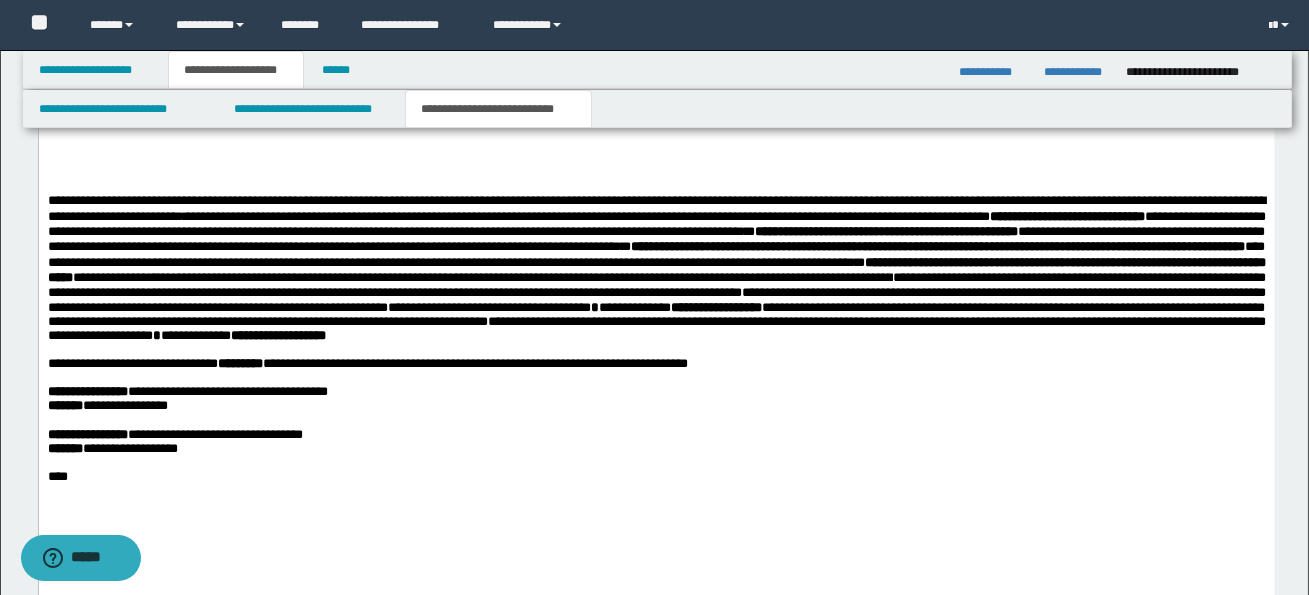 scroll, scrollTop: 2904, scrollLeft: 0, axis: vertical 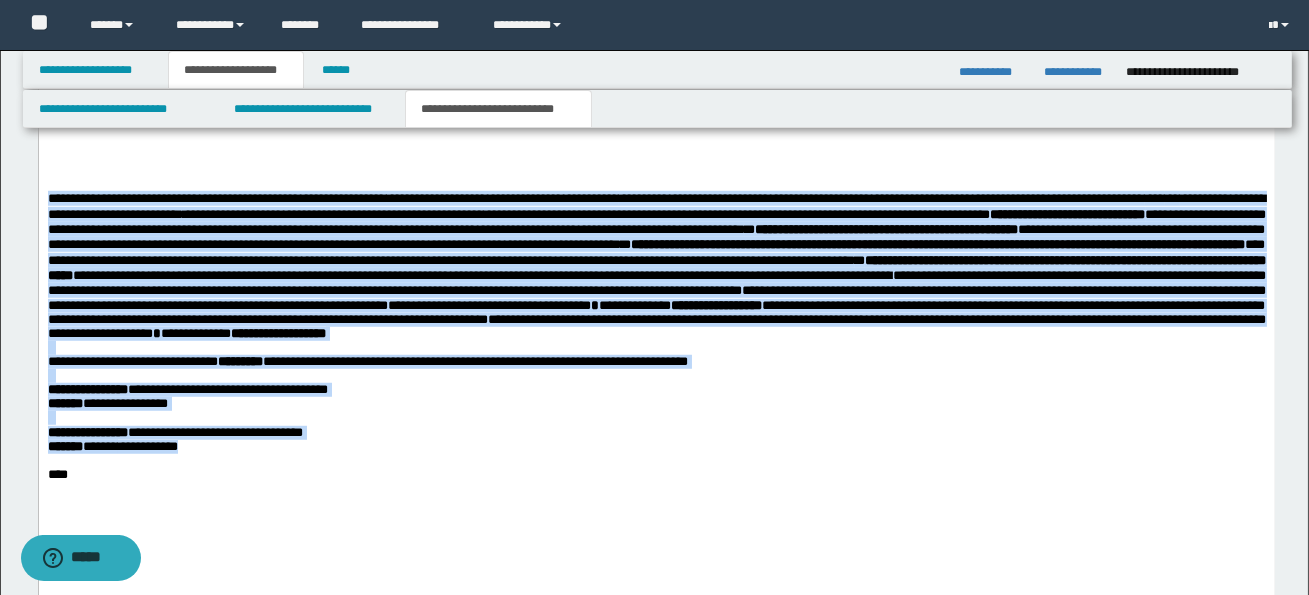 drag, startPoint x: 48, startPoint y: 205, endPoint x: 219, endPoint y: 490, distance: 332.36426 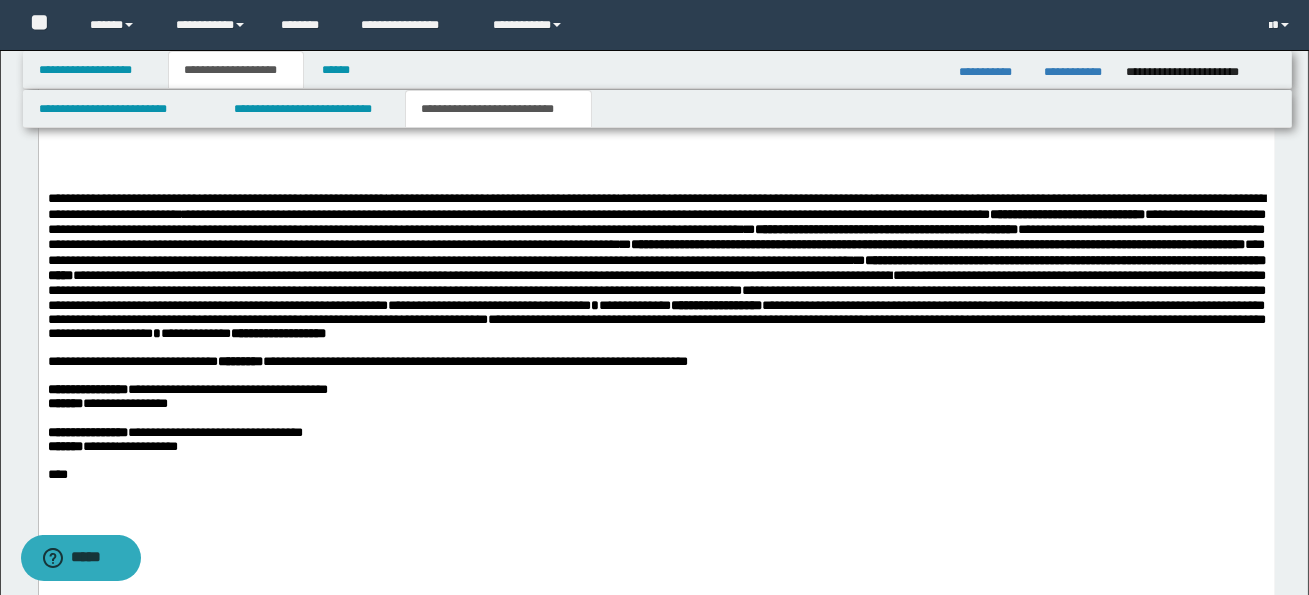 click on "****" at bounding box center (656, 475) 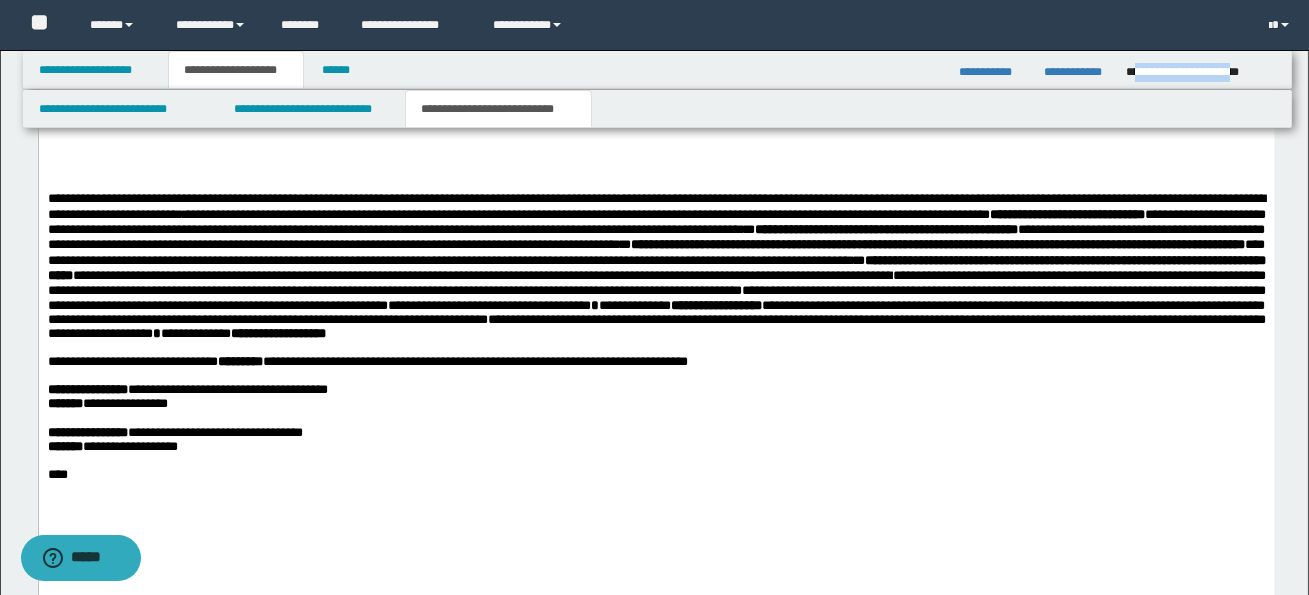 drag, startPoint x: 1134, startPoint y: 70, endPoint x: 1271, endPoint y: 71, distance: 137.00365 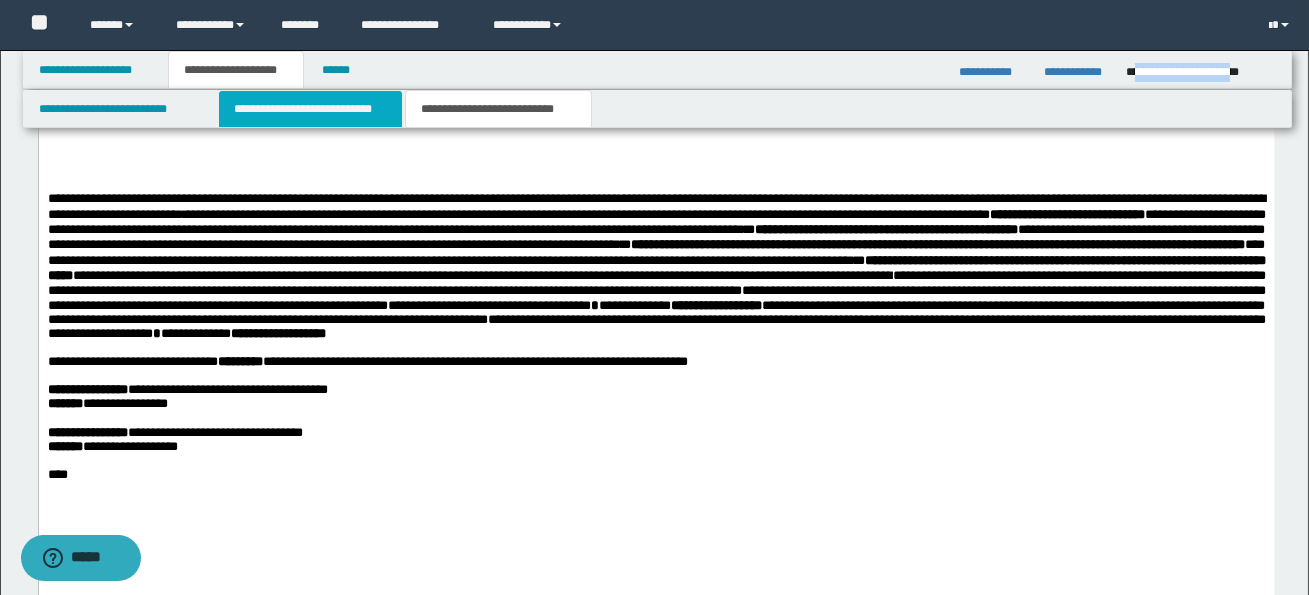 click on "**********" at bounding box center (310, 109) 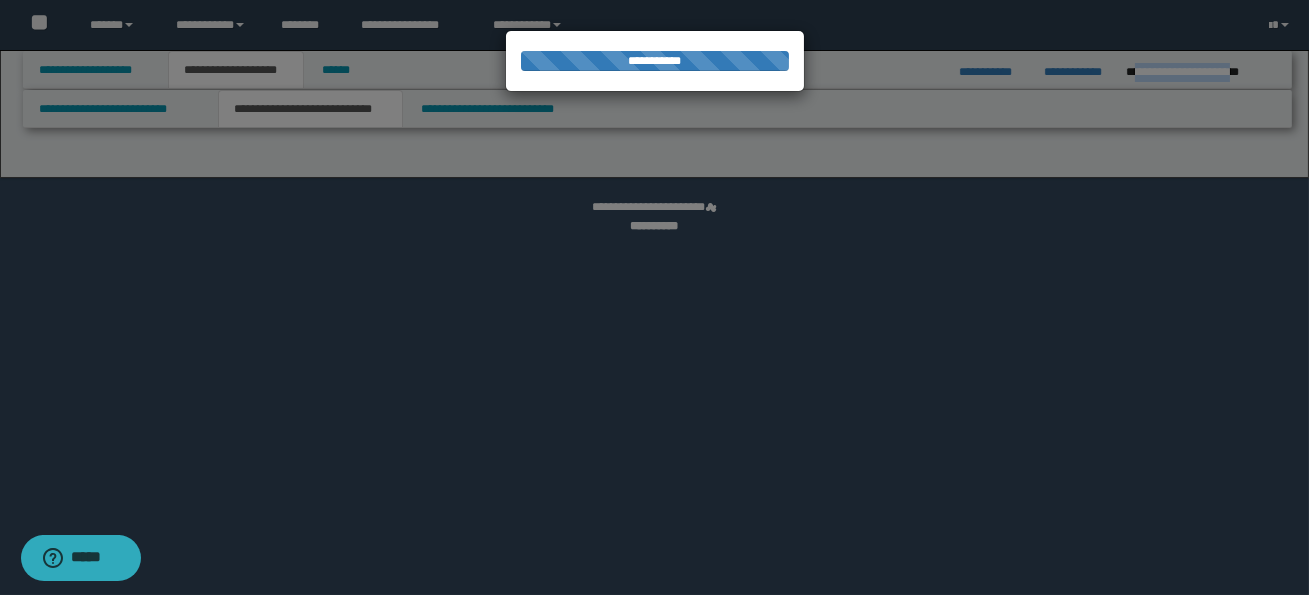 select on "*" 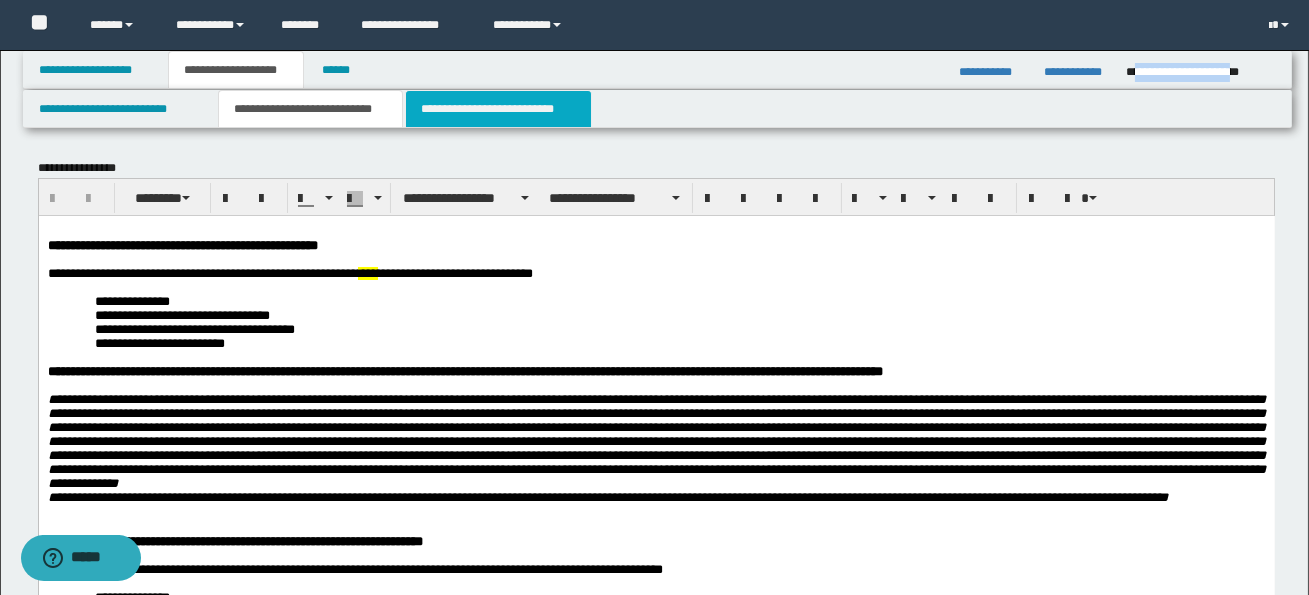scroll, scrollTop: 0, scrollLeft: 0, axis: both 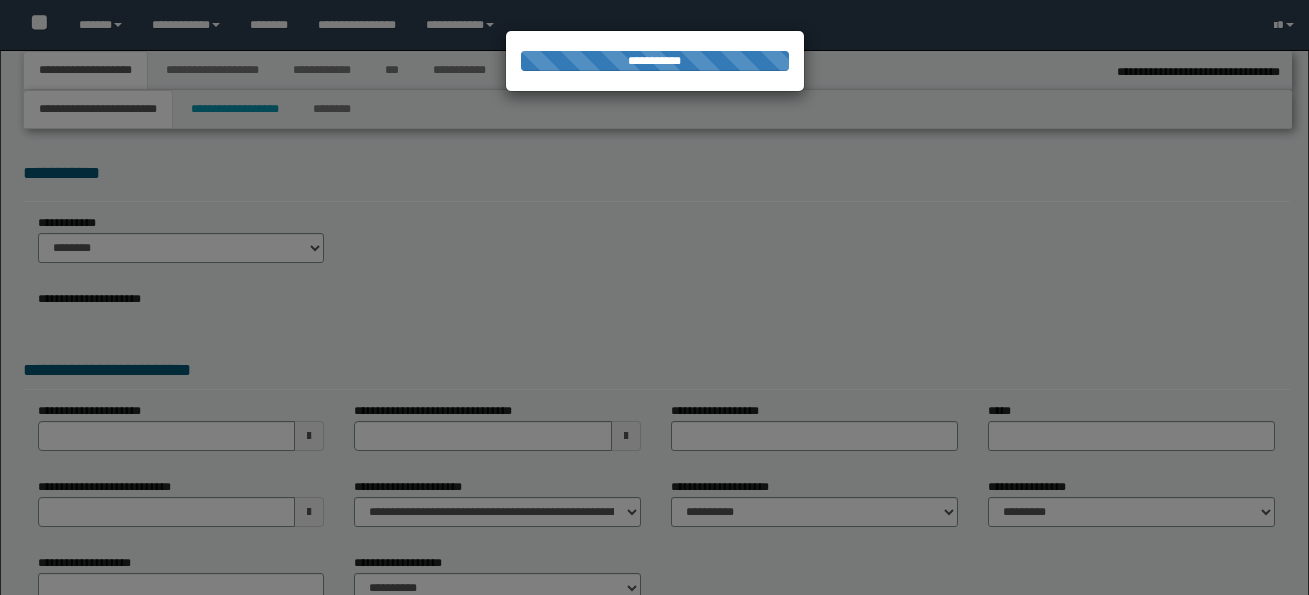 select on "*" 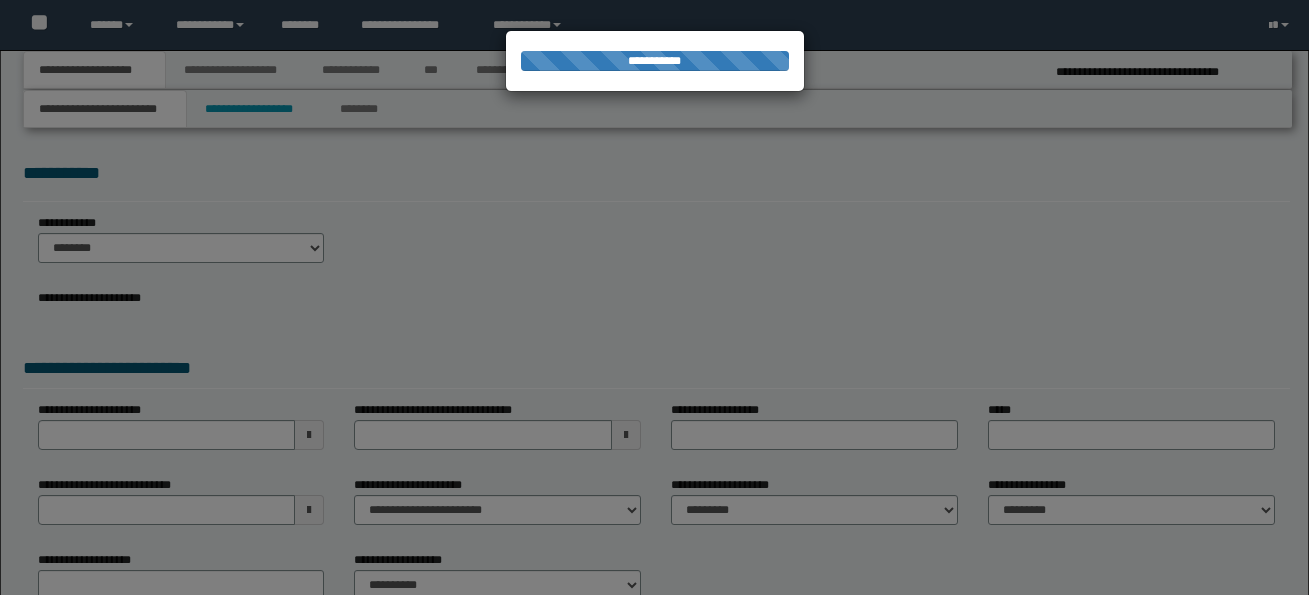 scroll, scrollTop: 0, scrollLeft: 0, axis: both 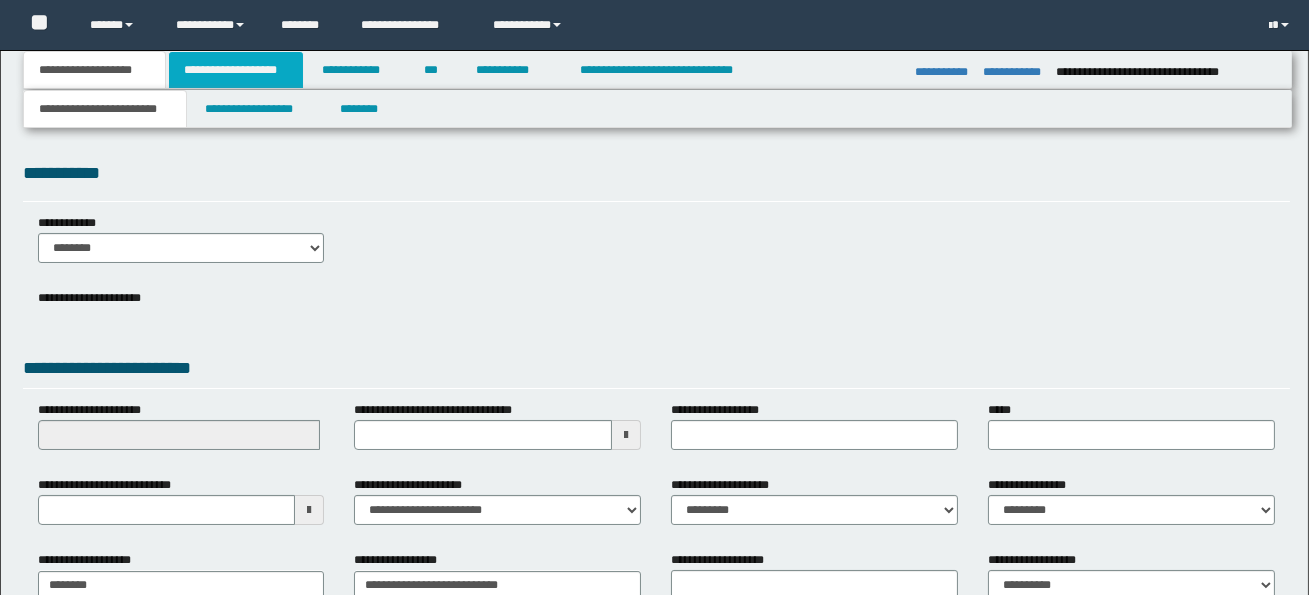 click on "**********" at bounding box center [236, 70] 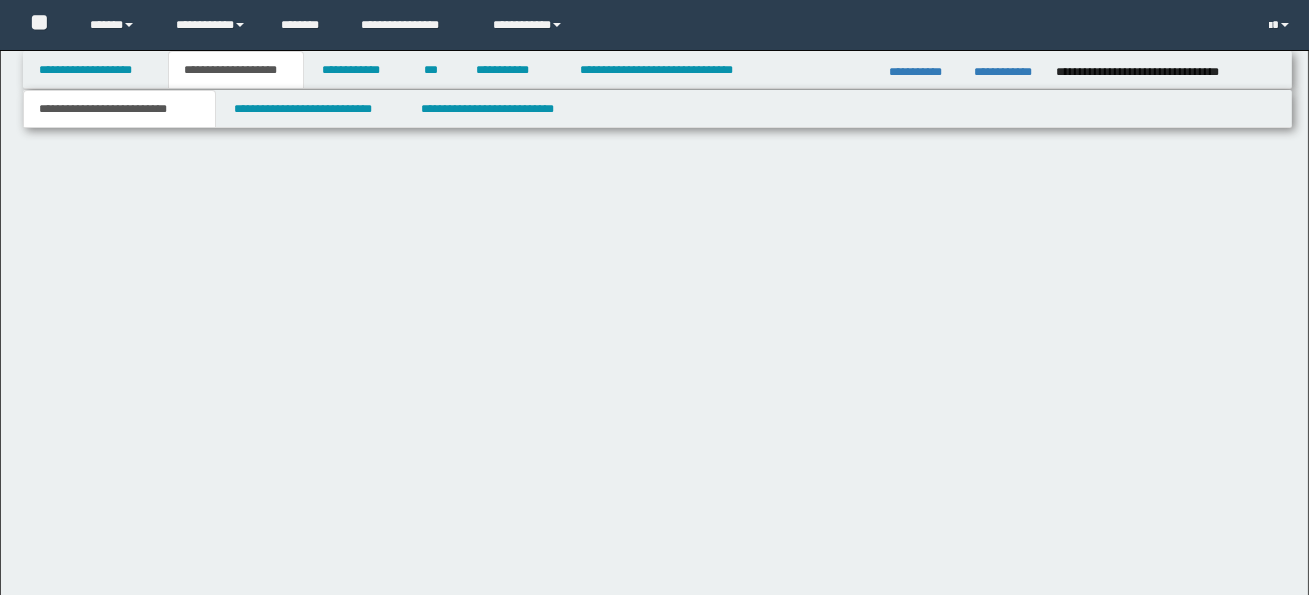 scroll, scrollTop: 0, scrollLeft: 0, axis: both 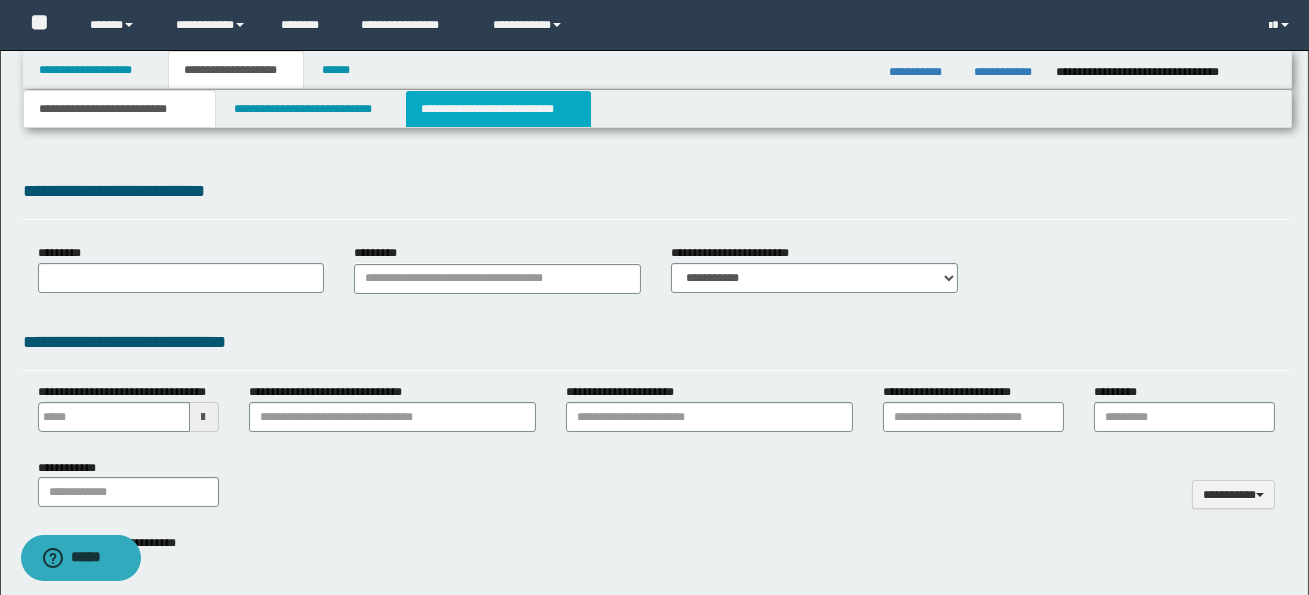 click on "**********" at bounding box center (498, 109) 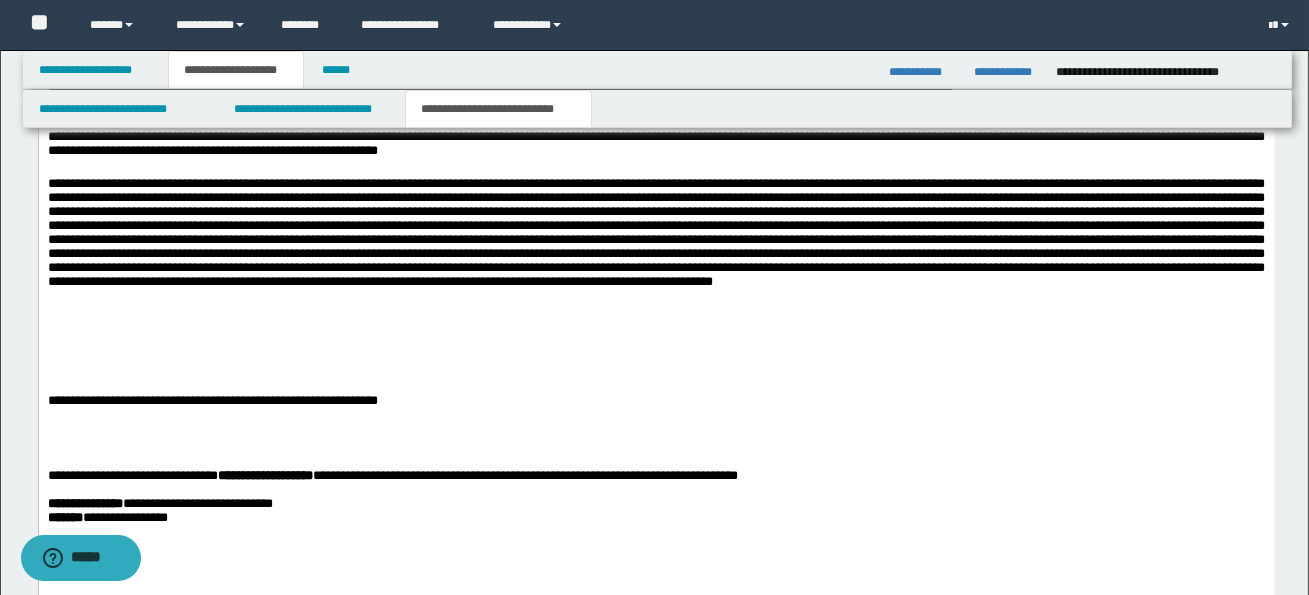 scroll, scrollTop: 1834, scrollLeft: 0, axis: vertical 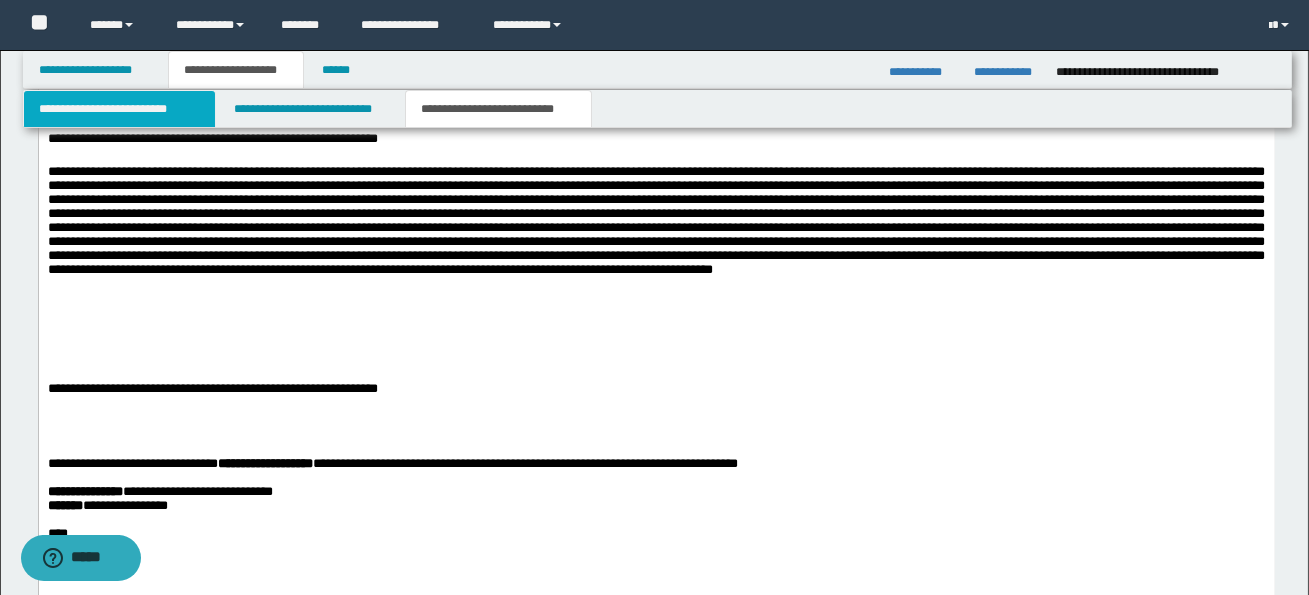click on "**********" at bounding box center [119, 109] 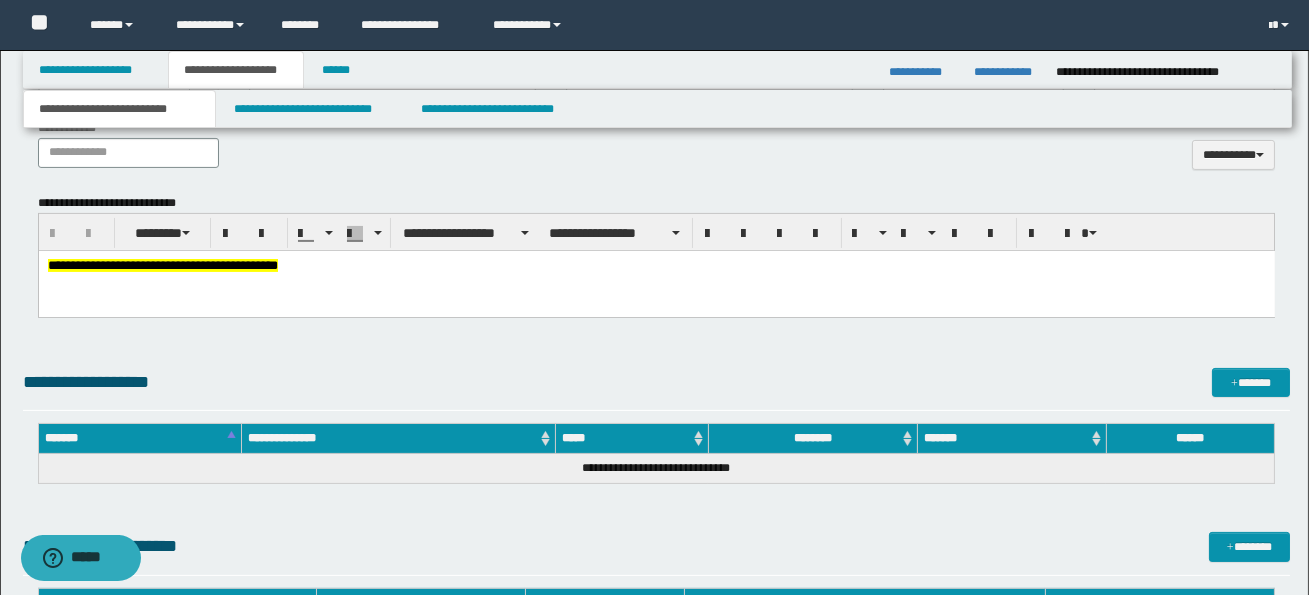 scroll, scrollTop: 975, scrollLeft: 0, axis: vertical 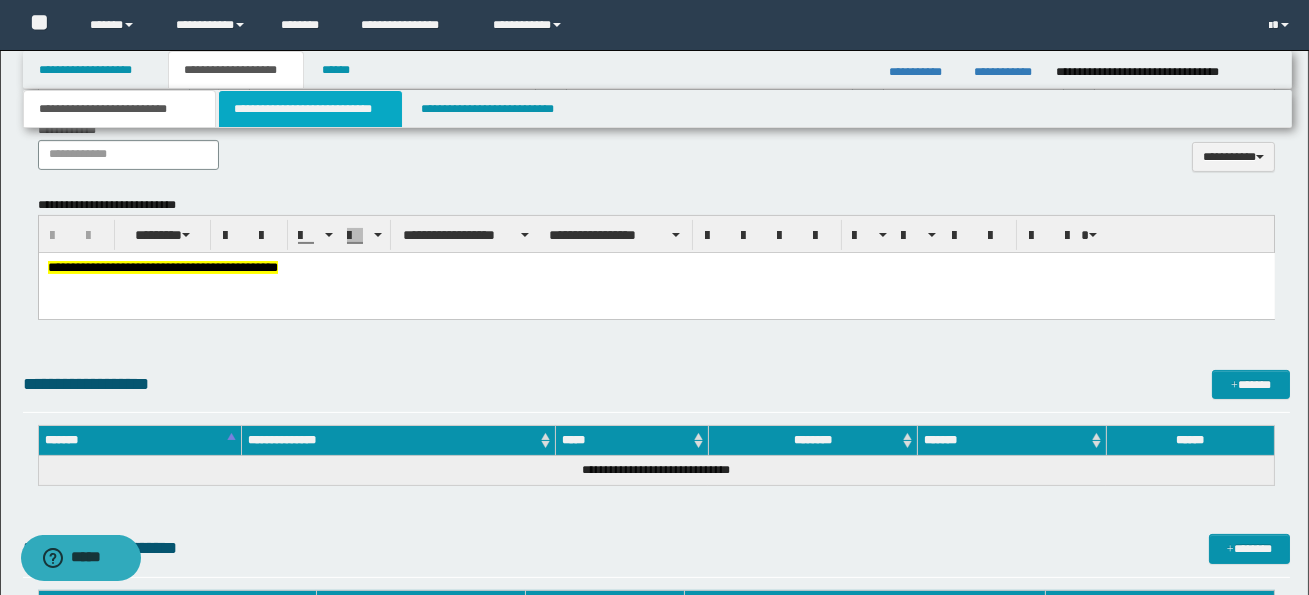 click on "**********" at bounding box center [310, 109] 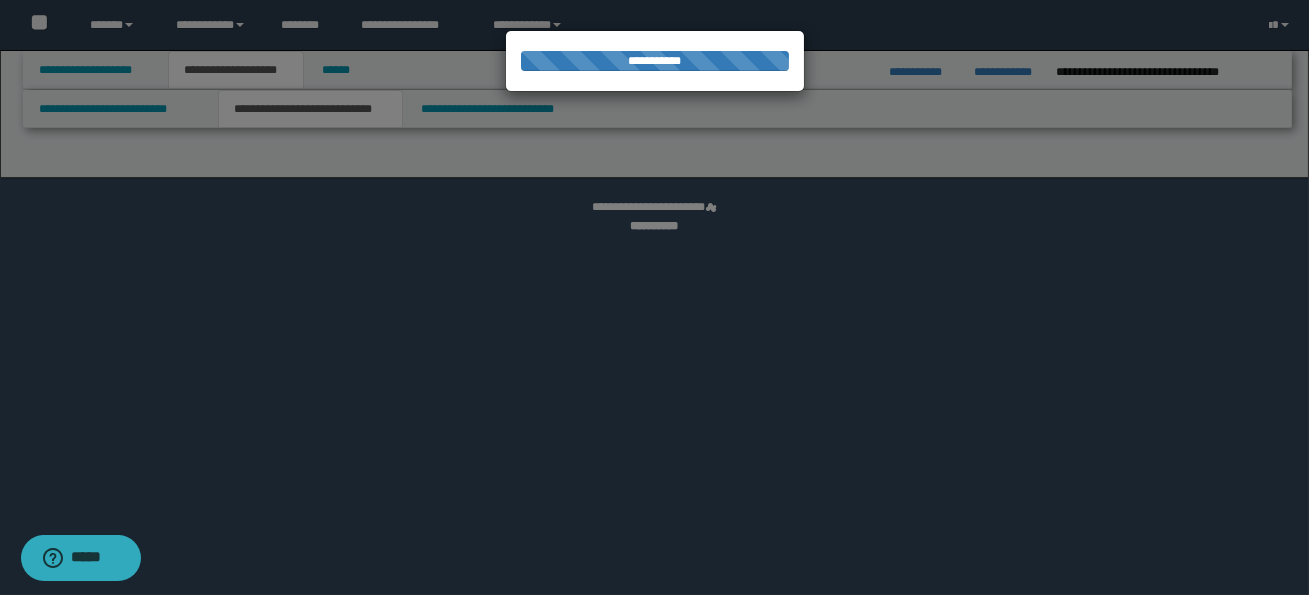 select on "*" 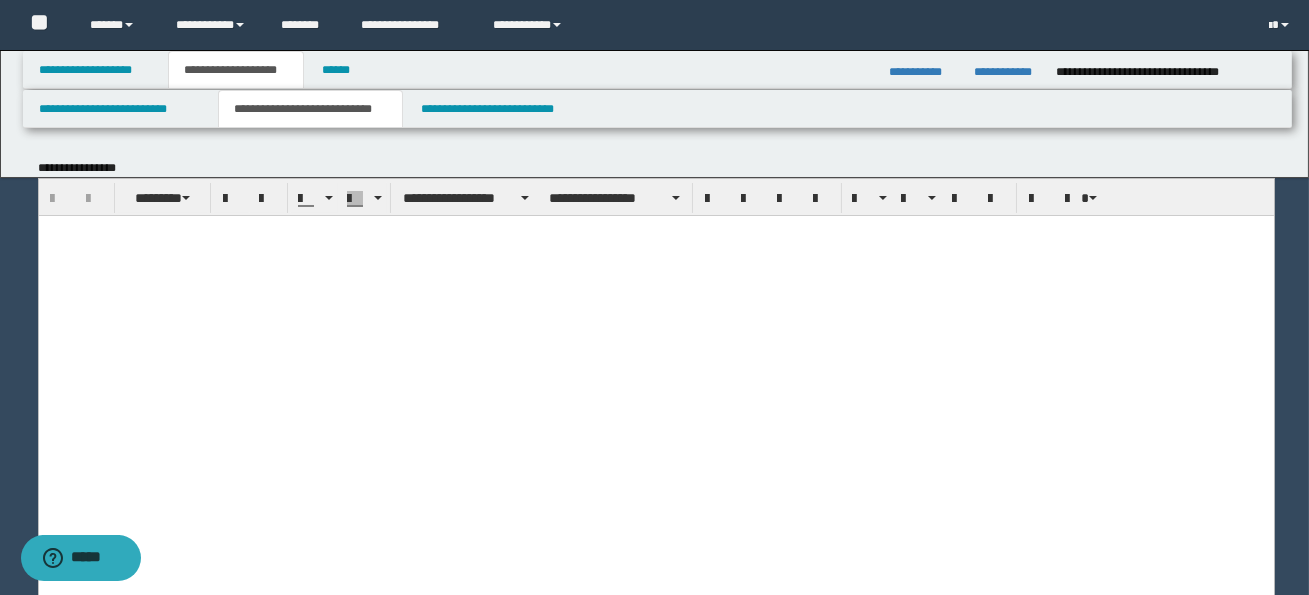 scroll, scrollTop: 0, scrollLeft: 0, axis: both 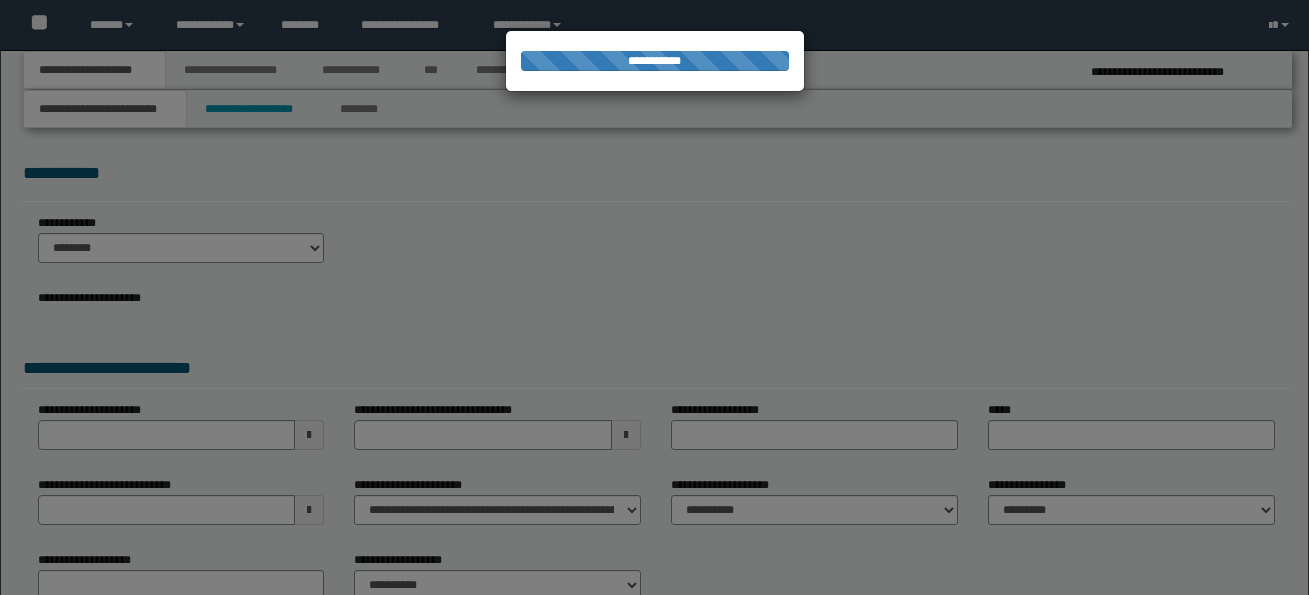 select on "*" 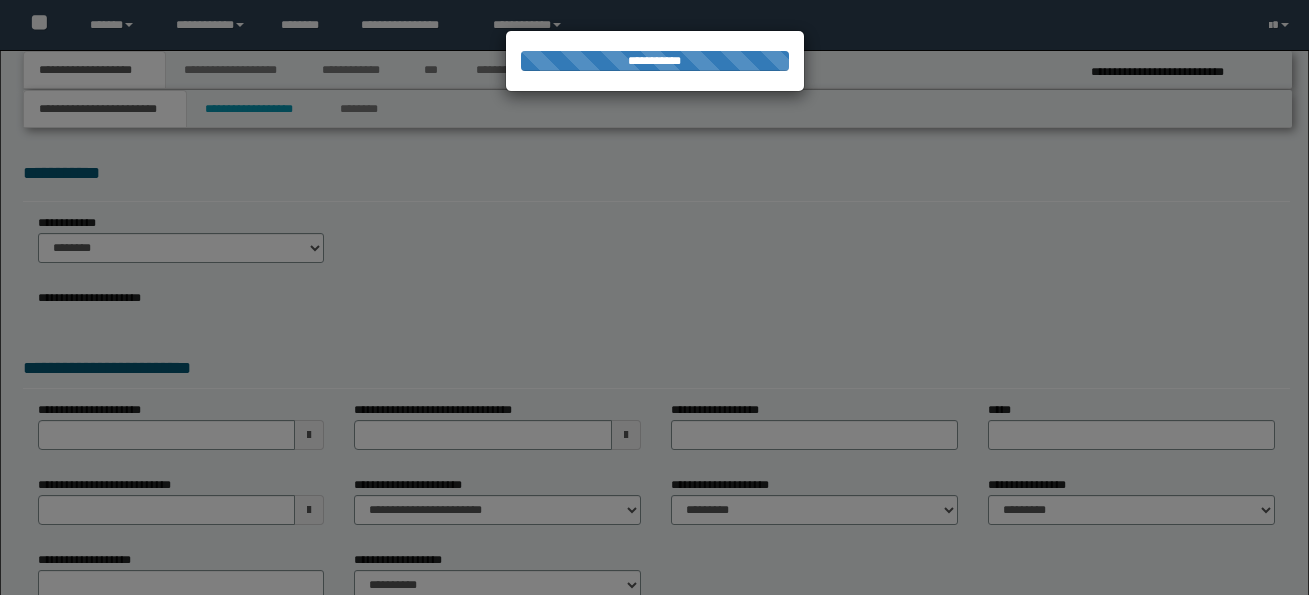 select on "*" 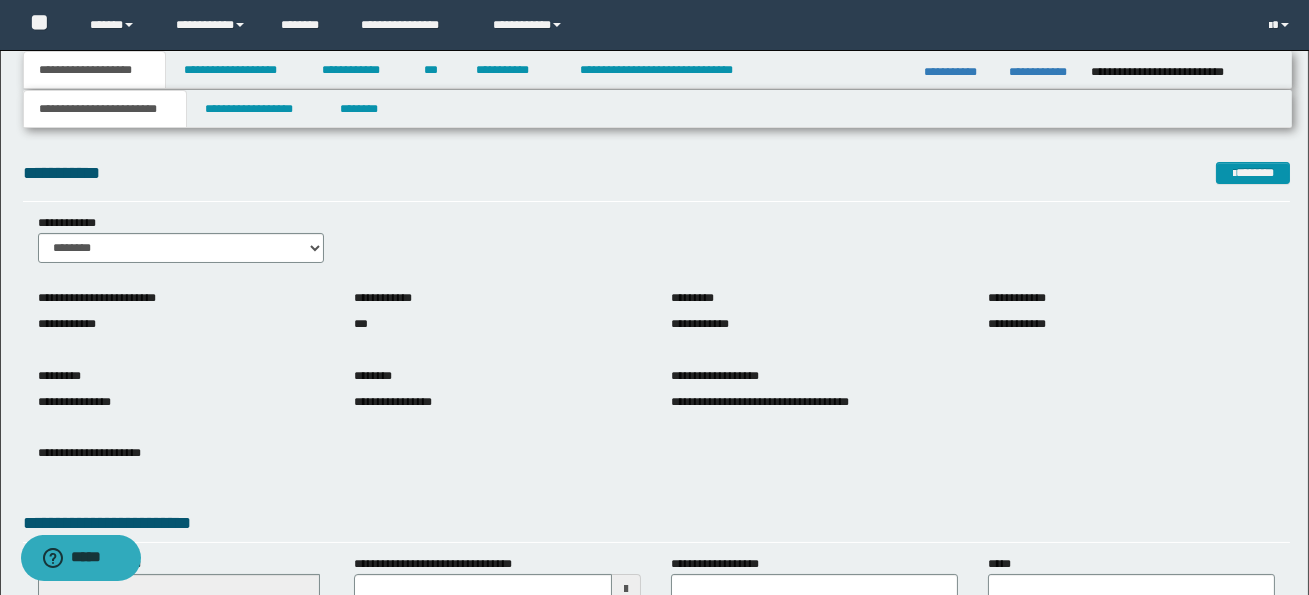 scroll, scrollTop: 0, scrollLeft: 0, axis: both 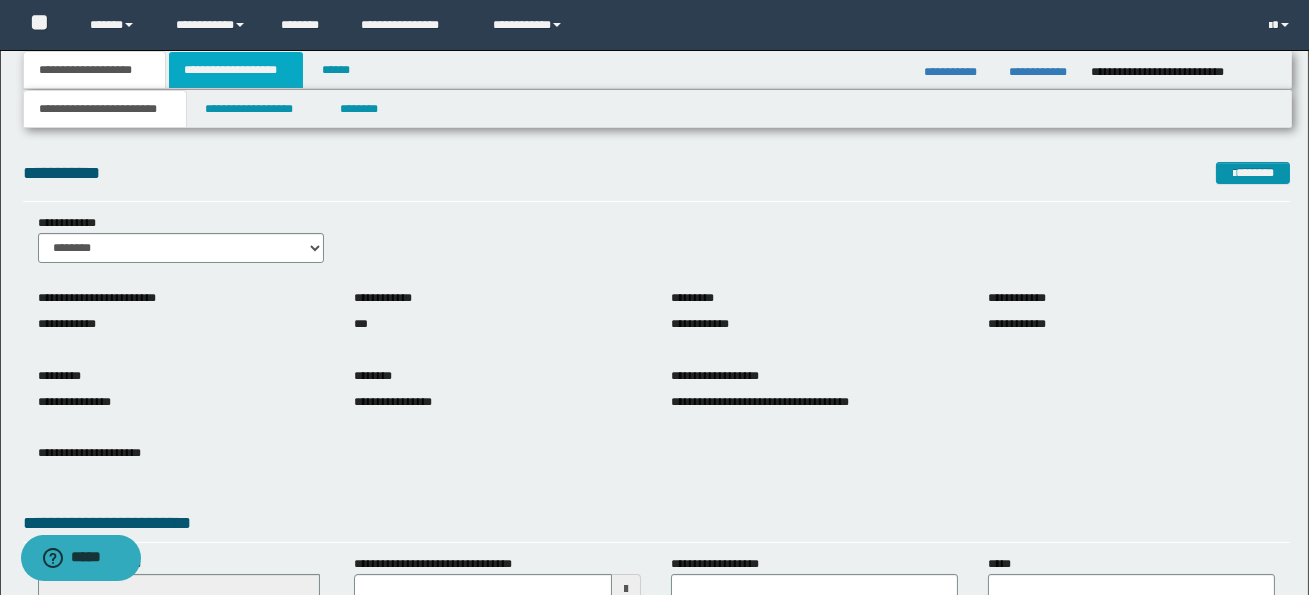 click on "**********" at bounding box center [236, 70] 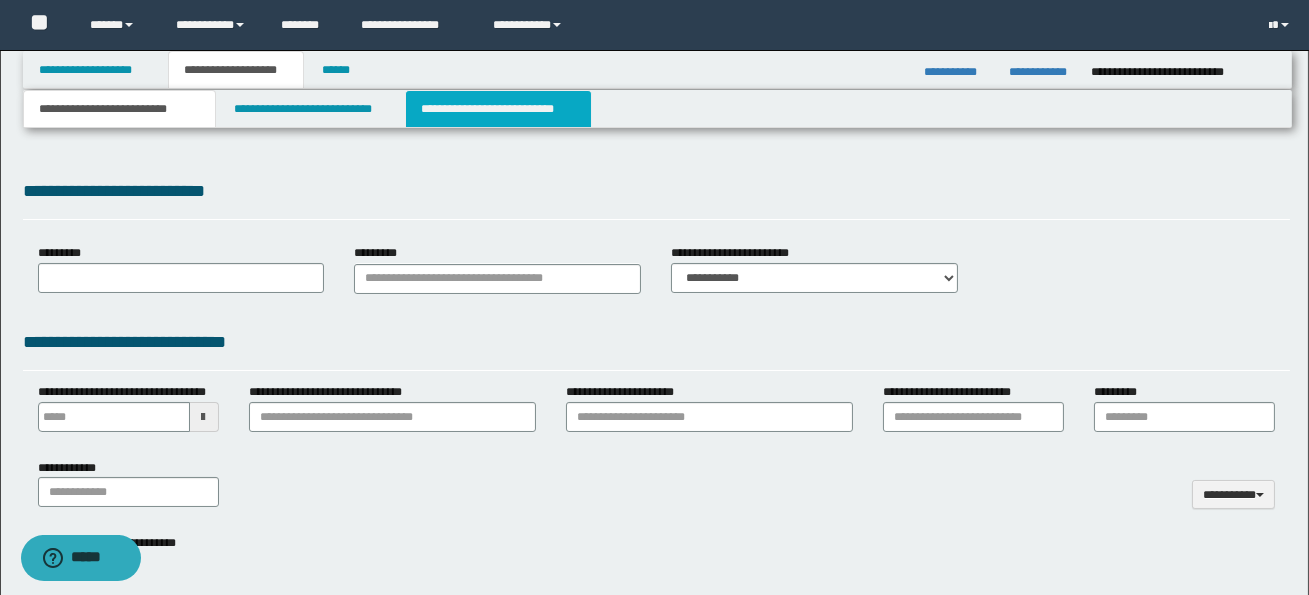 type 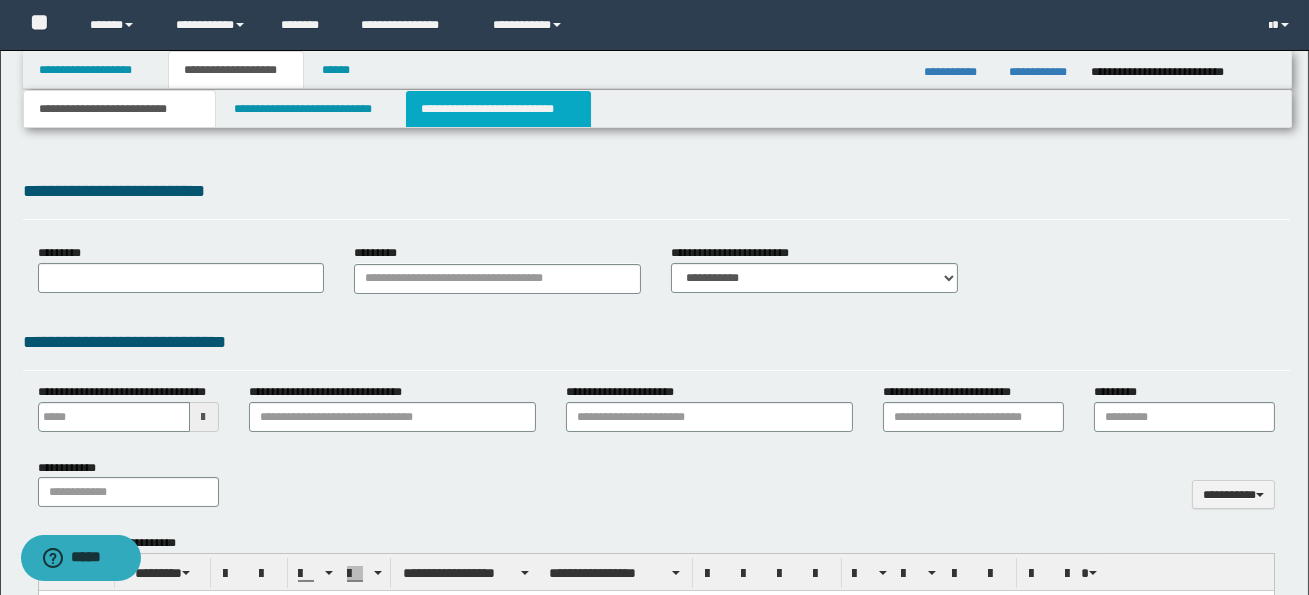 click on "**********" at bounding box center [498, 109] 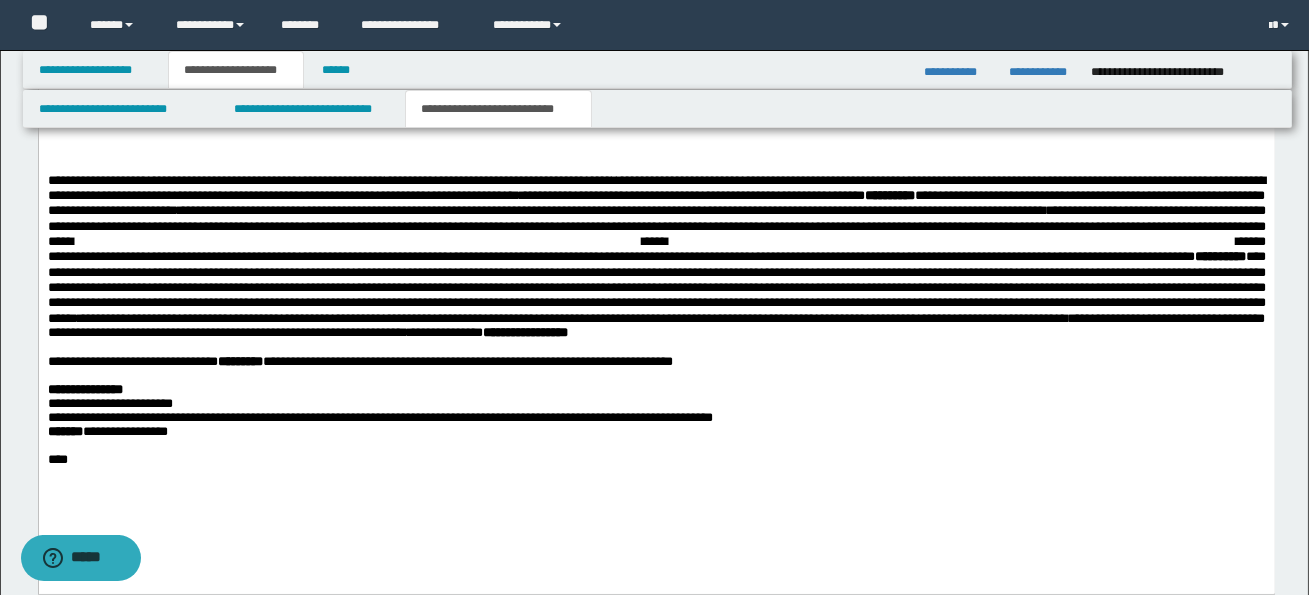 scroll, scrollTop: 2412, scrollLeft: 0, axis: vertical 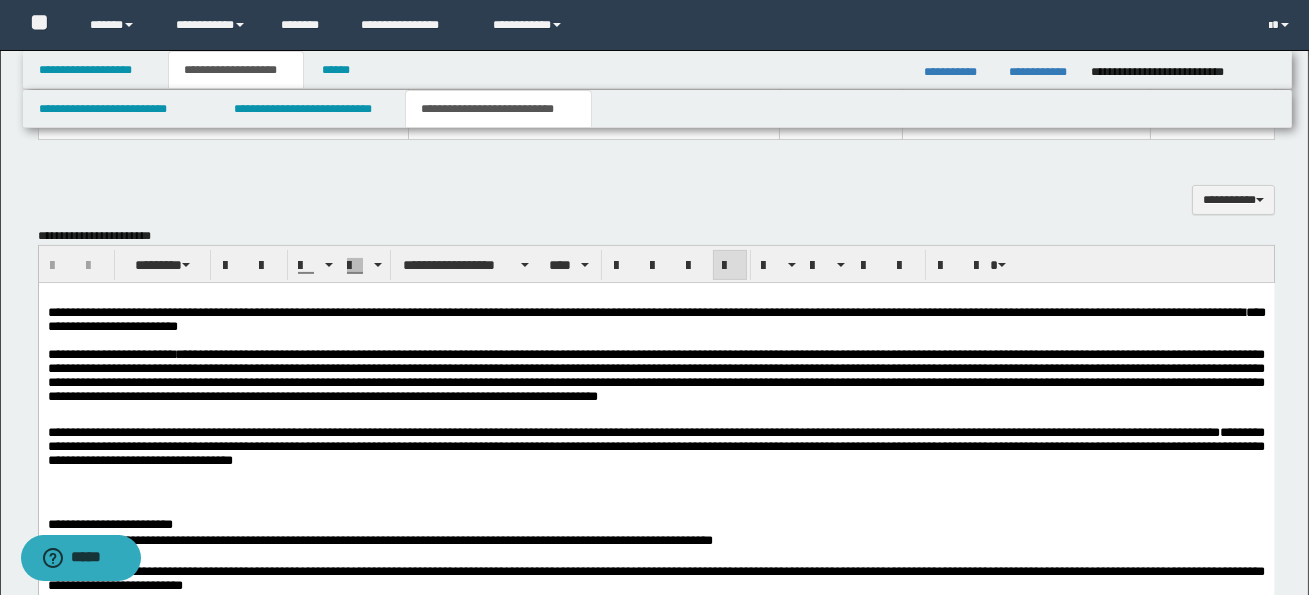 drag, startPoint x: 44, startPoint y: 1485, endPoint x: 138, endPoint y: 351, distance: 1137.8893 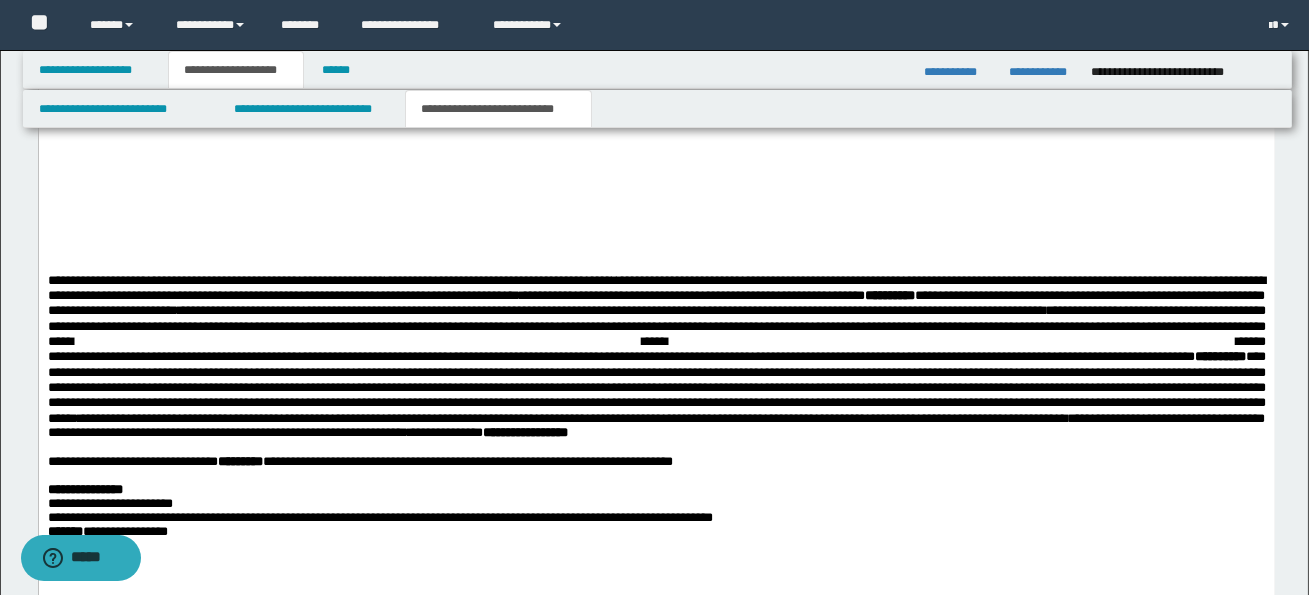 scroll, scrollTop: 2331, scrollLeft: 0, axis: vertical 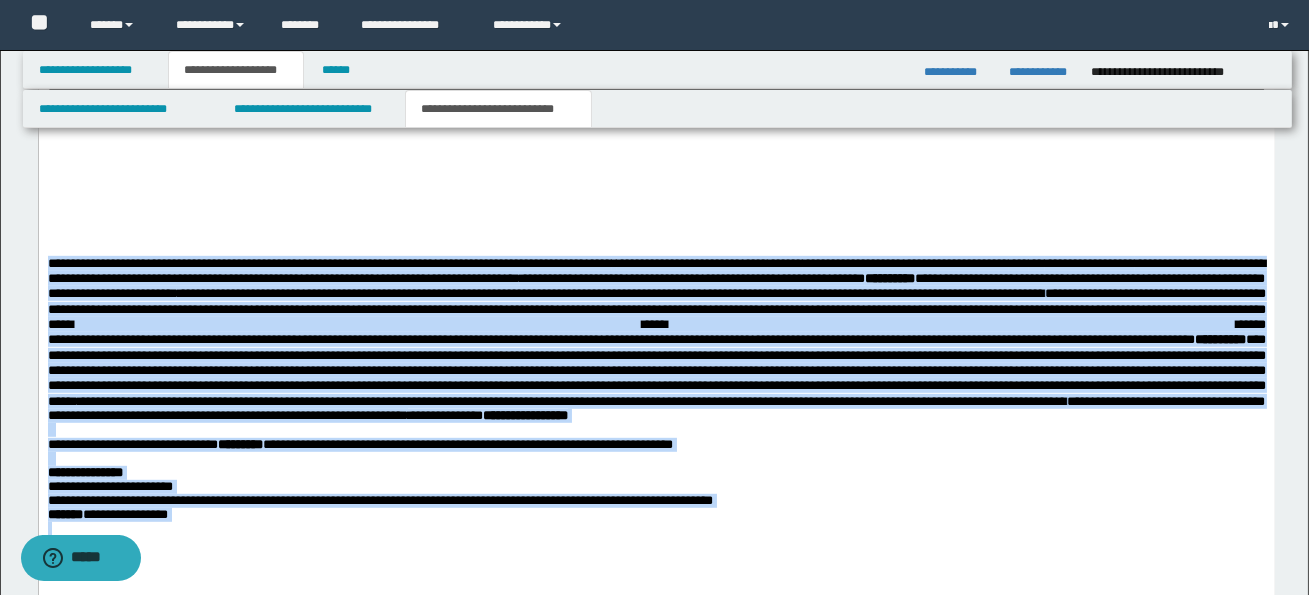 drag, startPoint x: 47, startPoint y: 268, endPoint x: 212, endPoint y: 539, distance: 317.27905 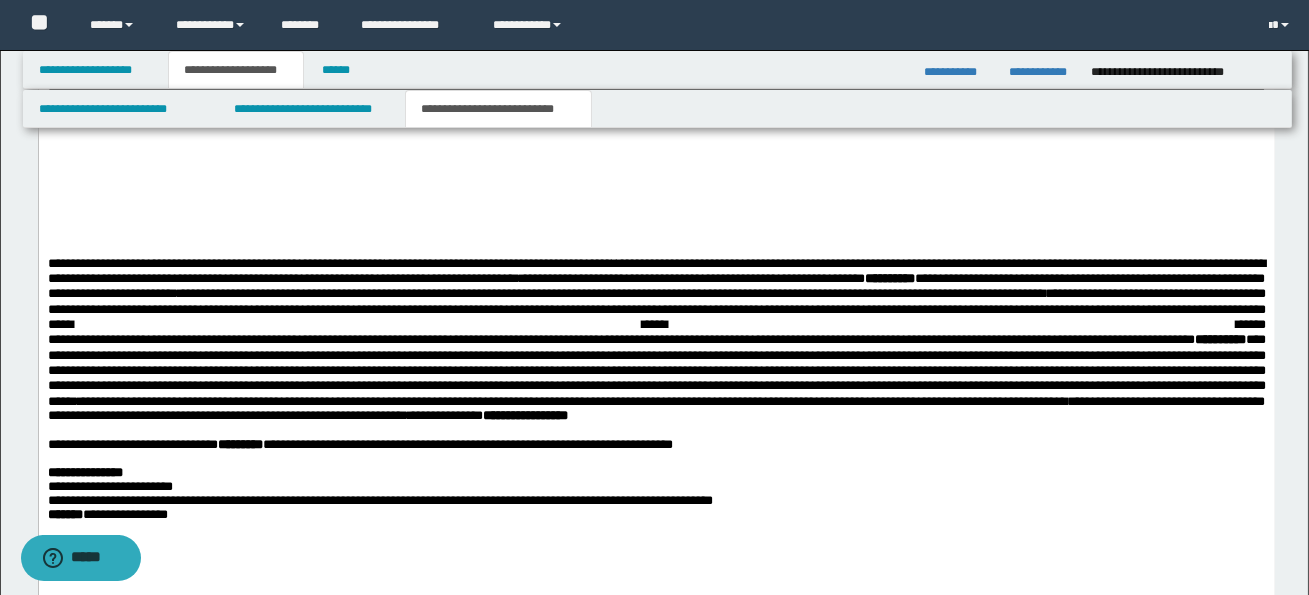 click at bounding box center [656, 530] 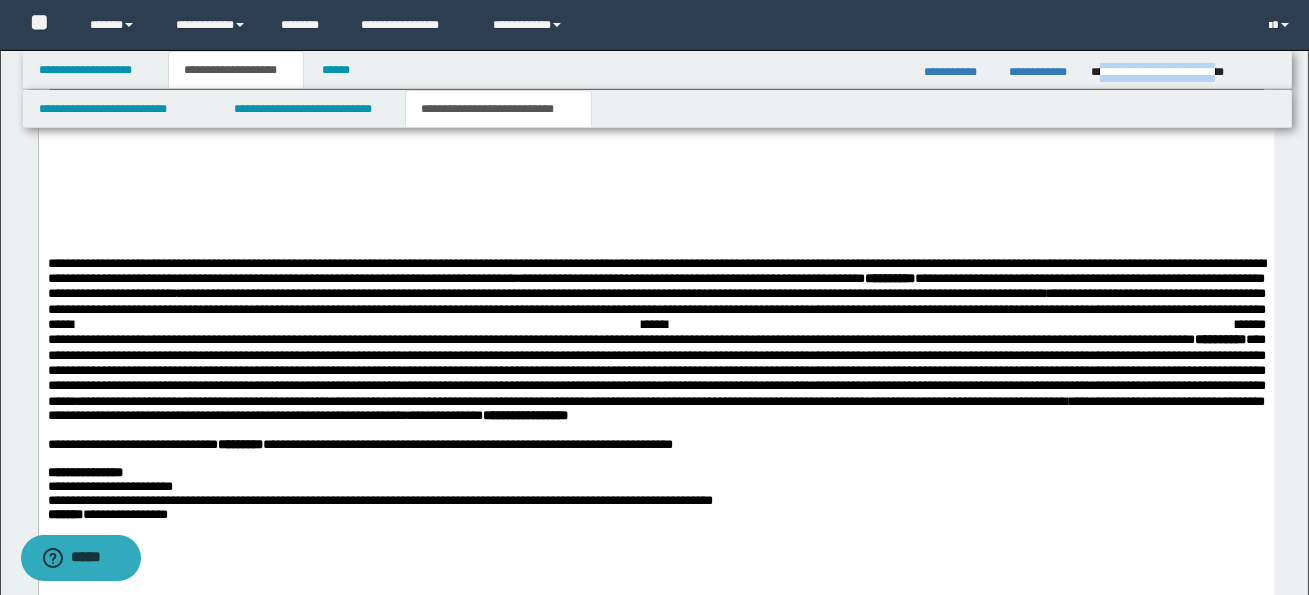 drag, startPoint x: 1098, startPoint y: 73, endPoint x: 1268, endPoint y: 72, distance: 170.00294 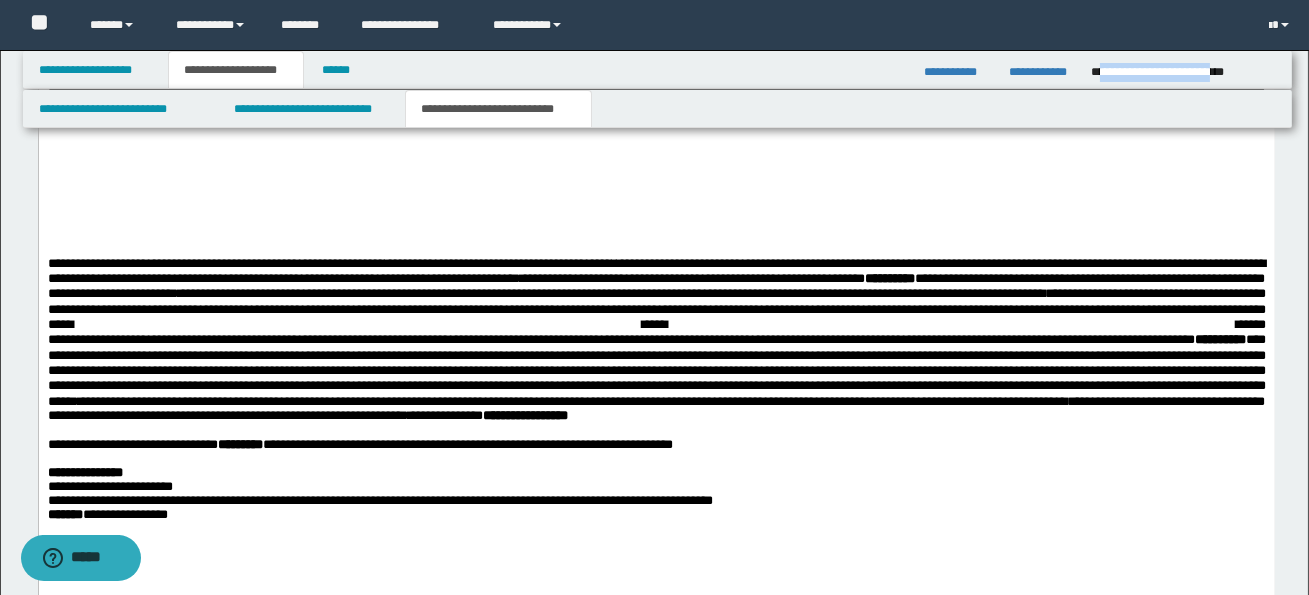 copy on "**********" 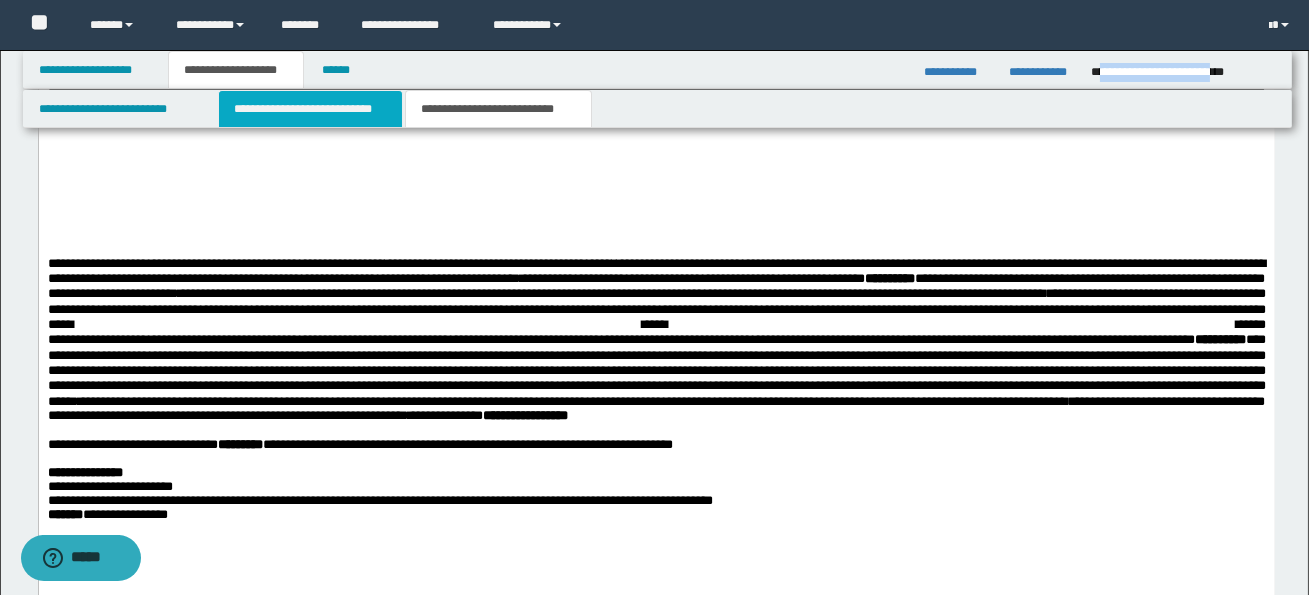 click on "**********" at bounding box center (310, 109) 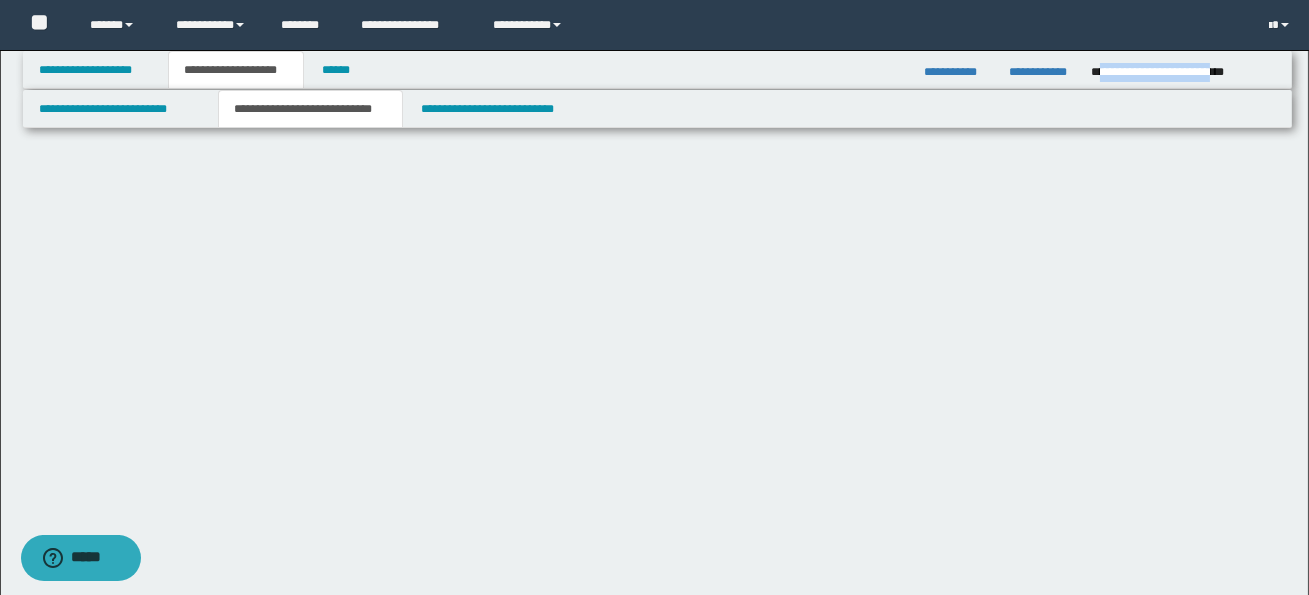 scroll, scrollTop: 0, scrollLeft: 0, axis: both 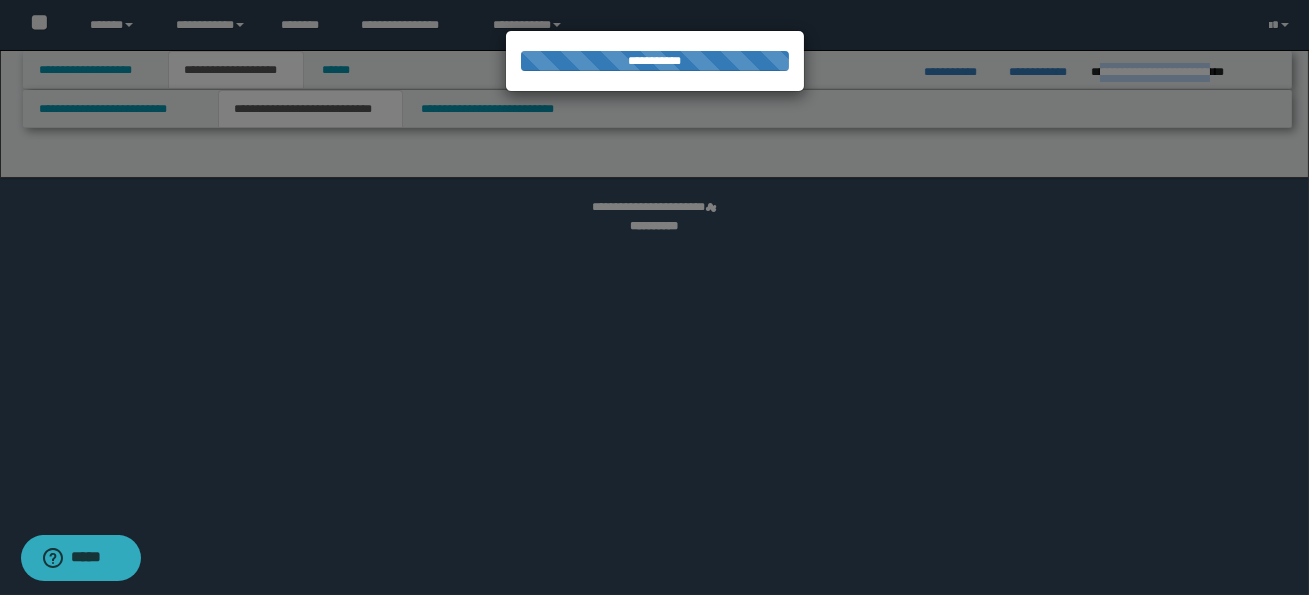 select on "*" 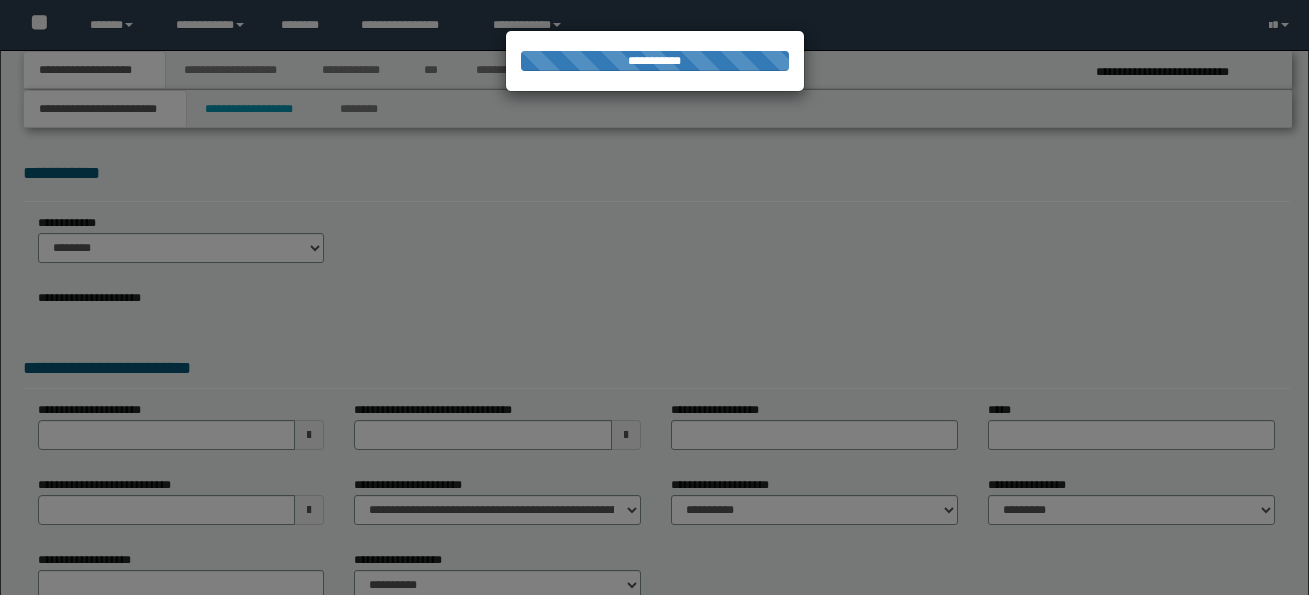 scroll, scrollTop: 0, scrollLeft: 0, axis: both 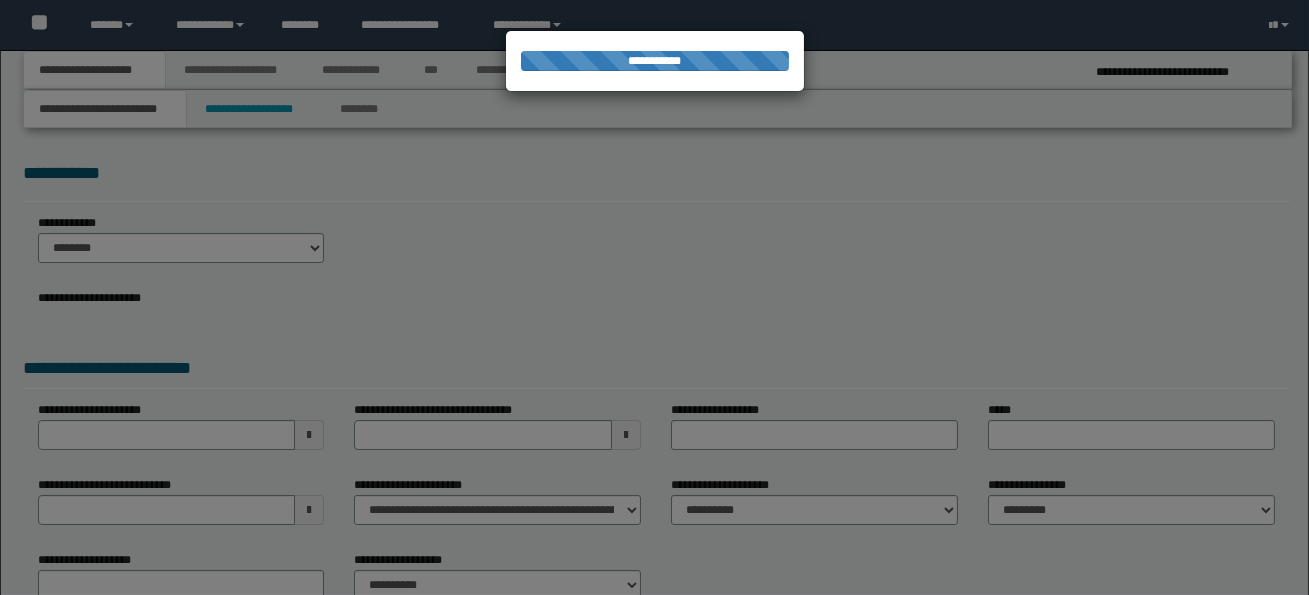 select on "*" 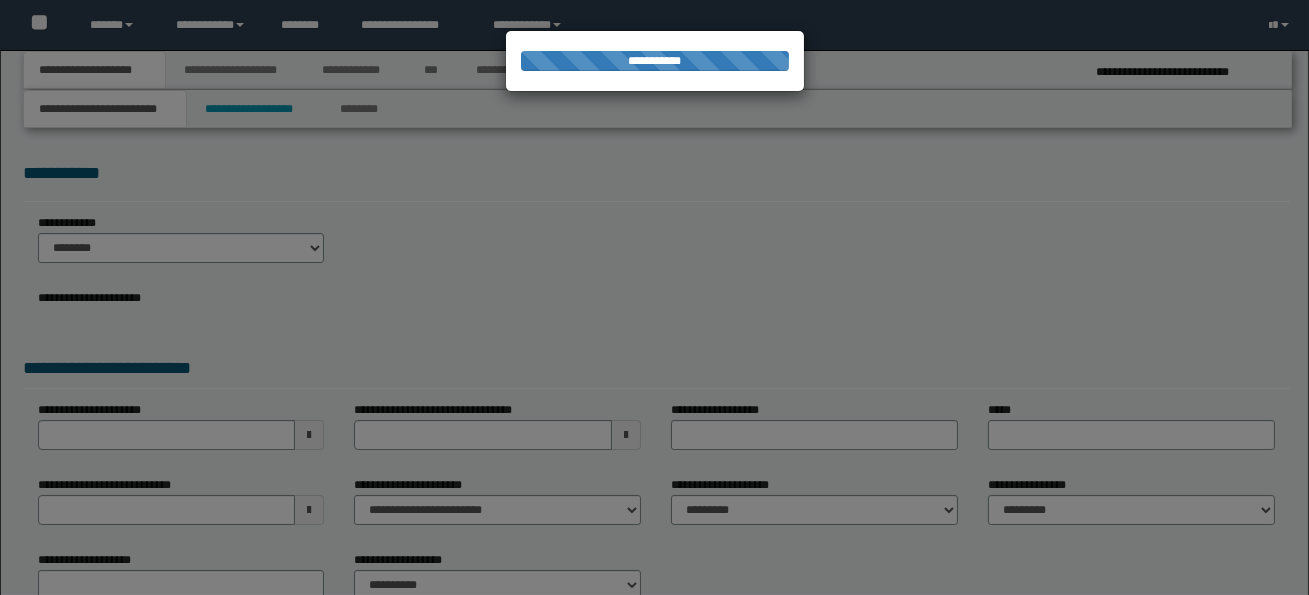 scroll, scrollTop: 0, scrollLeft: 0, axis: both 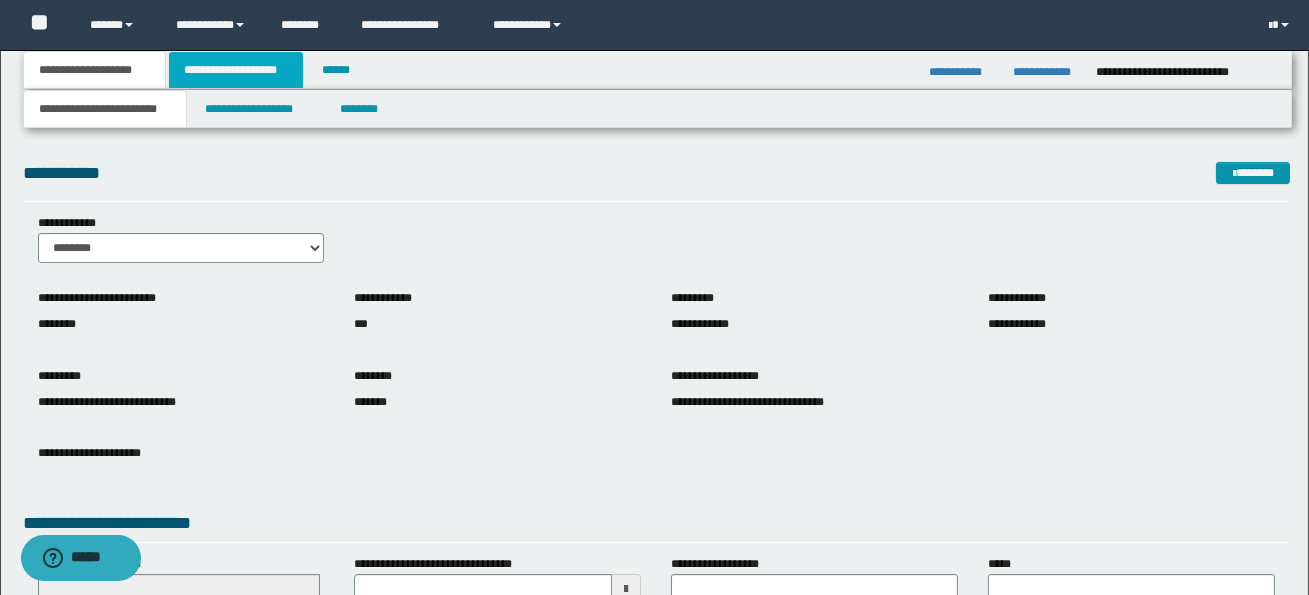 click on "**********" at bounding box center (236, 70) 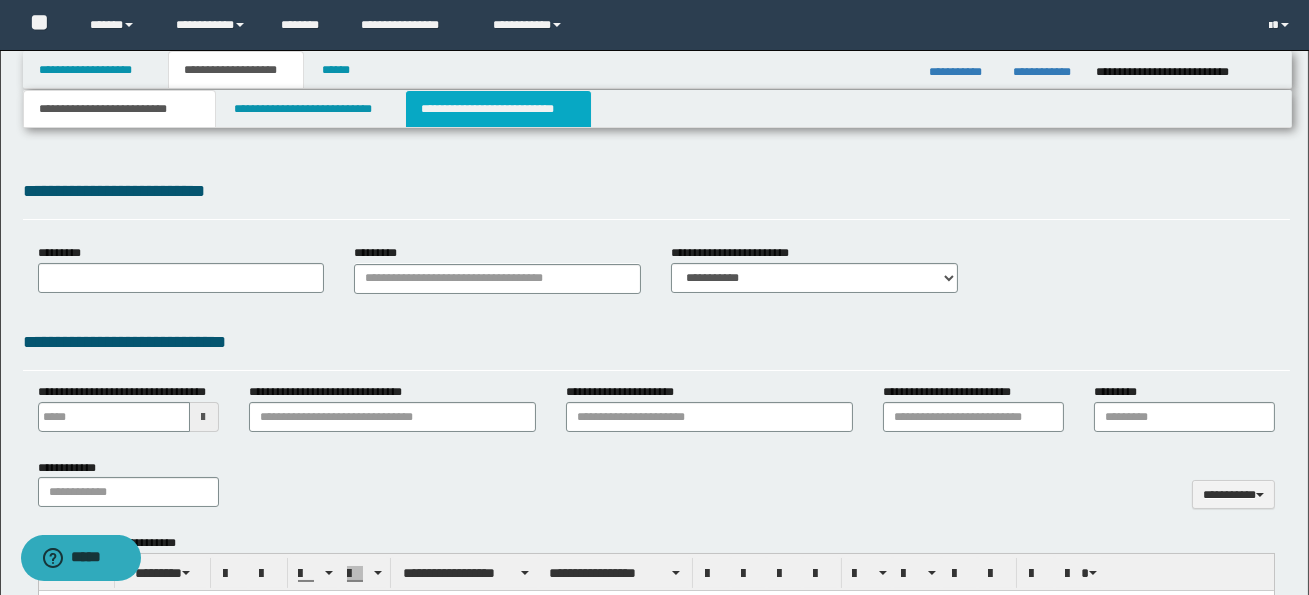 click on "**********" at bounding box center [498, 109] 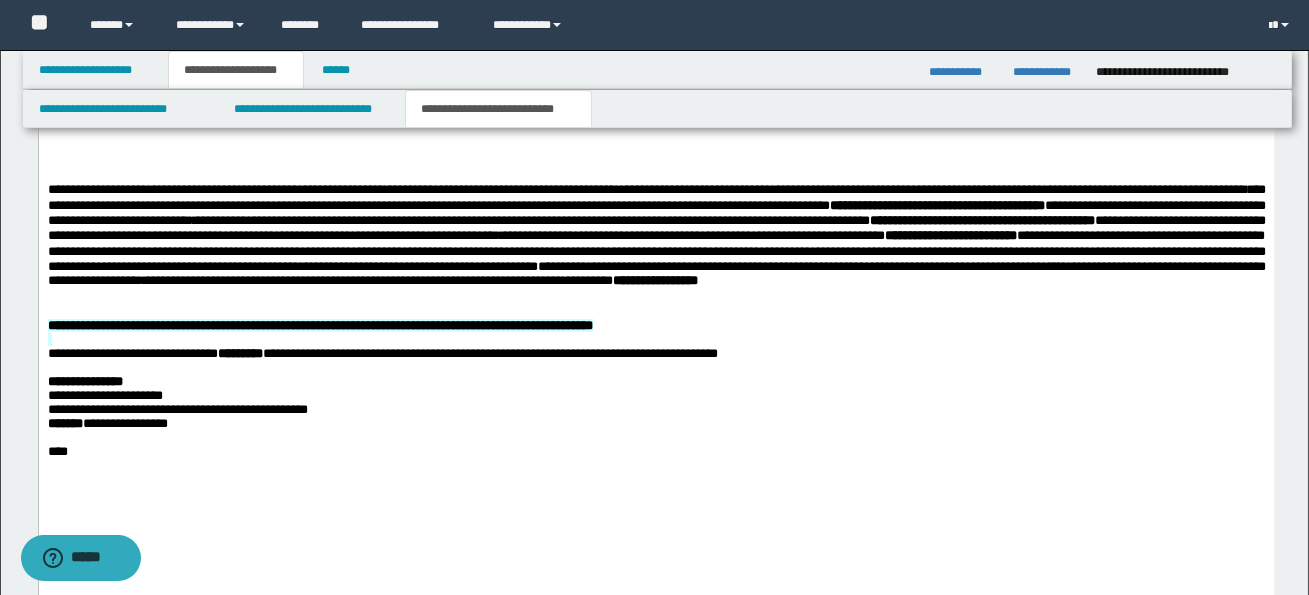 scroll, scrollTop: 1585, scrollLeft: 0, axis: vertical 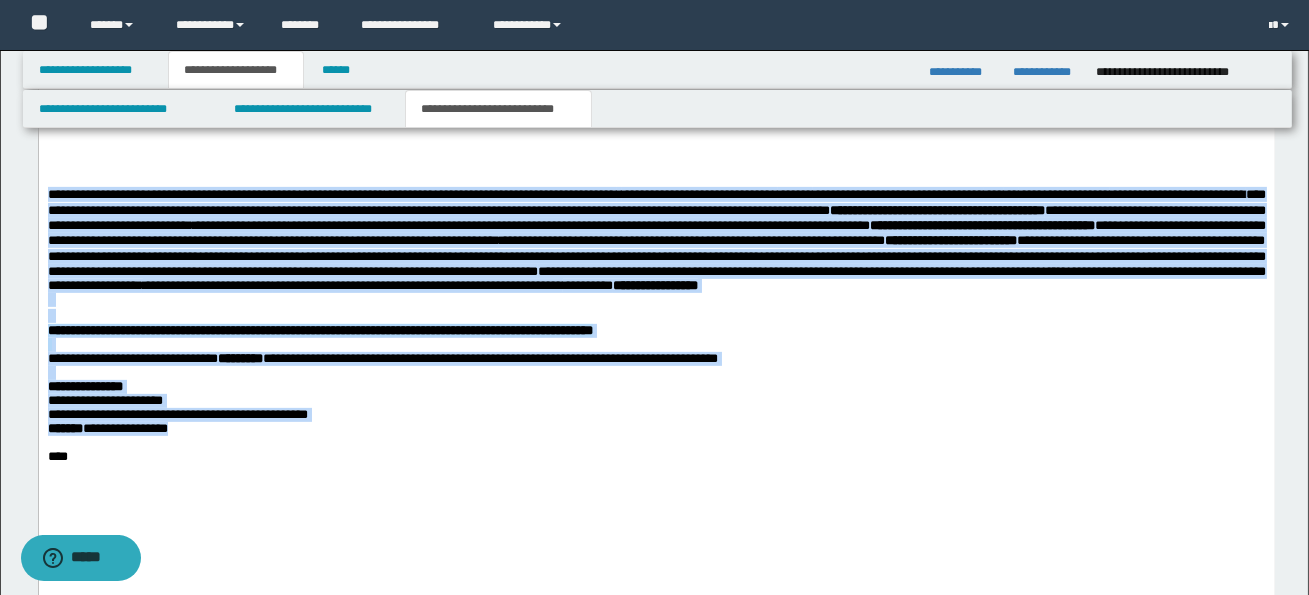 drag, startPoint x: 49, startPoint y: 198, endPoint x: 210, endPoint y: 456, distance: 304.11346 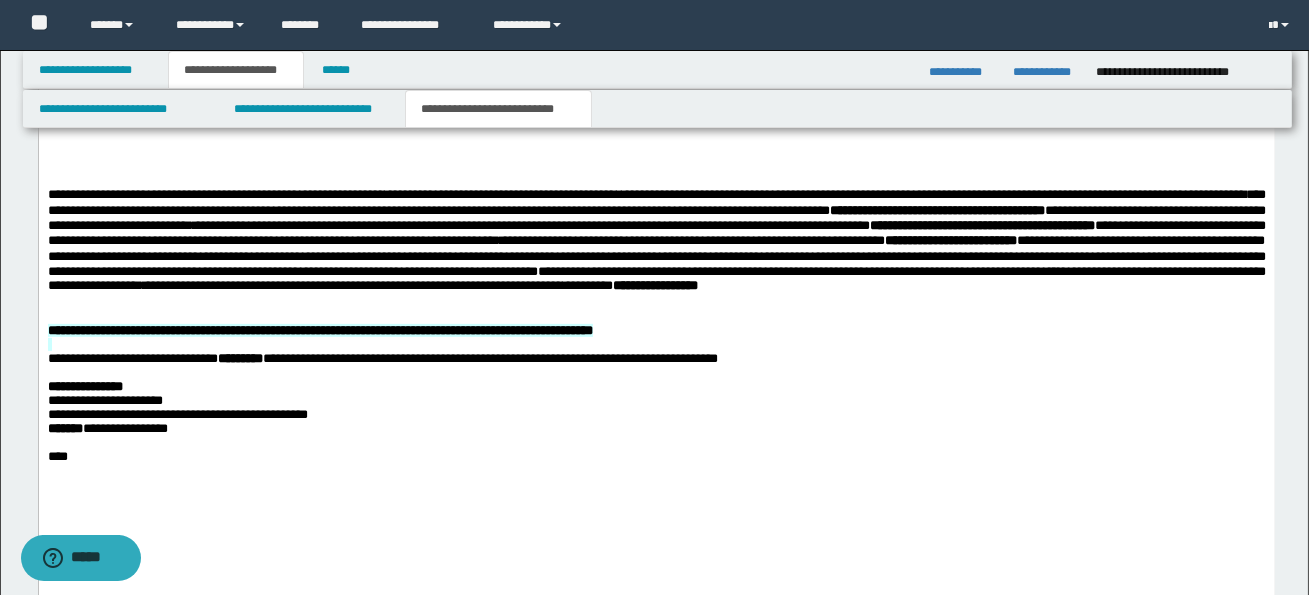 click on "****" at bounding box center (656, 457) 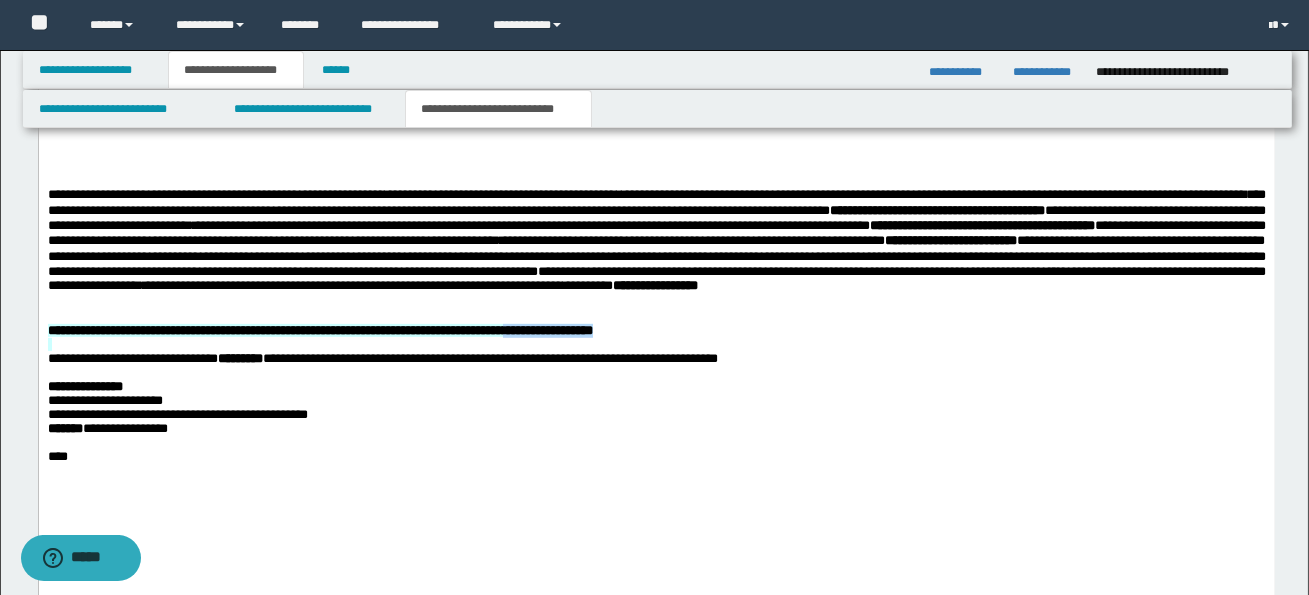drag, startPoint x: 734, startPoint y: 355, endPoint x: 880, endPoint y: 353, distance: 146.0137 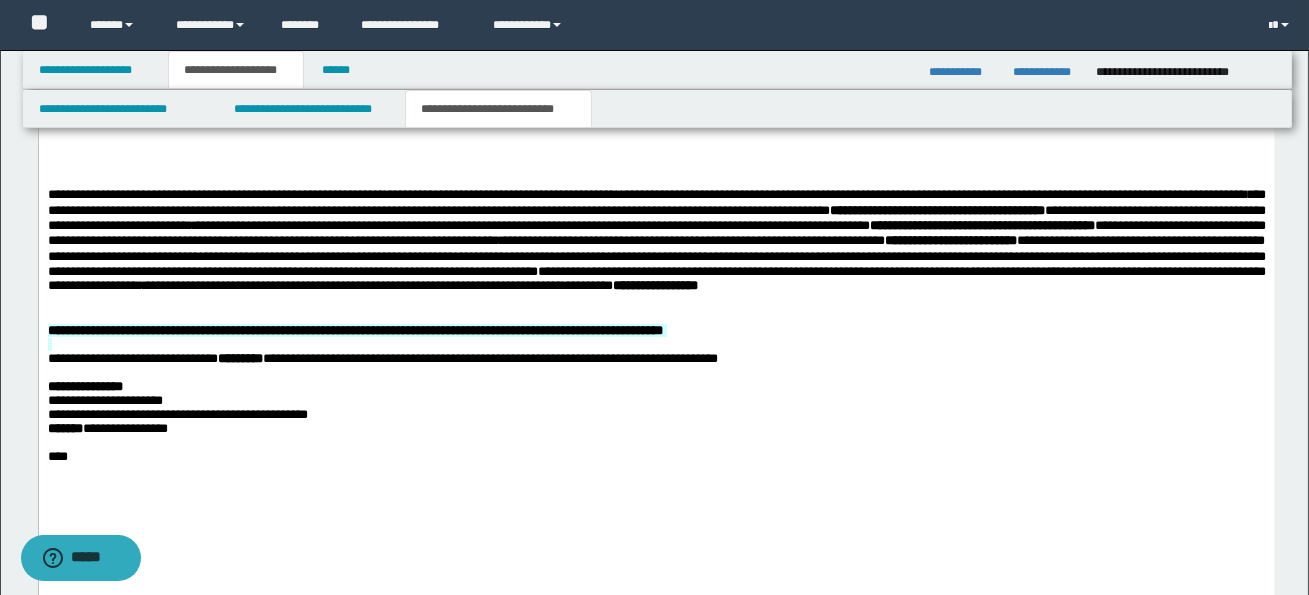 click at bounding box center [656, 373] 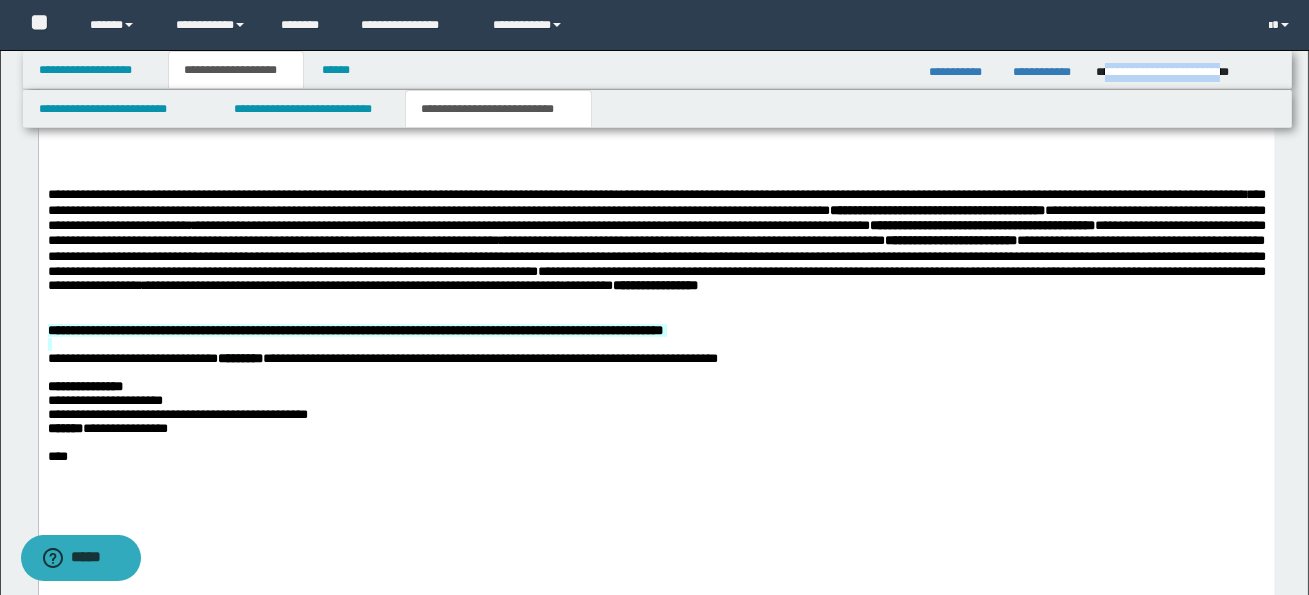 drag, startPoint x: 1105, startPoint y: 70, endPoint x: 1270, endPoint y: 67, distance: 165.02727 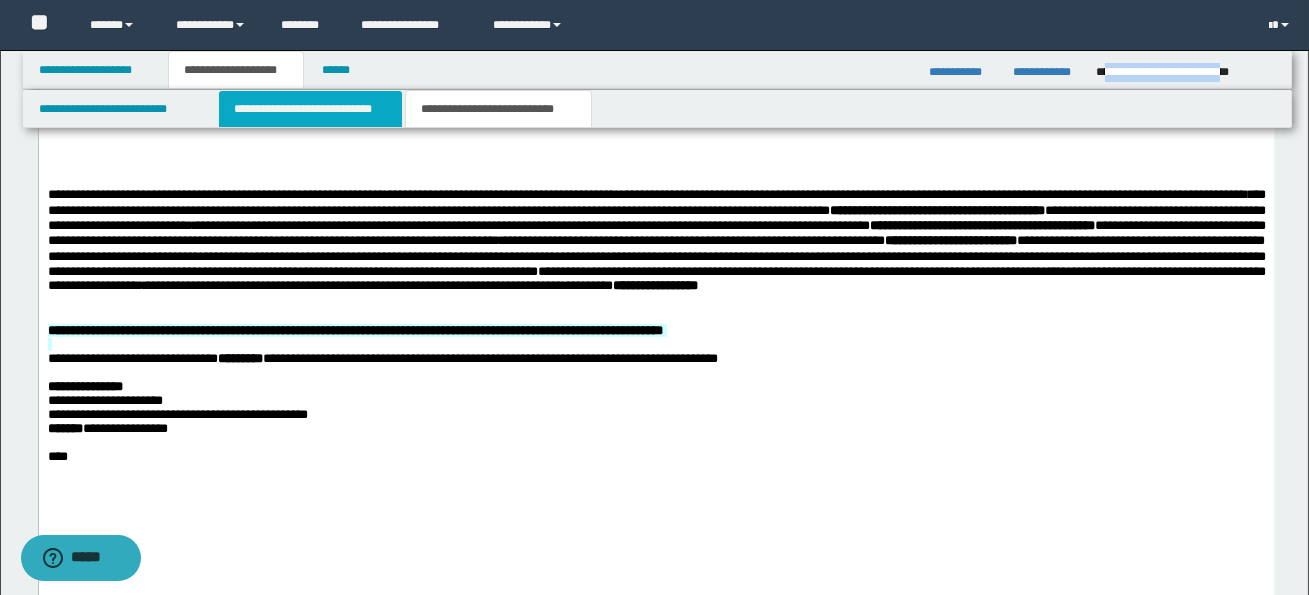 click on "**********" at bounding box center (310, 109) 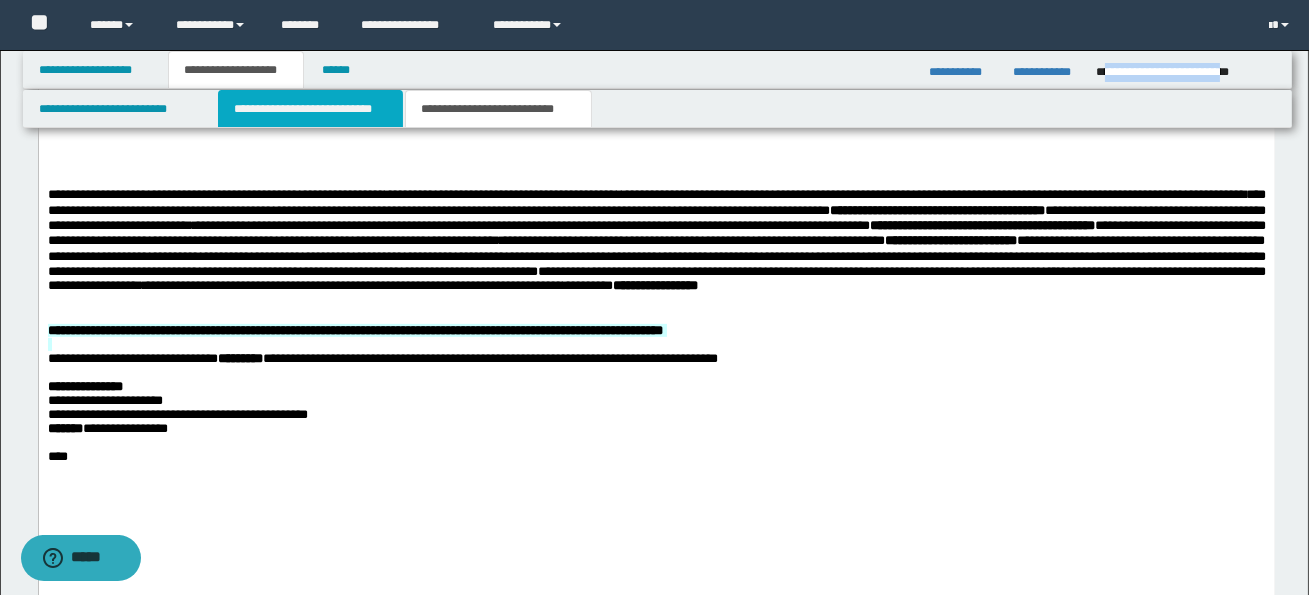 scroll, scrollTop: 0, scrollLeft: 0, axis: both 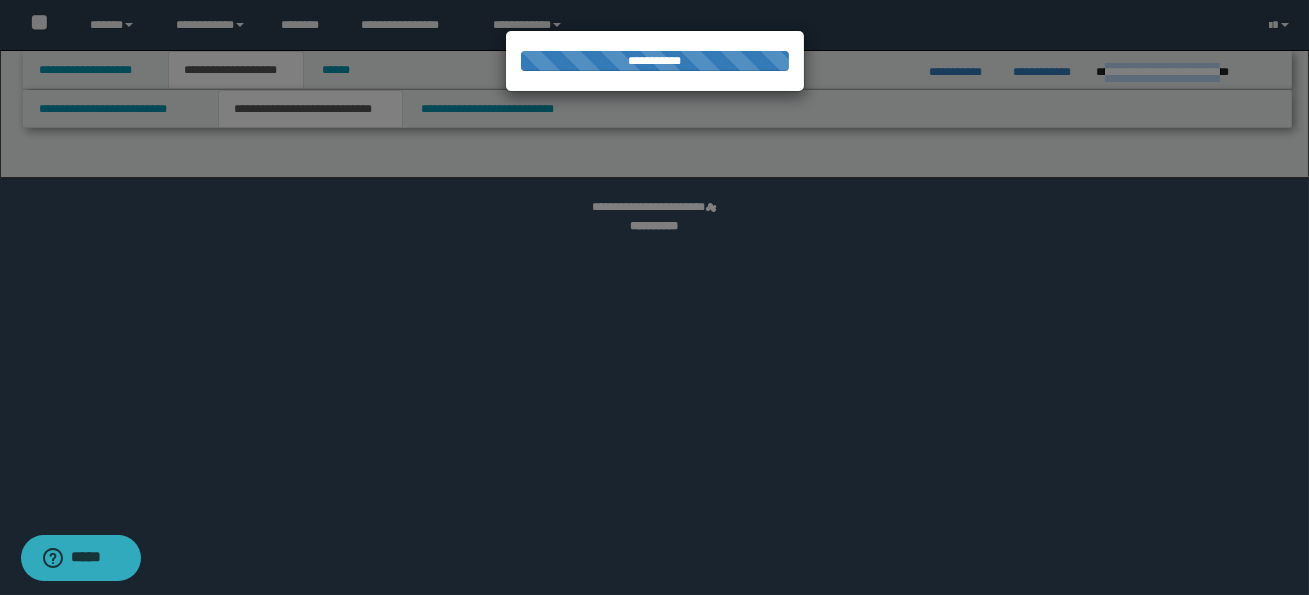 select on "*" 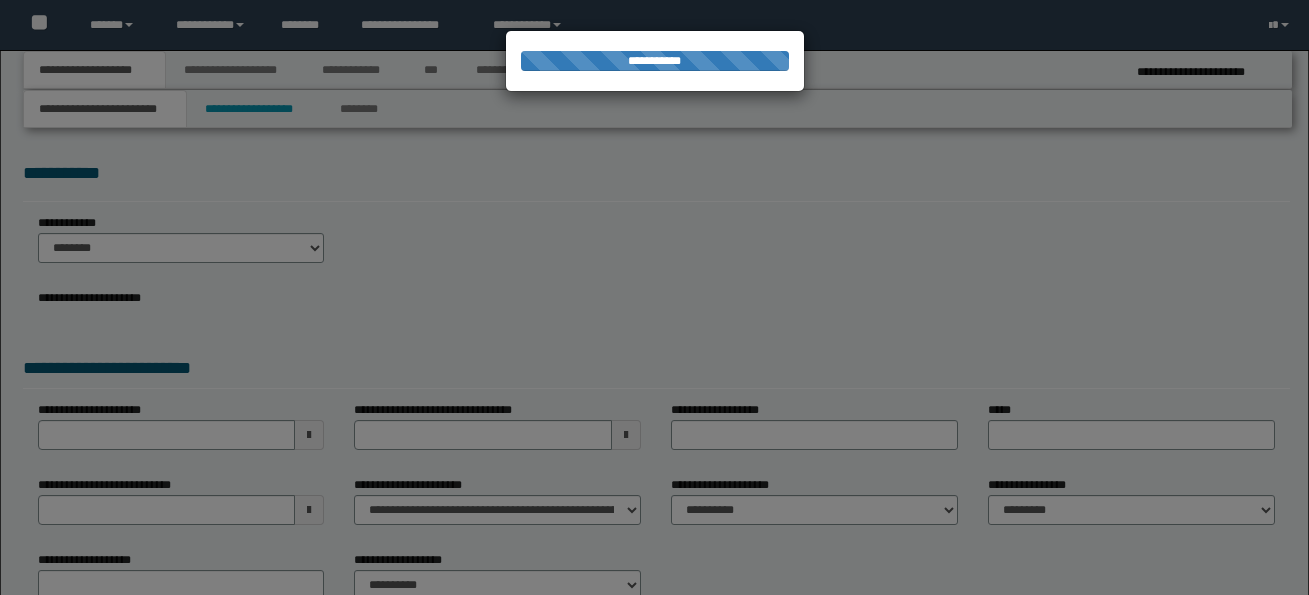 scroll, scrollTop: 0, scrollLeft: 0, axis: both 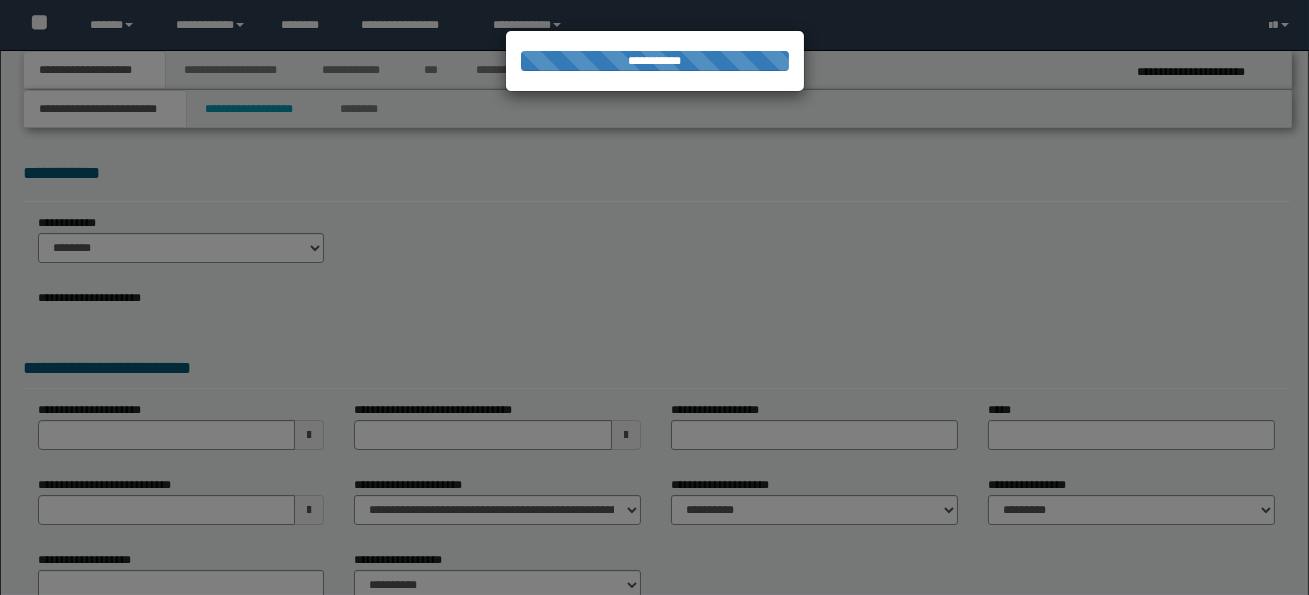 select on "*" 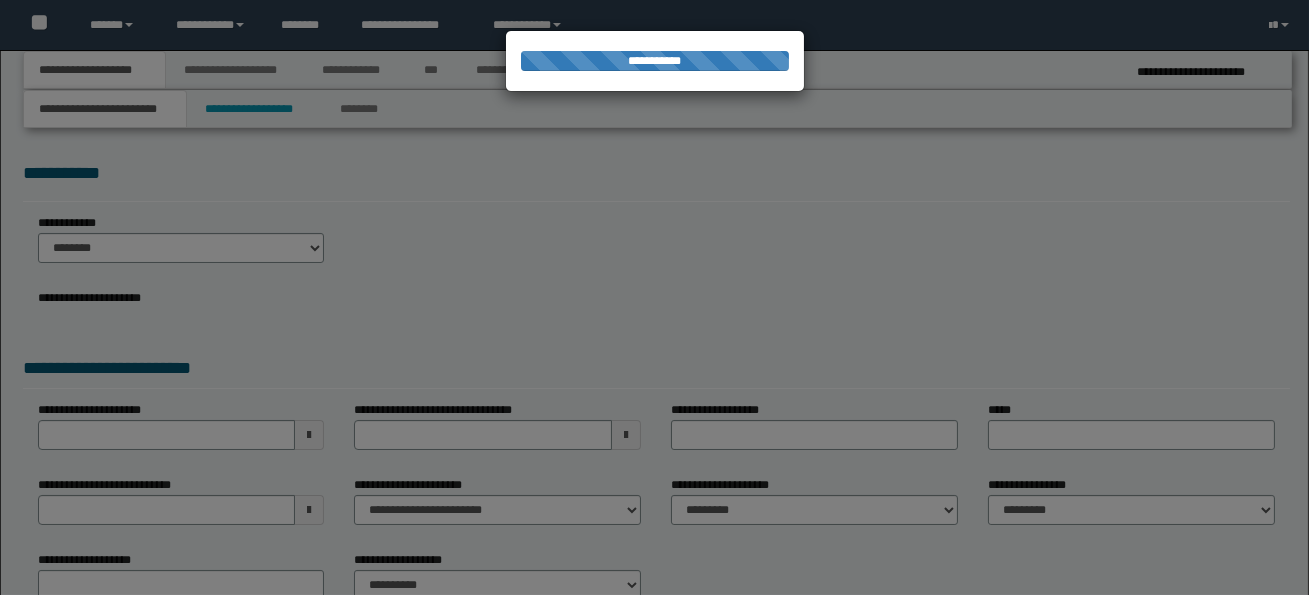 scroll, scrollTop: 0, scrollLeft: 0, axis: both 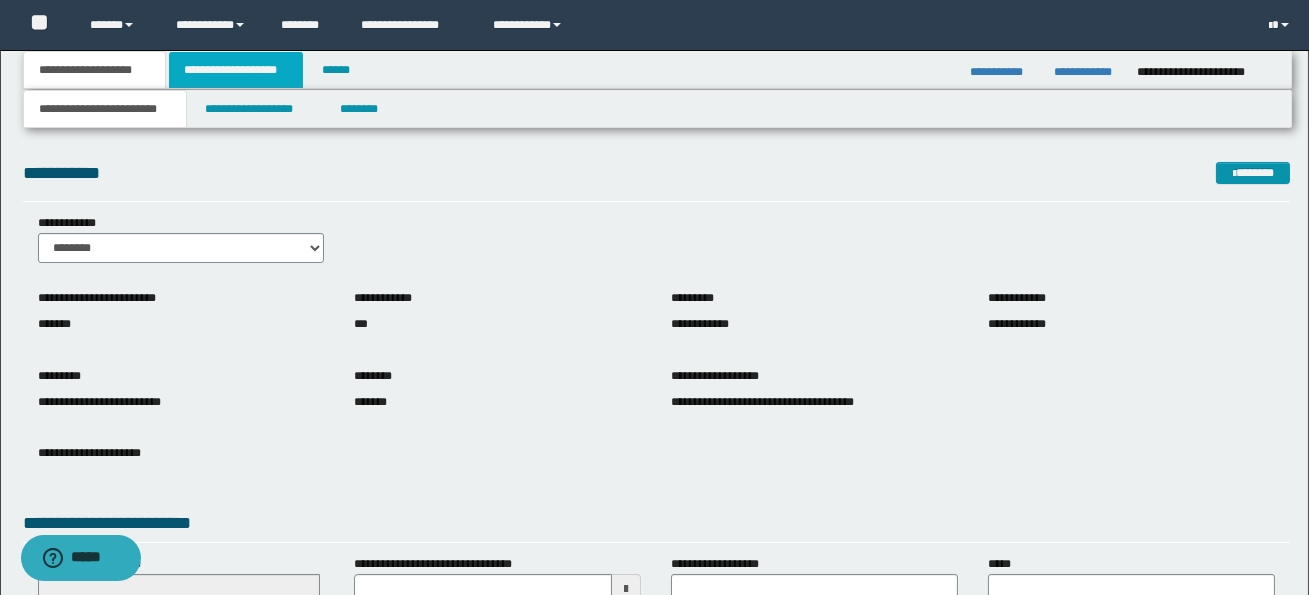 click on "**********" at bounding box center (236, 70) 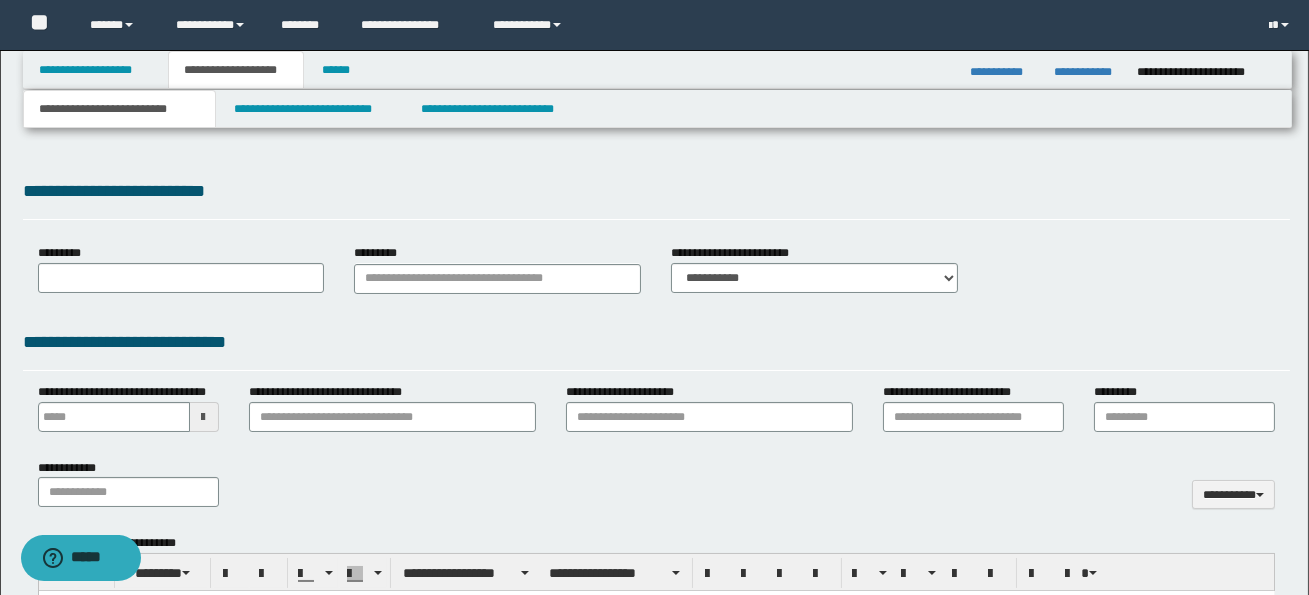 type 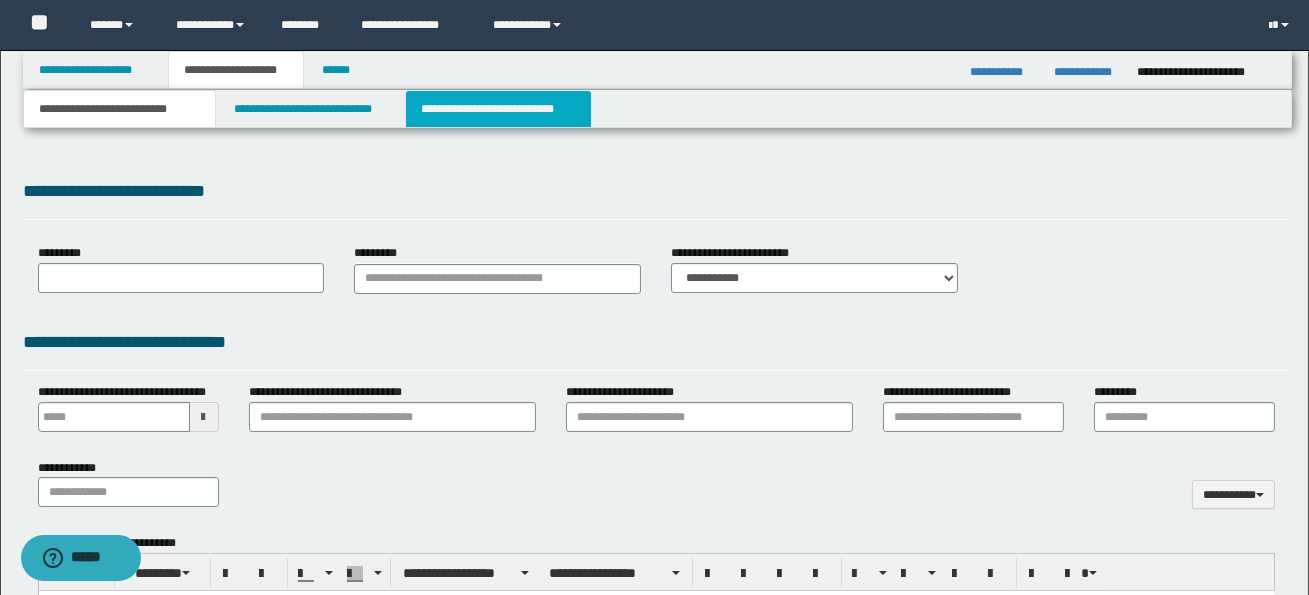 type on "**********" 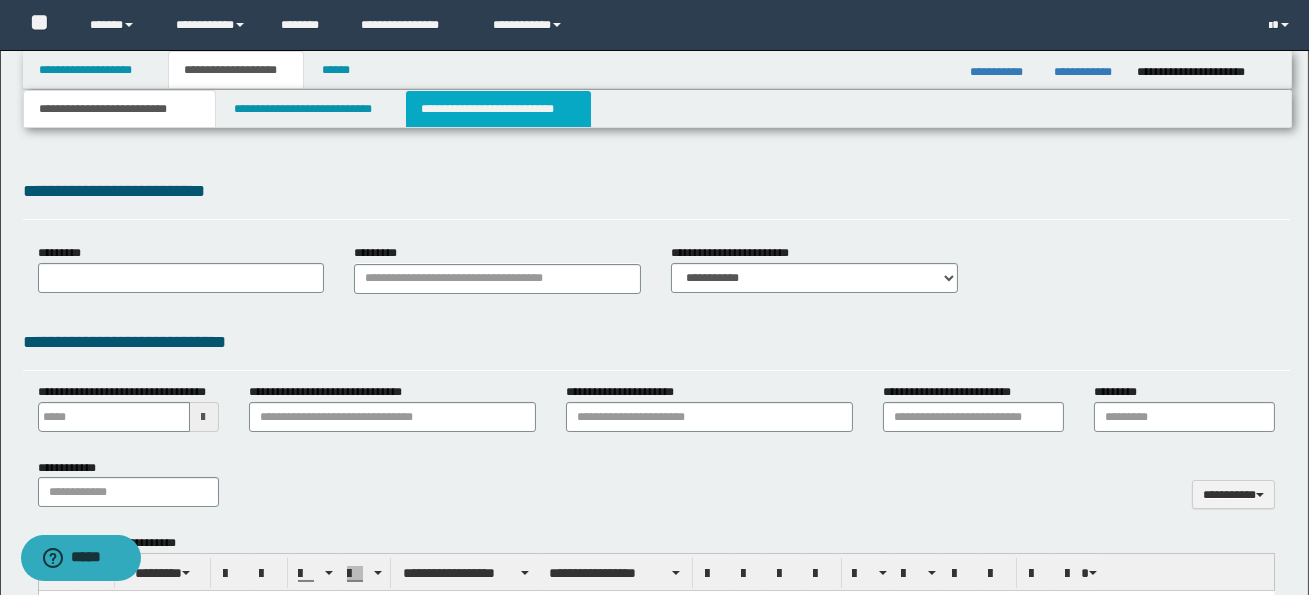 select on "*" 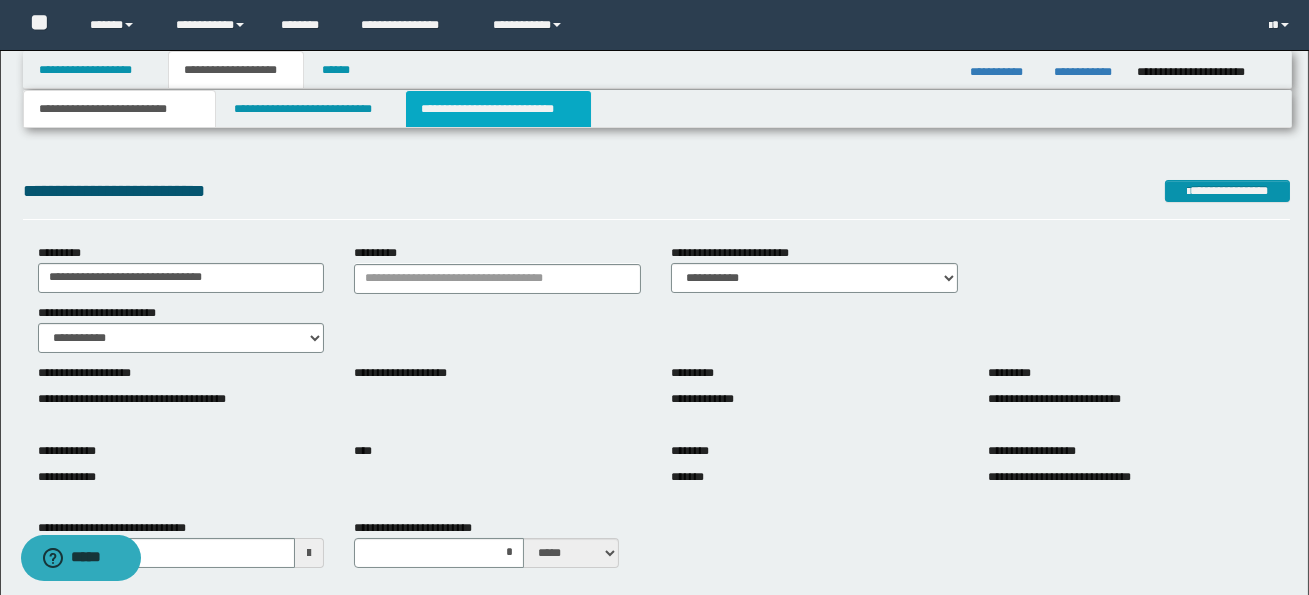 click on "**********" at bounding box center (498, 109) 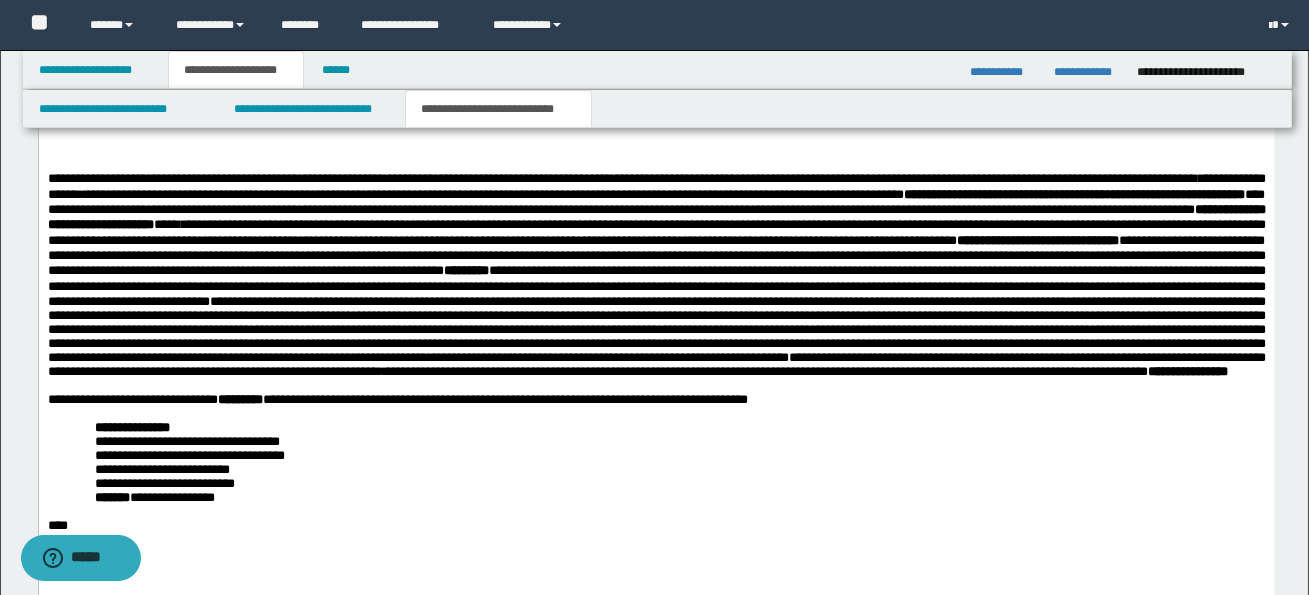scroll, scrollTop: 2395, scrollLeft: 0, axis: vertical 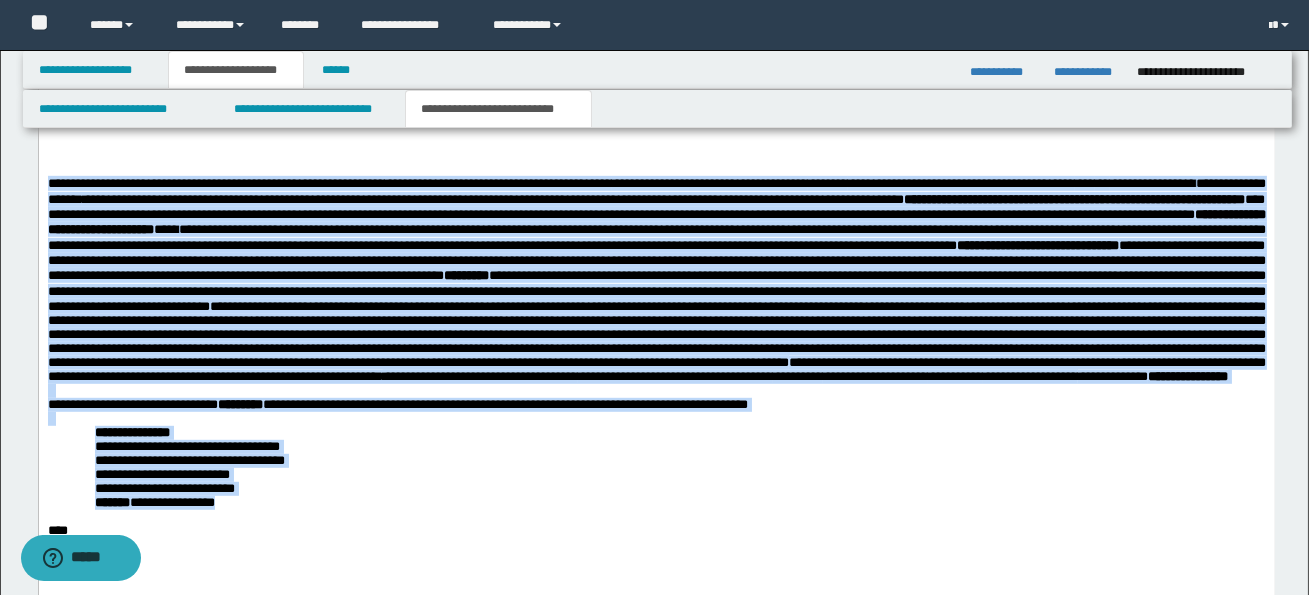 drag, startPoint x: 47, startPoint y: 191, endPoint x: 289, endPoint y: 562, distance: 442.95035 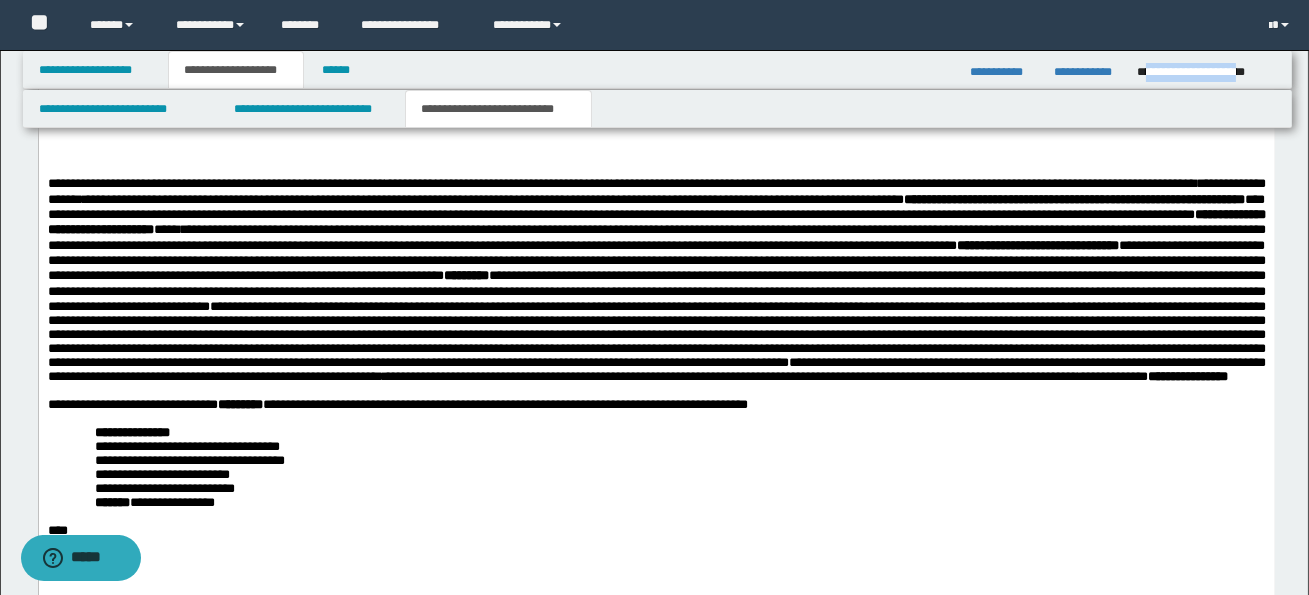 drag, startPoint x: 1146, startPoint y: 73, endPoint x: 1271, endPoint y: 68, distance: 125.09996 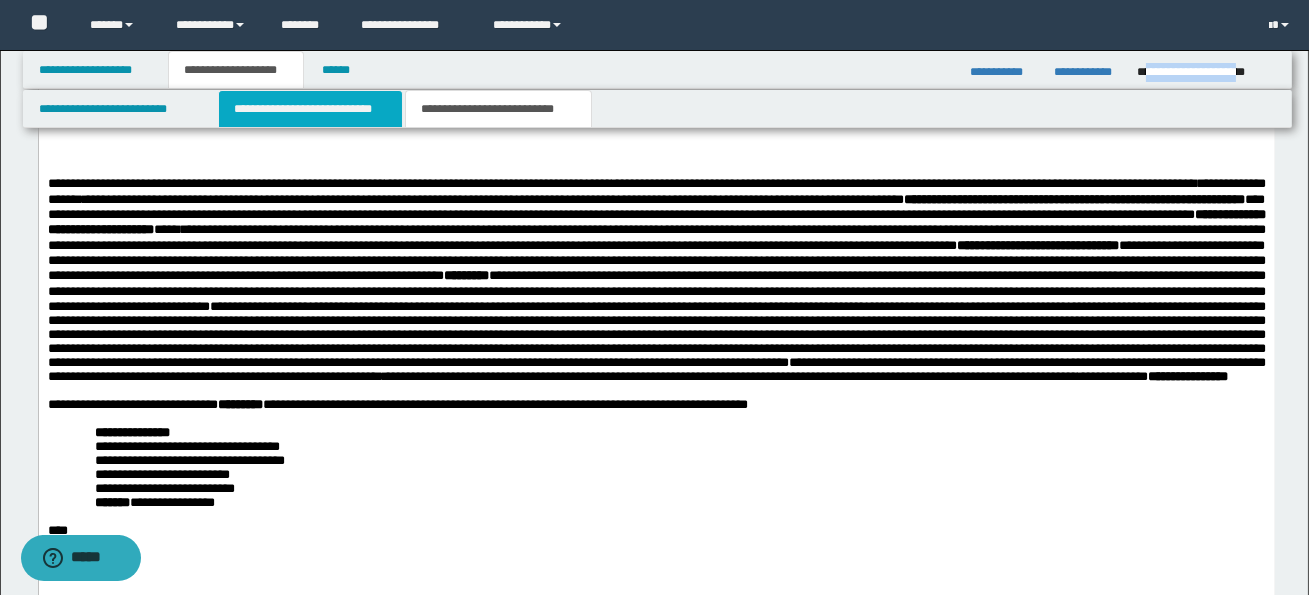 click on "**********" at bounding box center (310, 109) 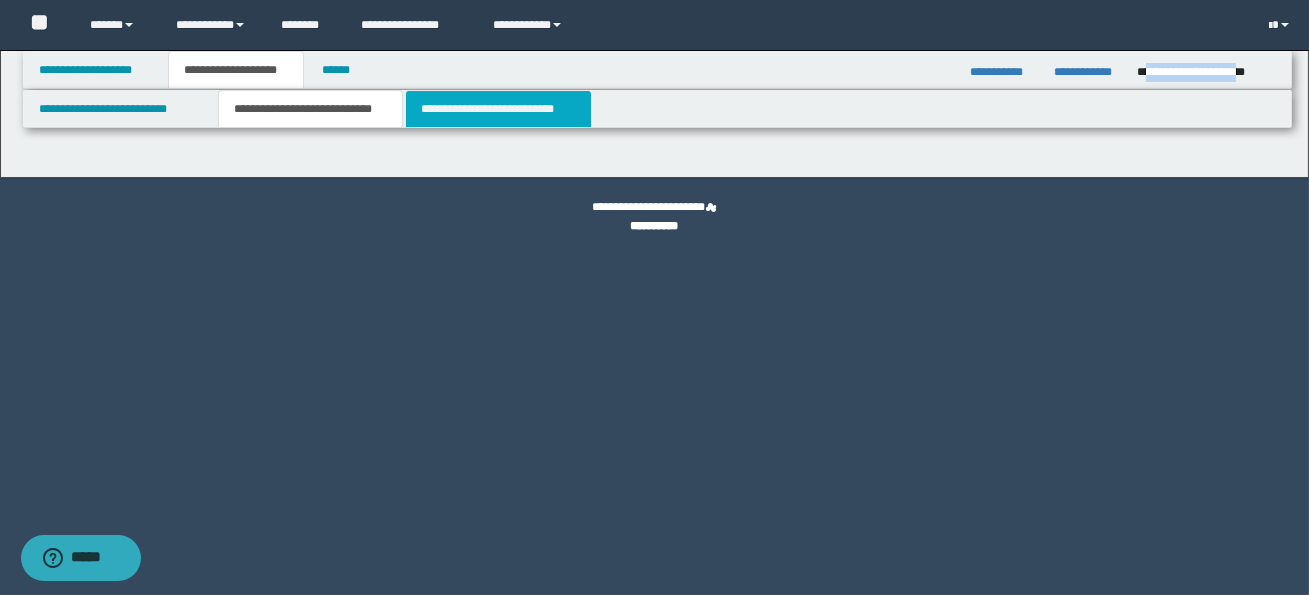 scroll, scrollTop: 0, scrollLeft: 0, axis: both 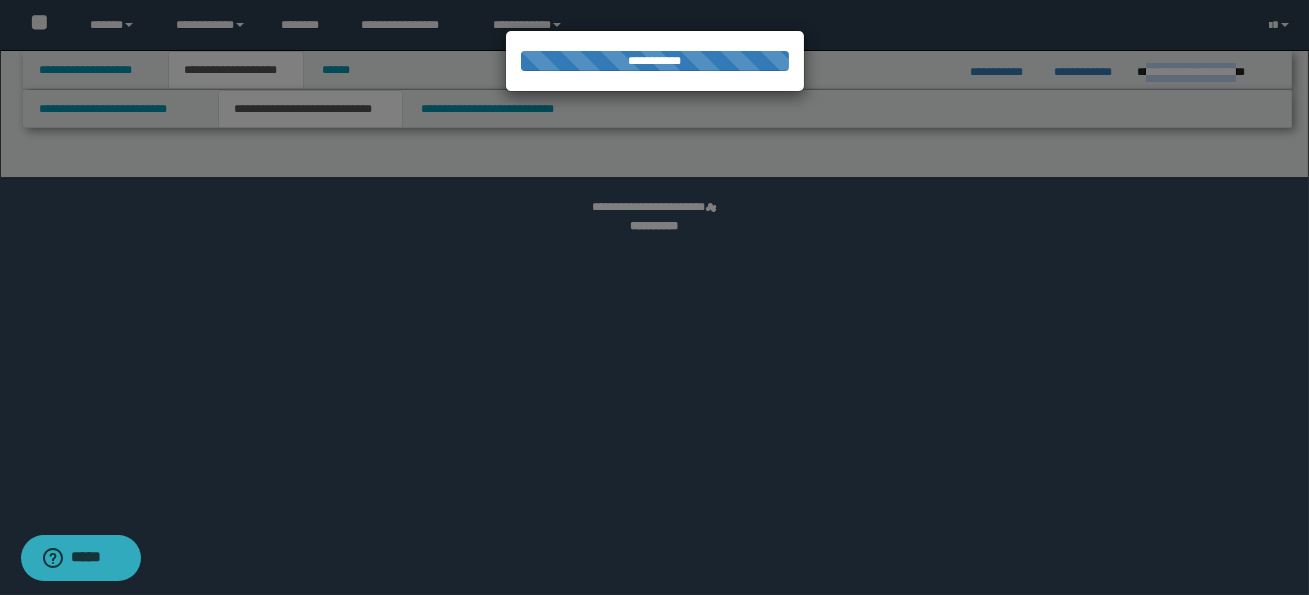 select on "*" 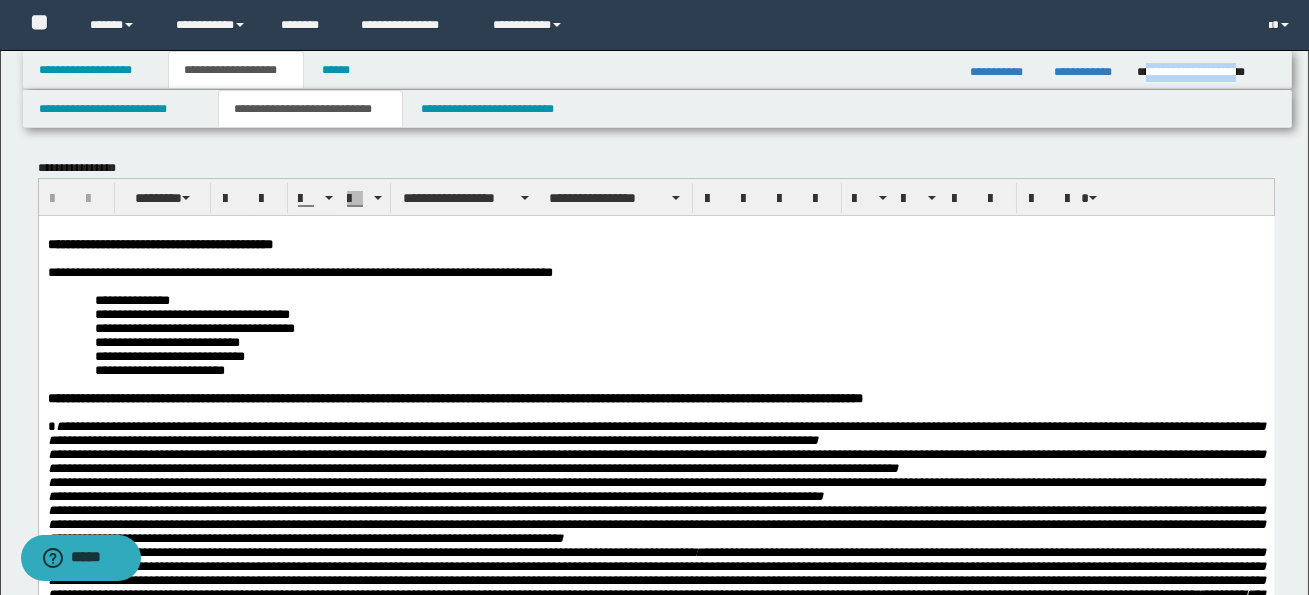 scroll, scrollTop: 0, scrollLeft: 0, axis: both 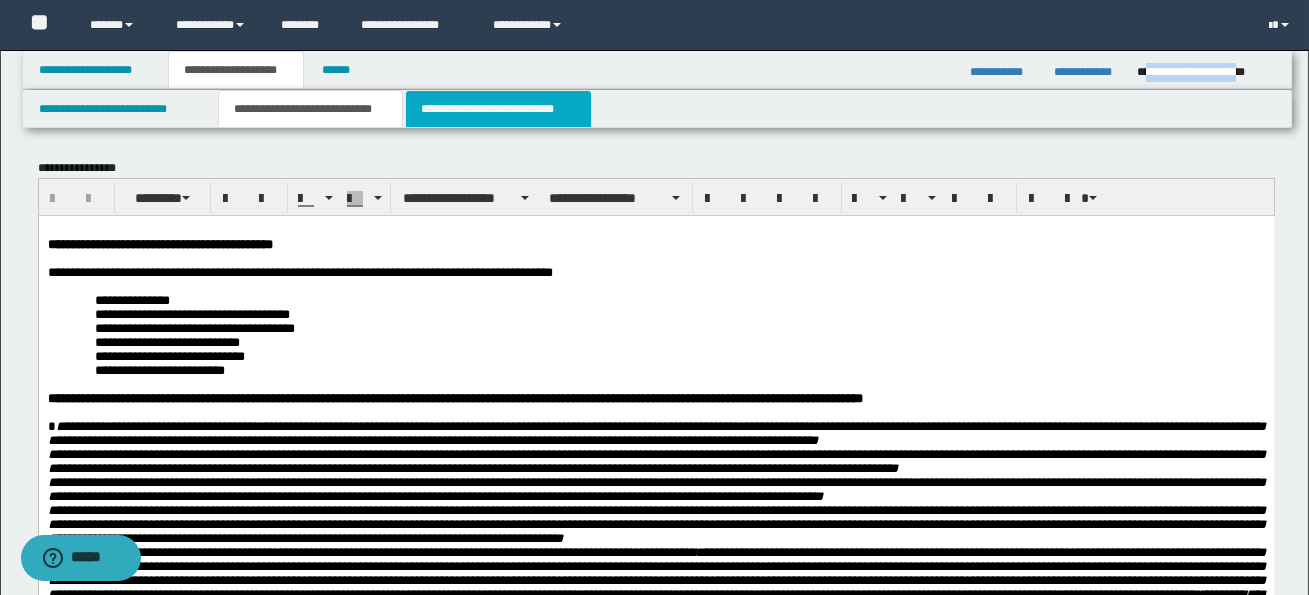 click on "**********" at bounding box center [498, 109] 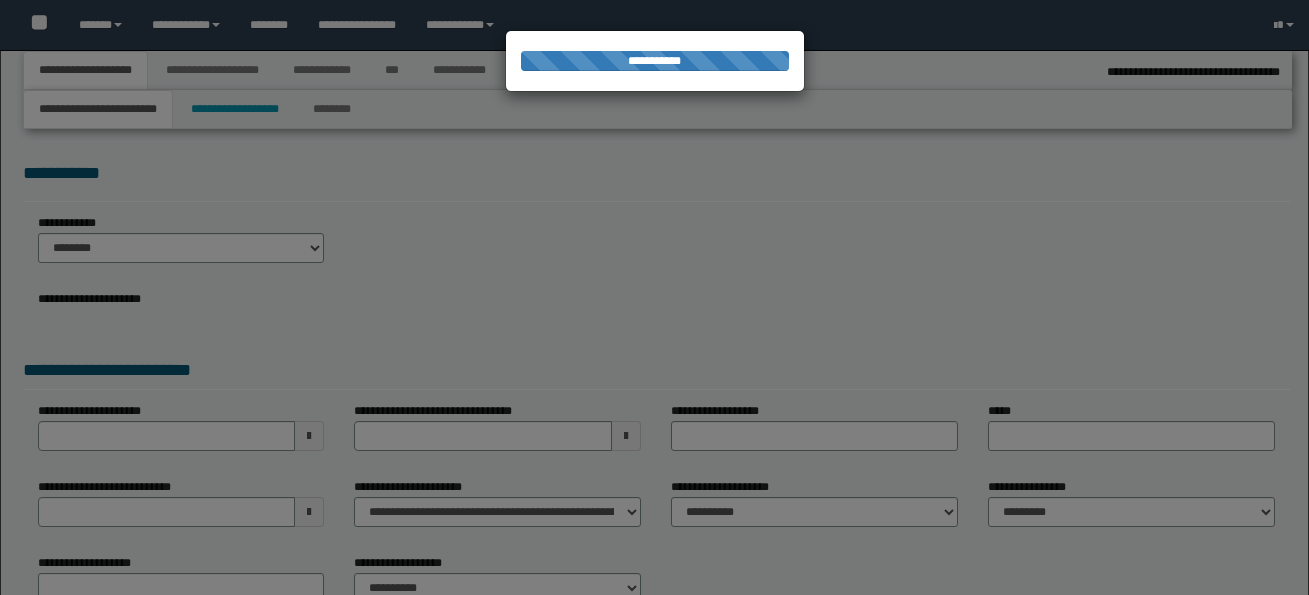 select on "*" 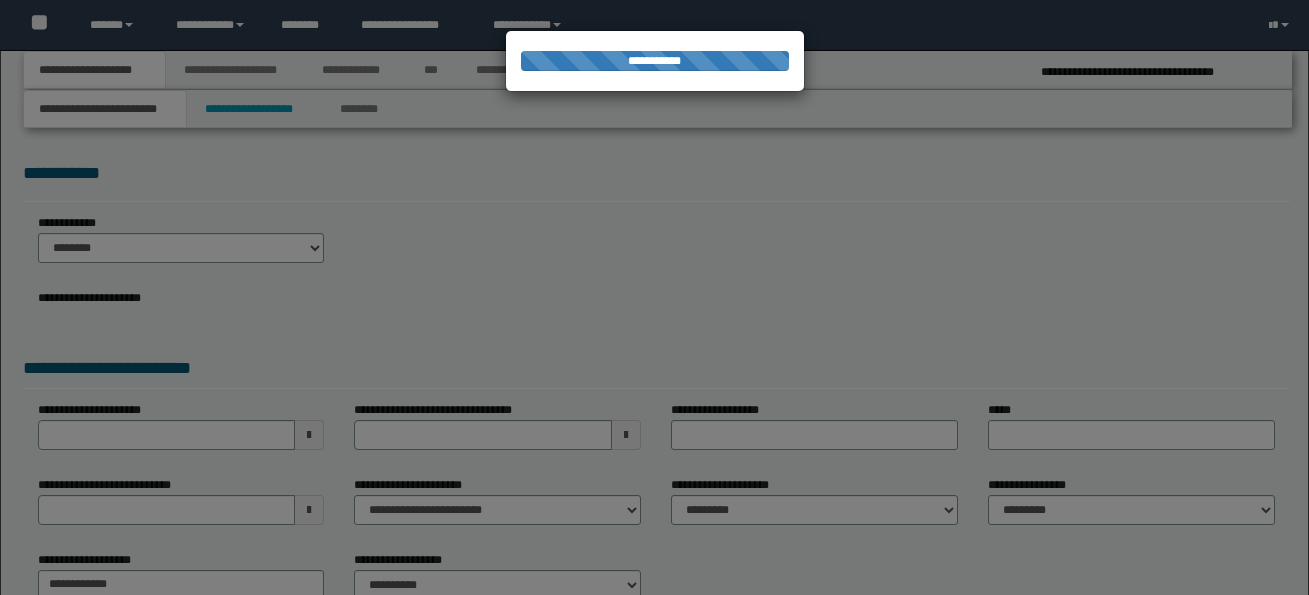 scroll, scrollTop: 0, scrollLeft: 0, axis: both 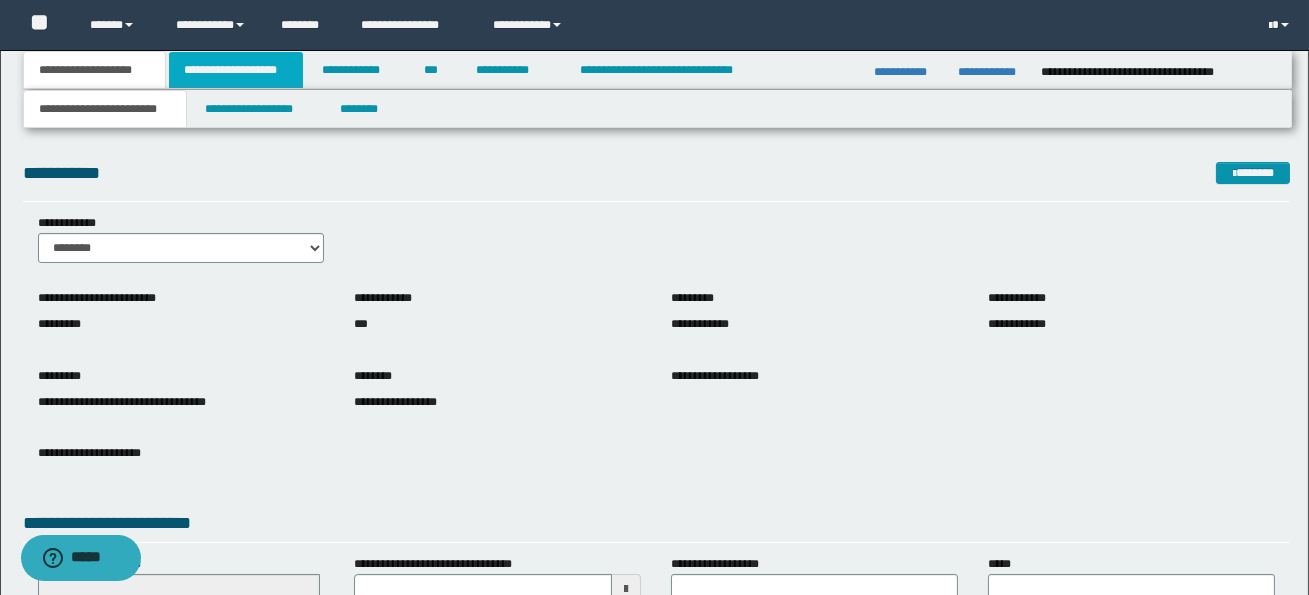 click on "**********" at bounding box center [236, 70] 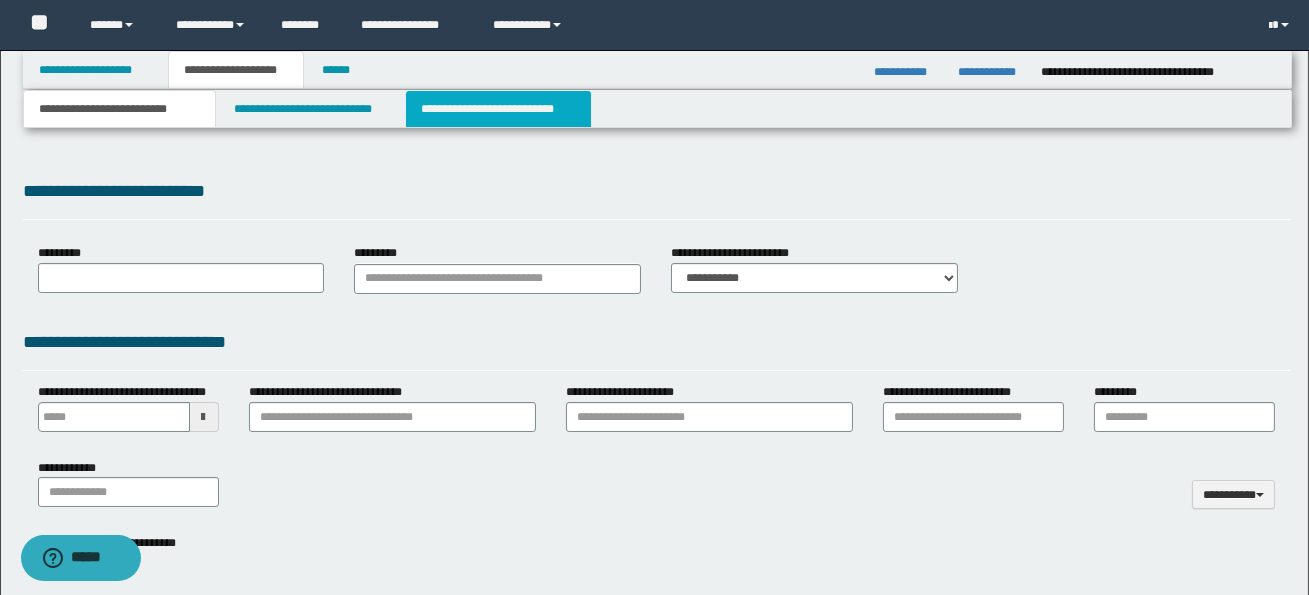 click on "**********" at bounding box center (498, 109) 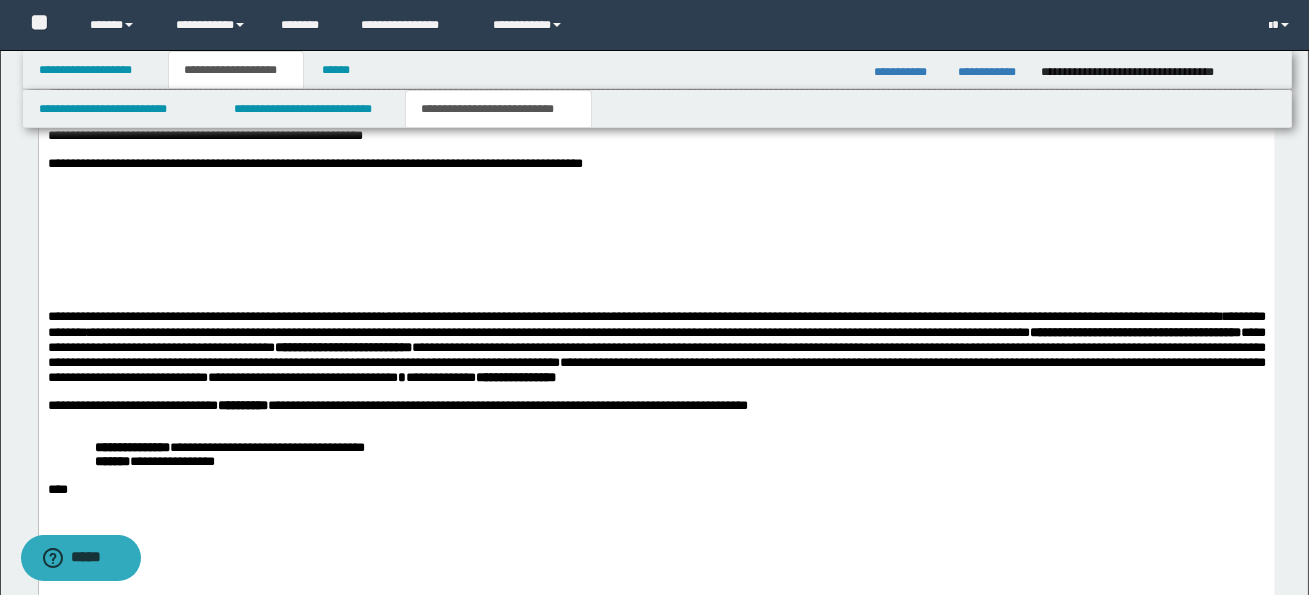 scroll, scrollTop: 2130, scrollLeft: 0, axis: vertical 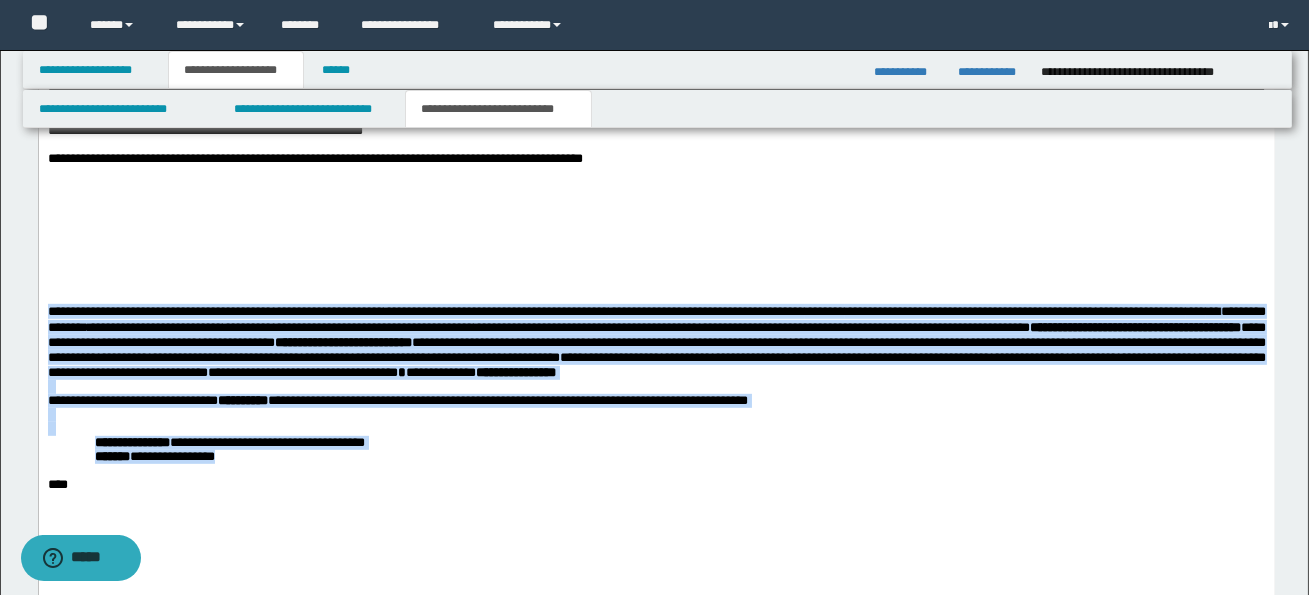 drag, startPoint x: 46, startPoint y: 316, endPoint x: 261, endPoint y: 475, distance: 267.40607 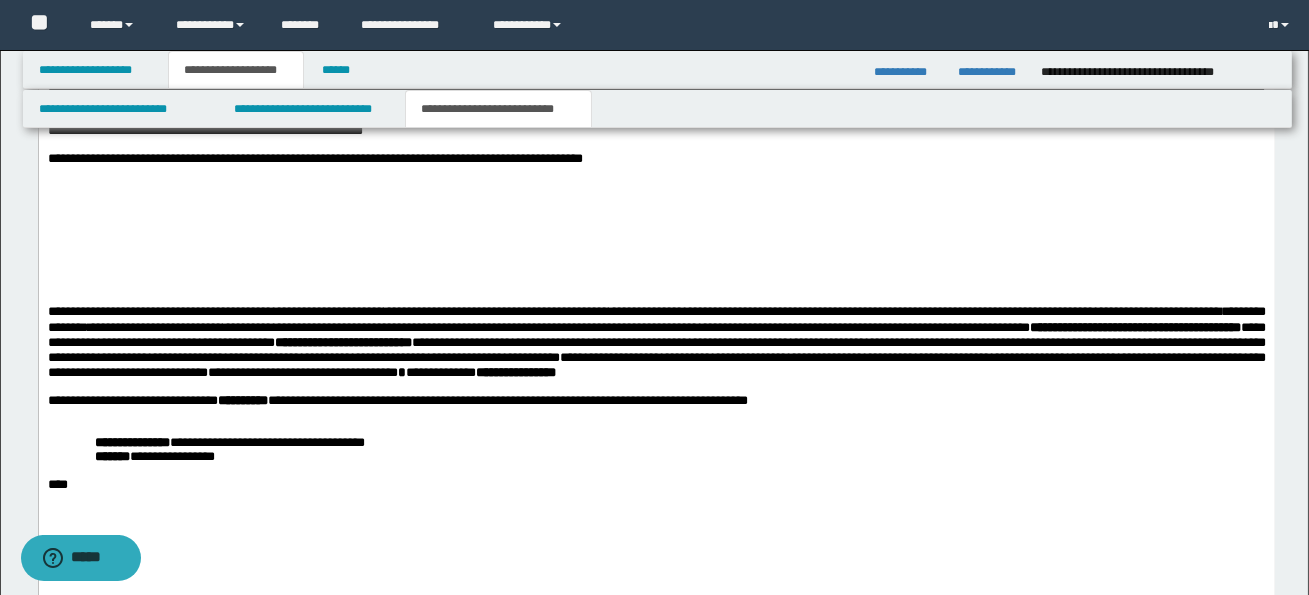 click on "**********" at bounding box center (656, -130) 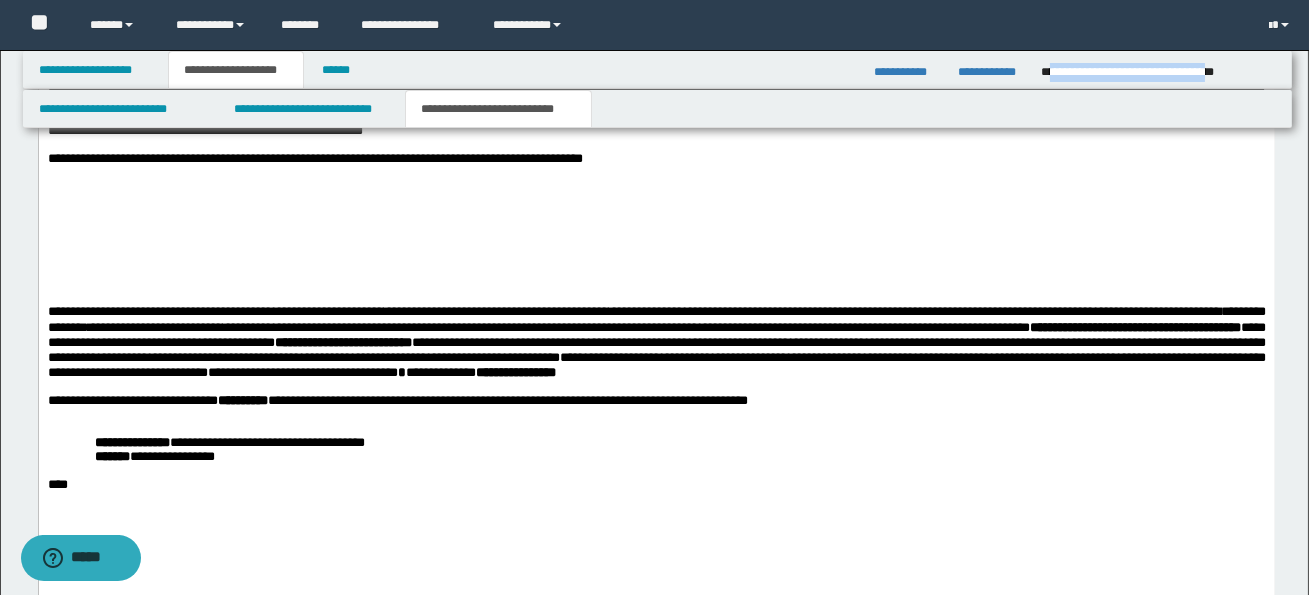 drag, startPoint x: 1049, startPoint y: 71, endPoint x: 1272, endPoint y: 69, distance: 223.00897 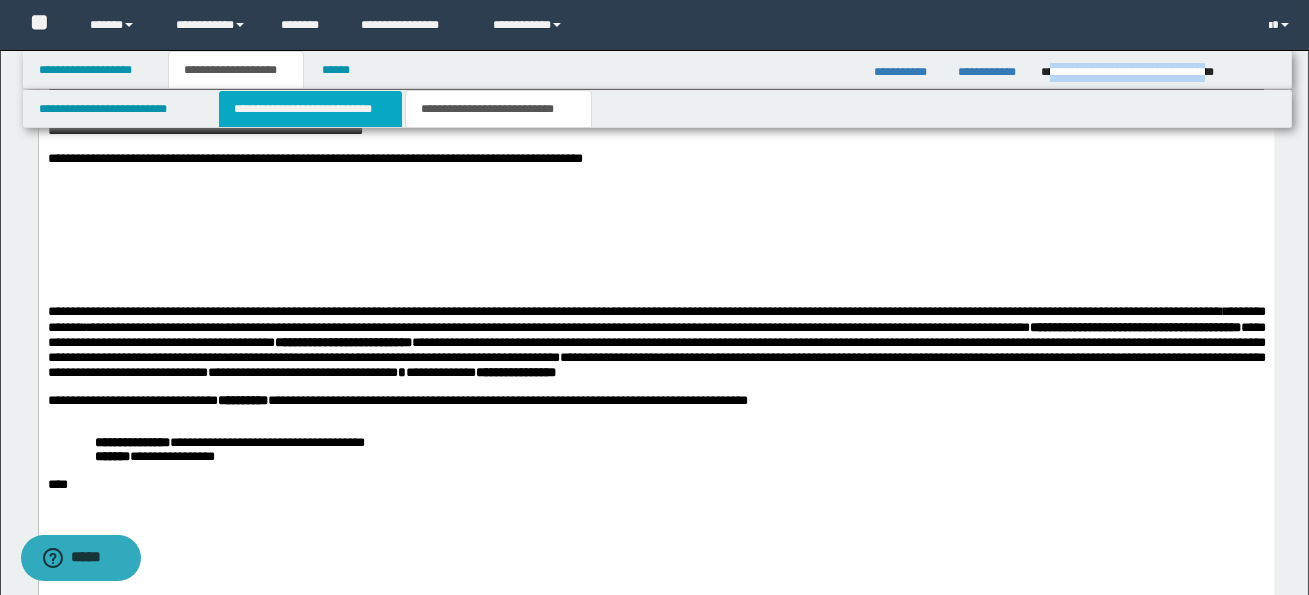 click on "**********" at bounding box center [310, 109] 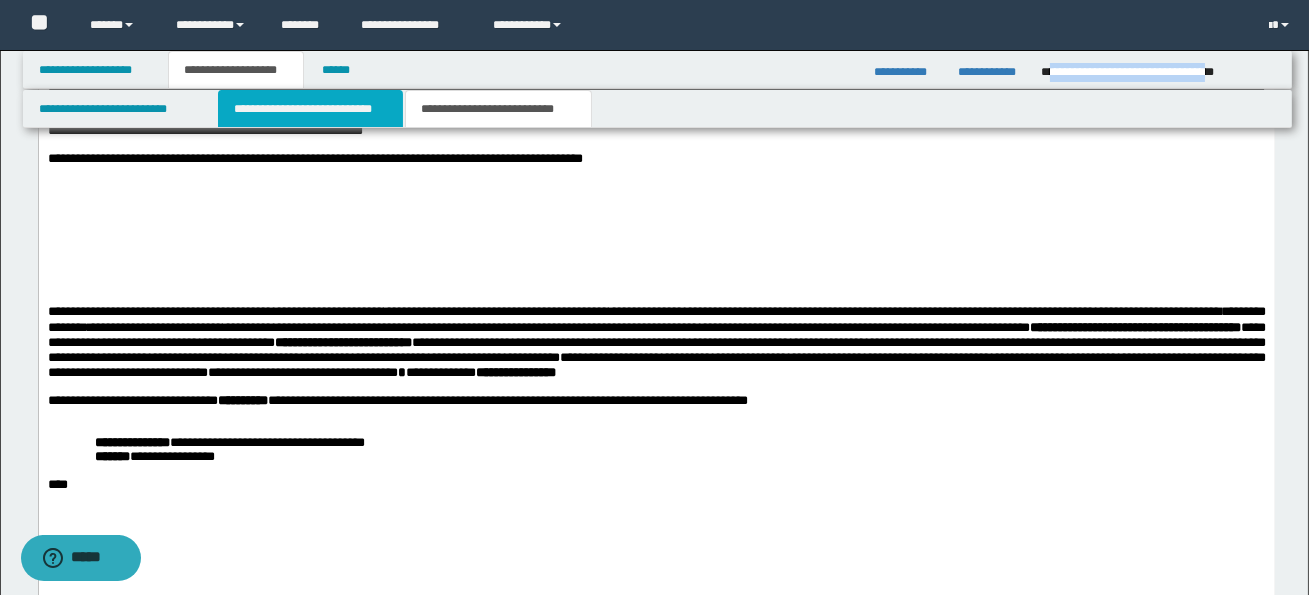 scroll, scrollTop: 0, scrollLeft: 0, axis: both 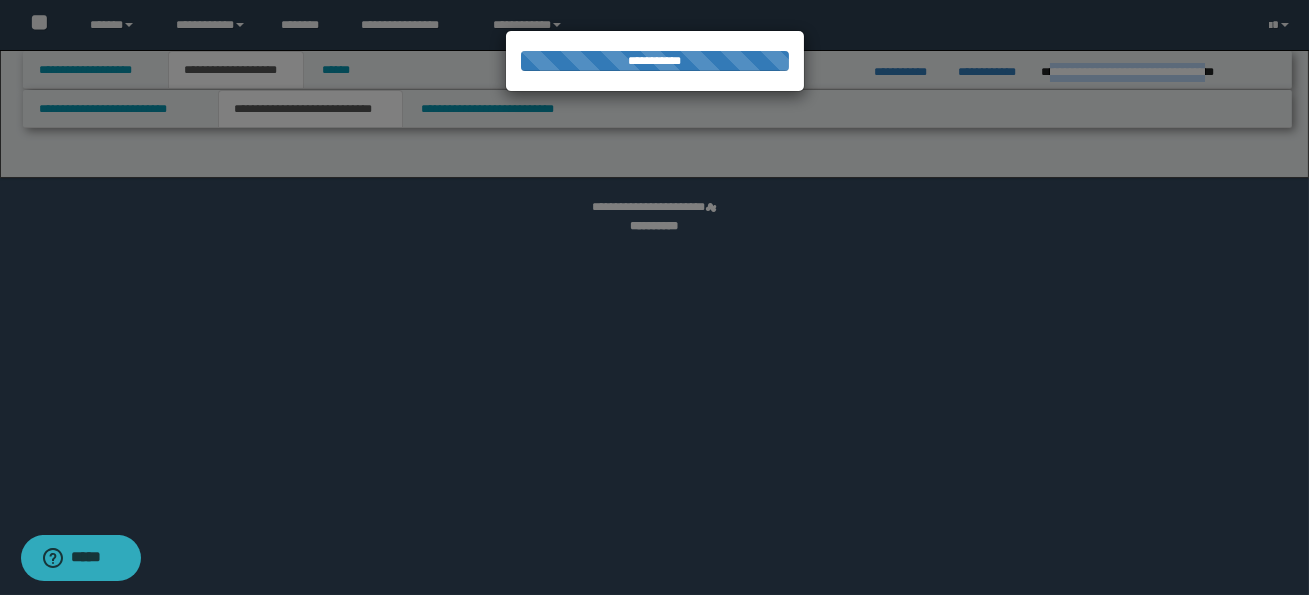 select on "*" 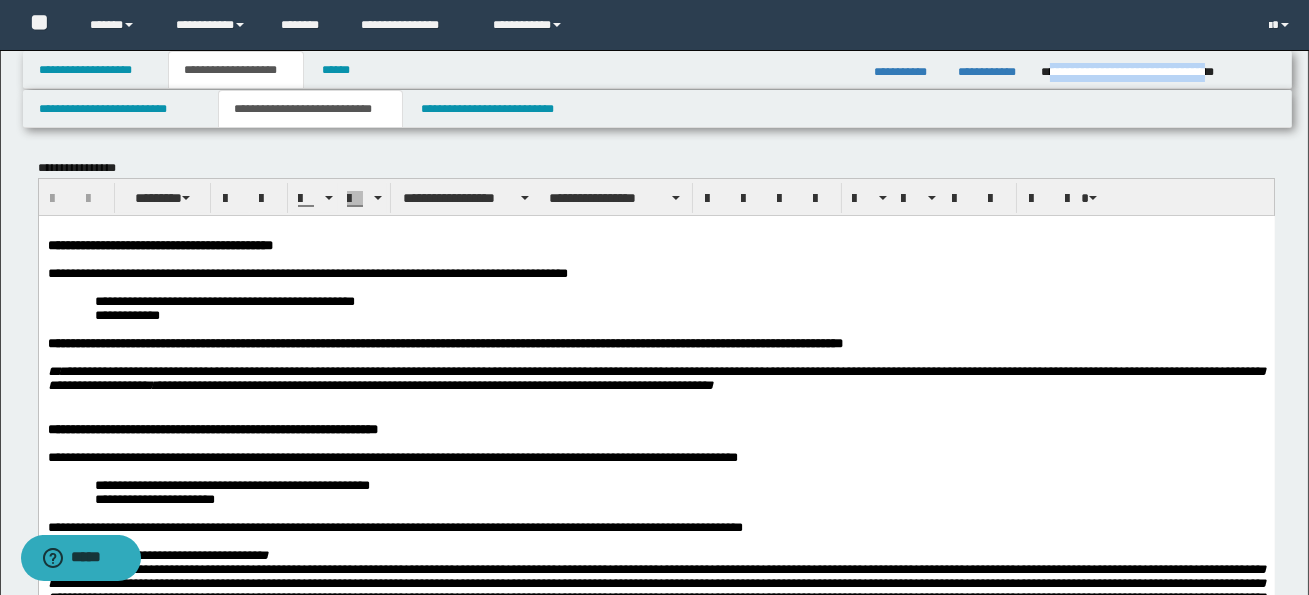 scroll, scrollTop: 0, scrollLeft: 0, axis: both 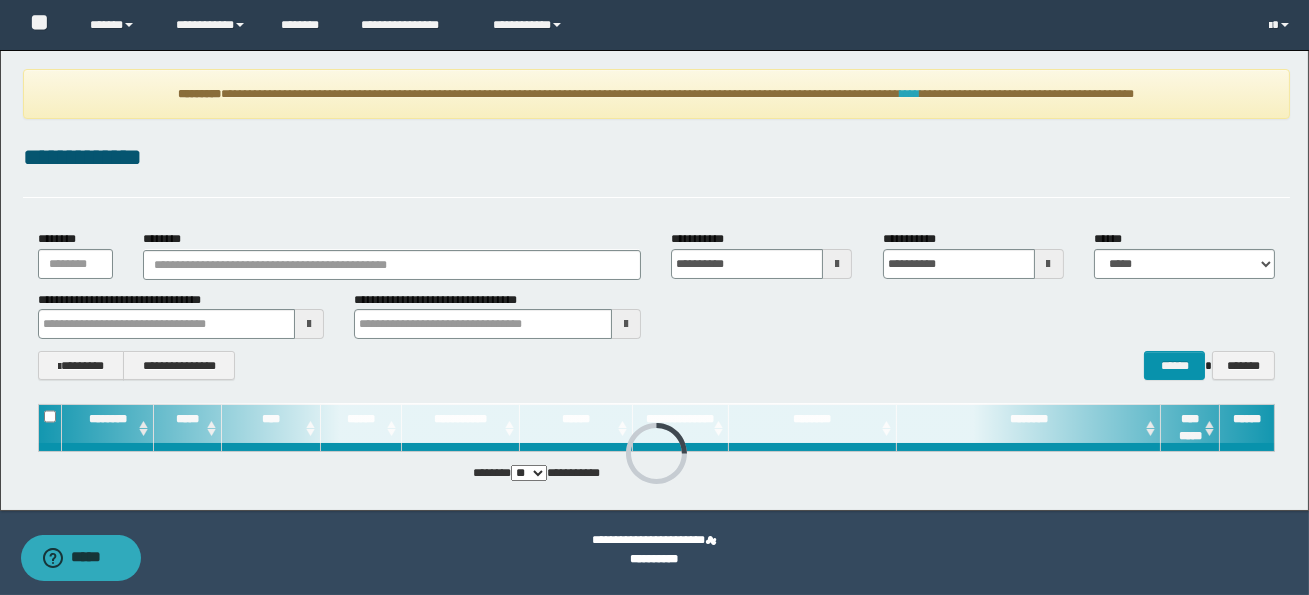 click on "****" at bounding box center (910, 94) 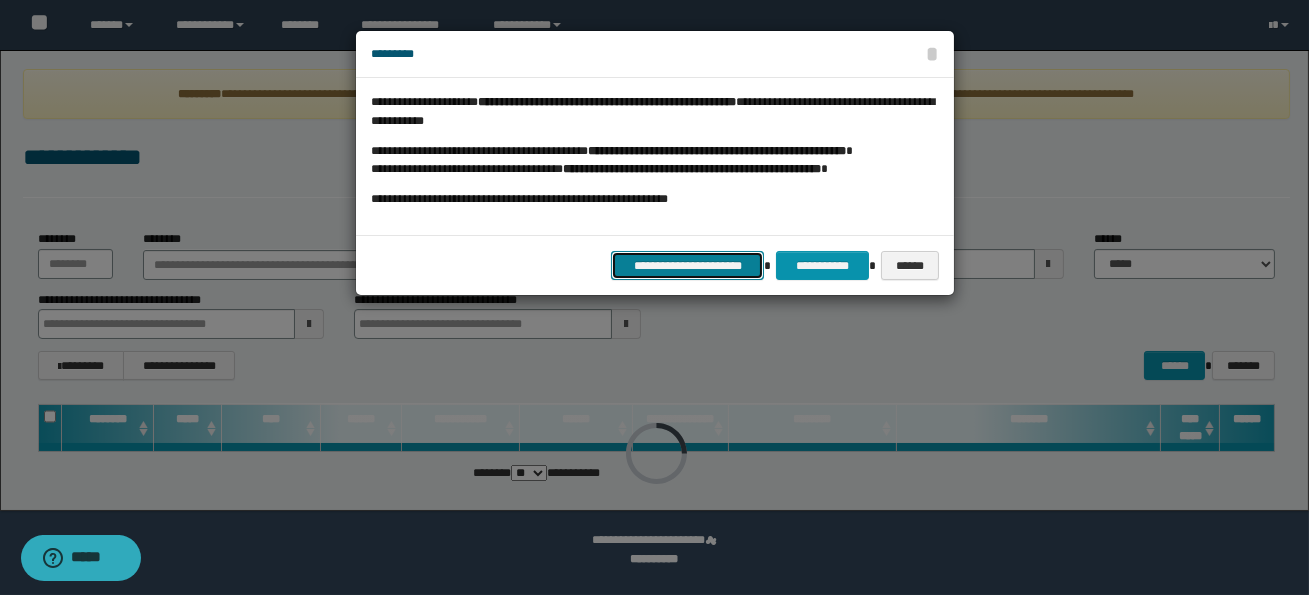 click on "**********" at bounding box center [687, 265] 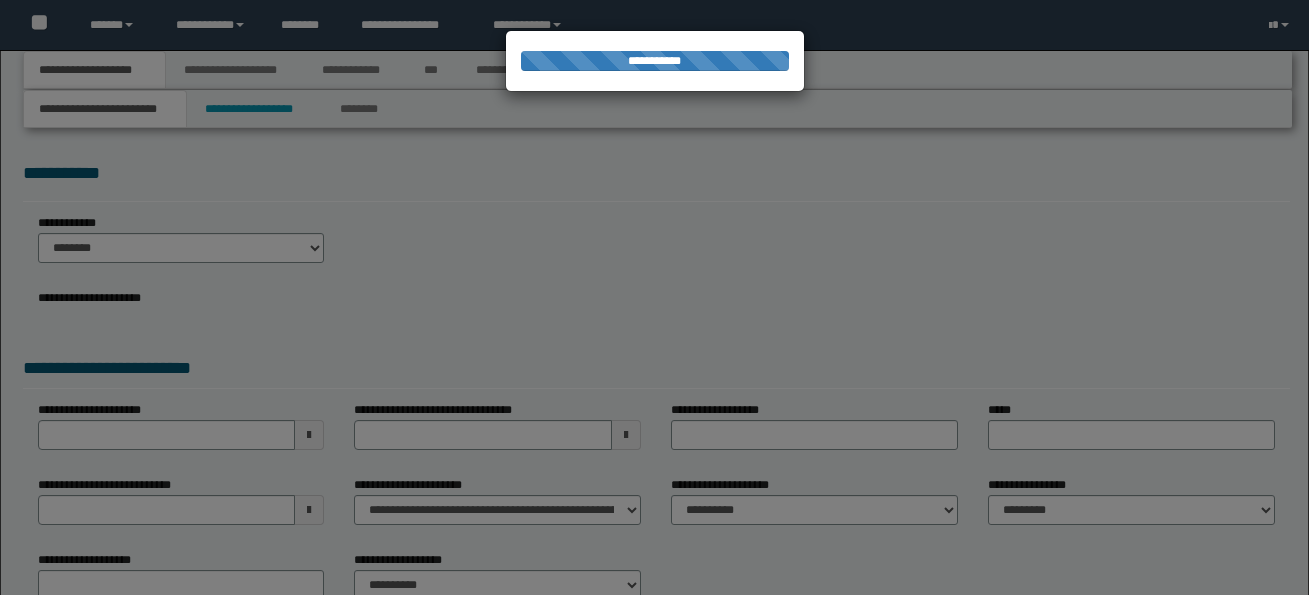 scroll, scrollTop: 0, scrollLeft: 0, axis: both 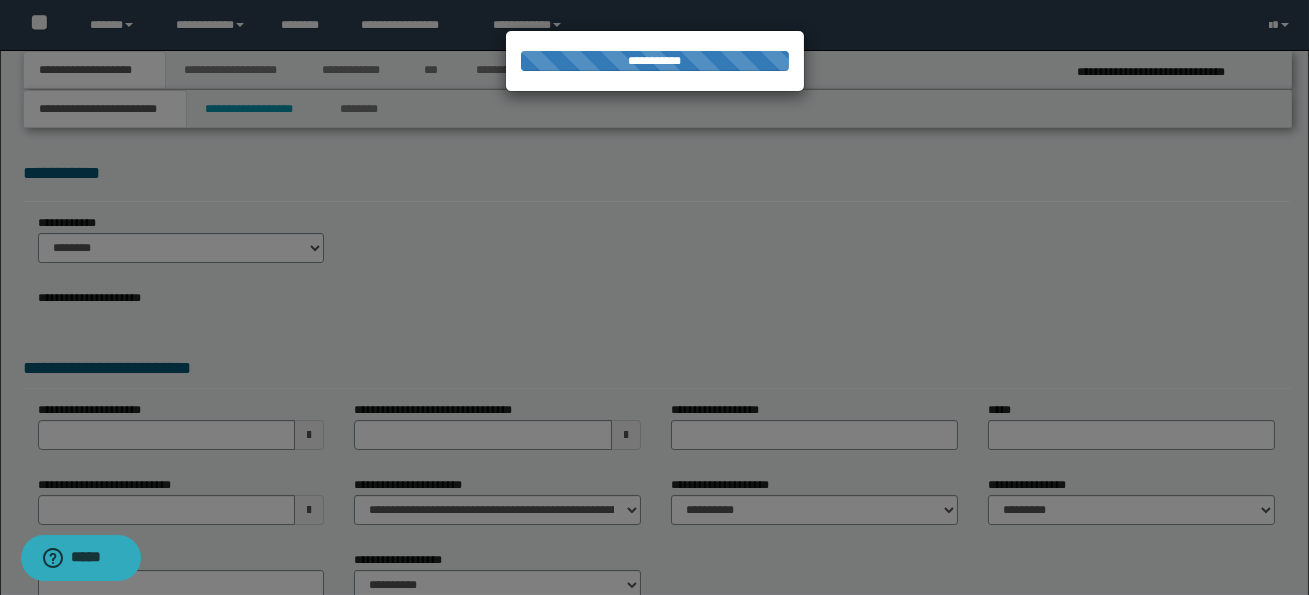 select on "*" 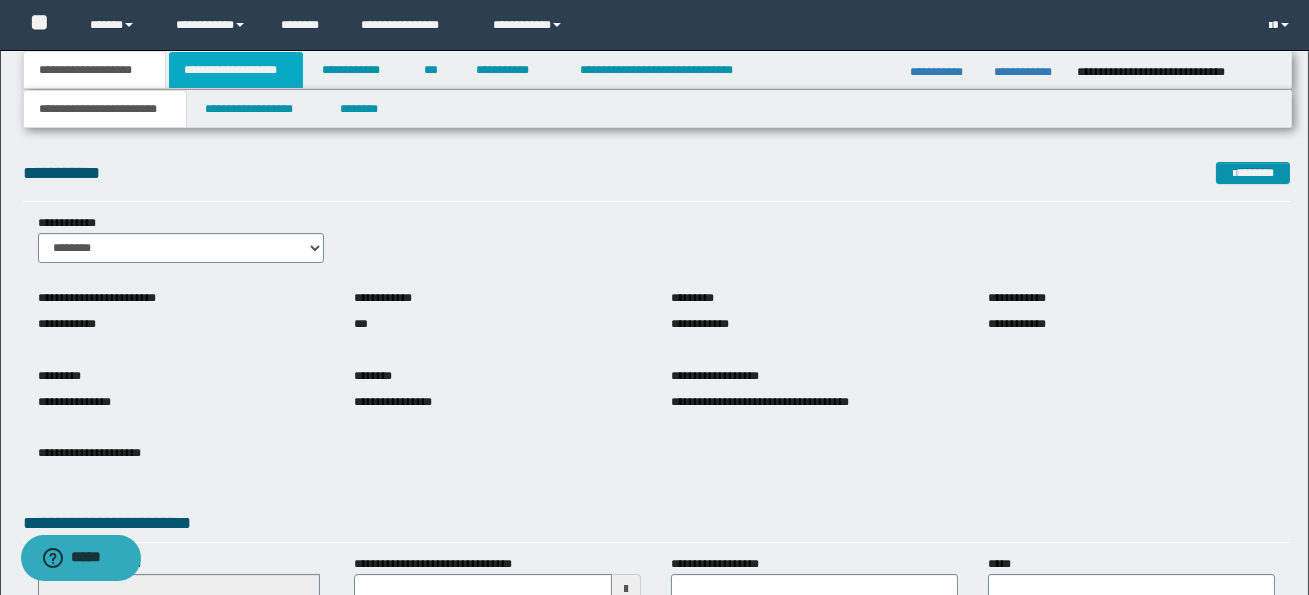 click on "**********" at bounding box center [236, 70] 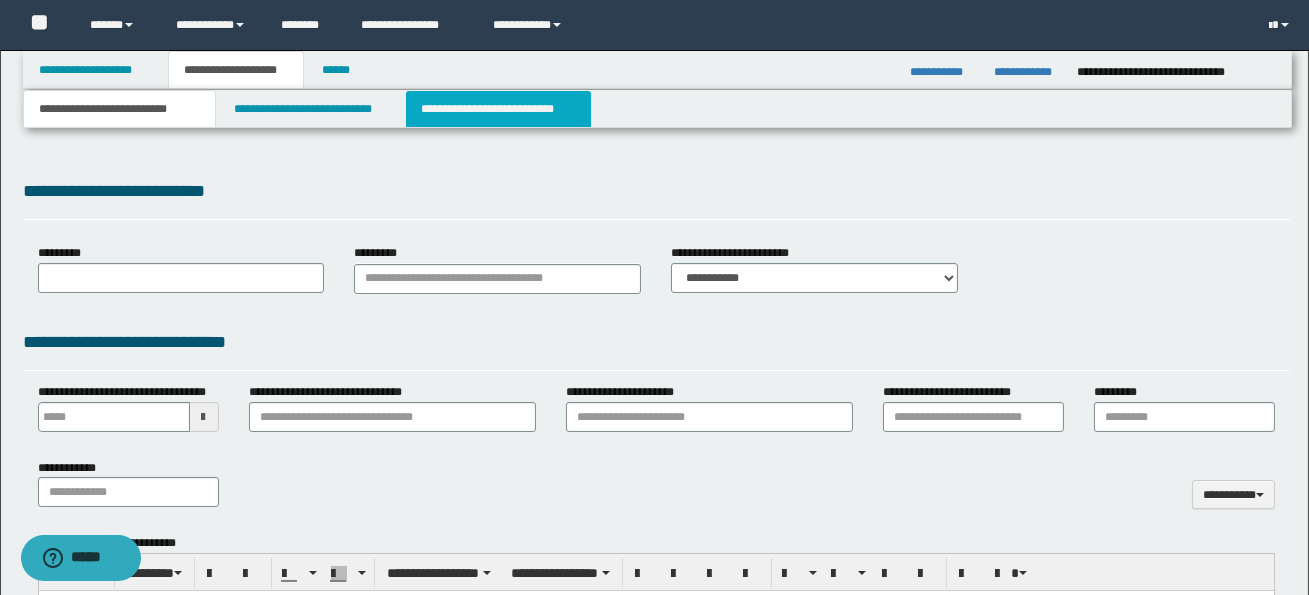 type 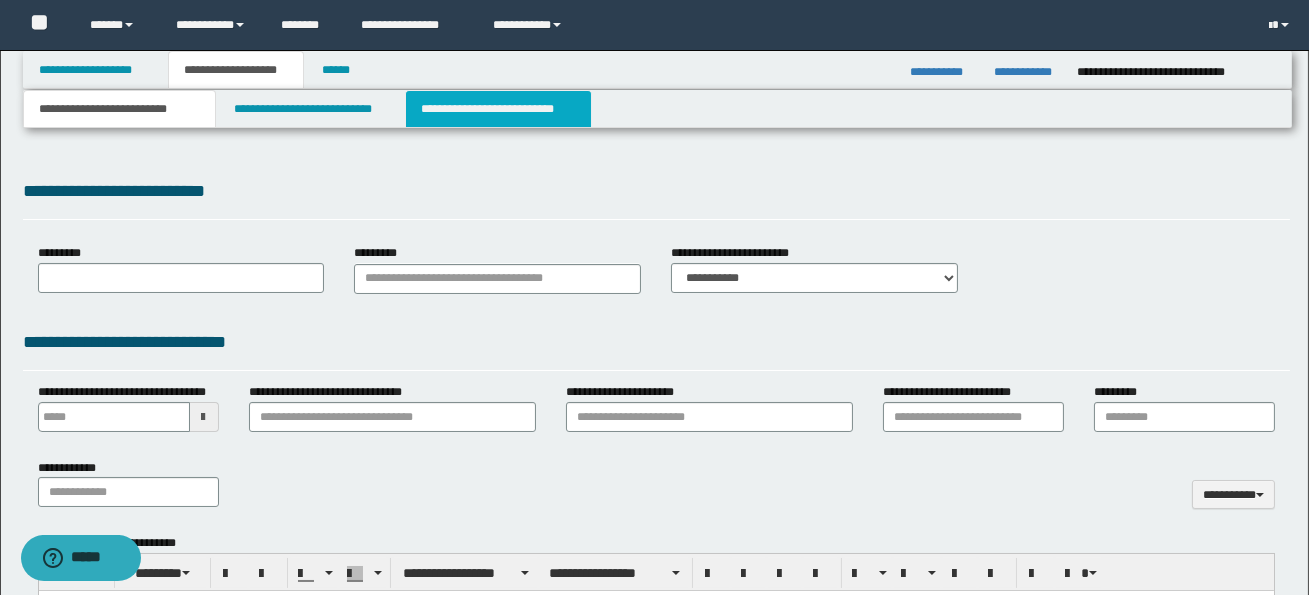 click on "**********" at bounding box center [498, 109] 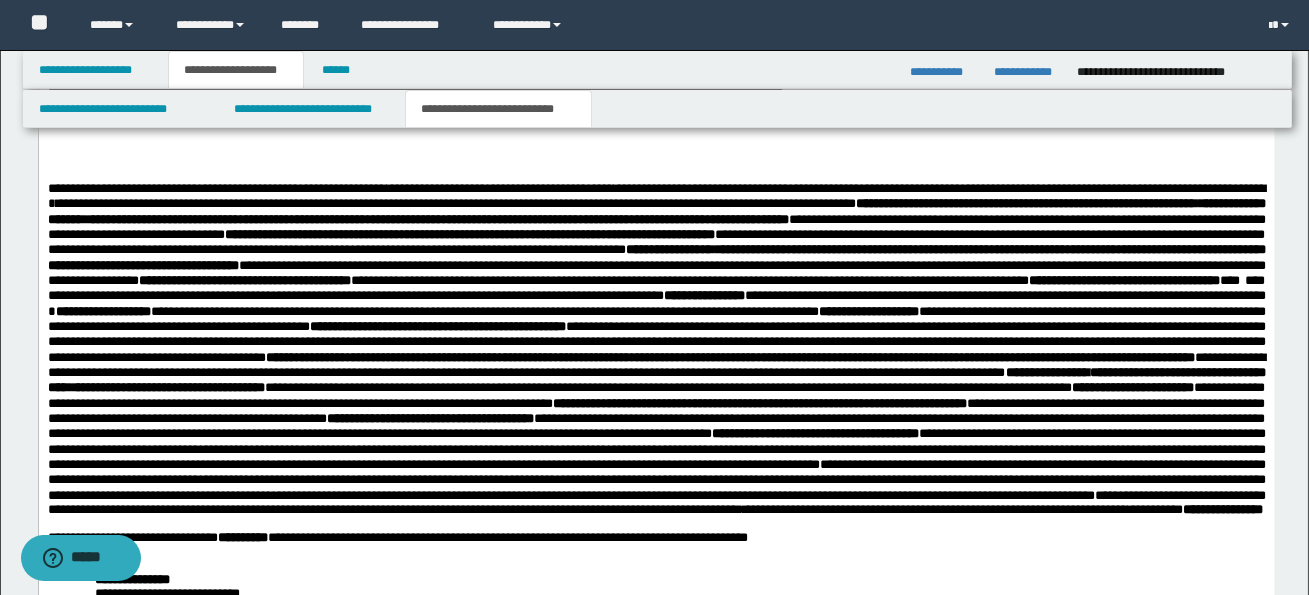 scroll, scrollTop: 1885, scrollLeft: 0, axis: vertical 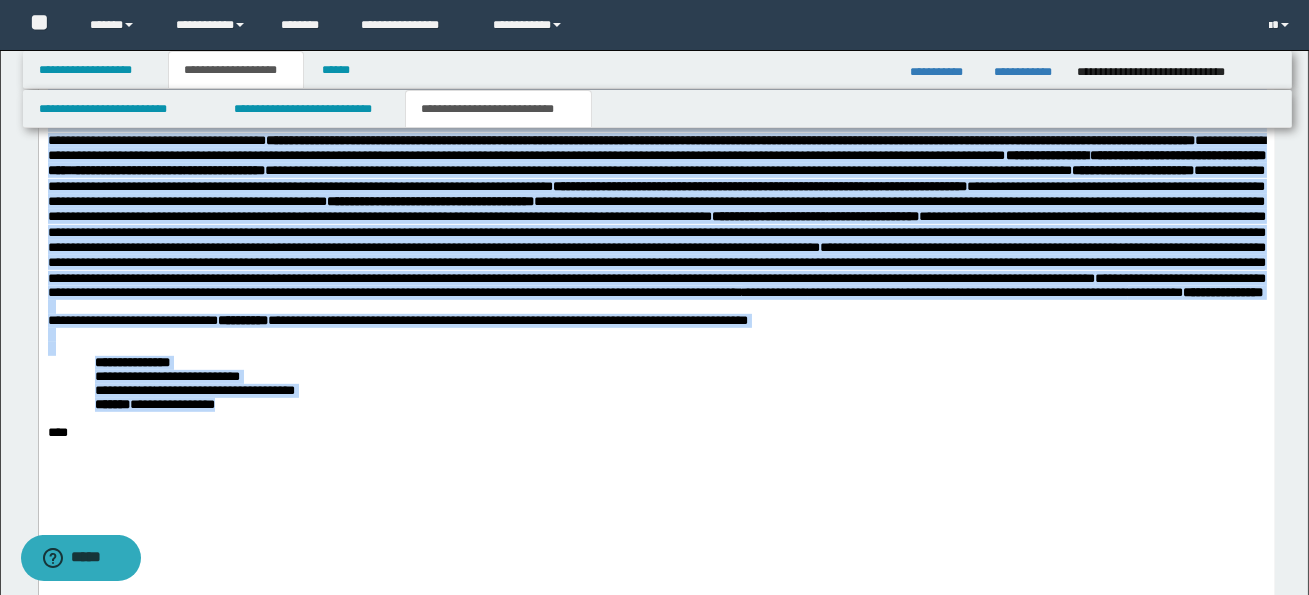 drag, startPoint x: 47, startPoint y: -24, endPoint x: 276, endPoint y: 476, distance: 549.94635 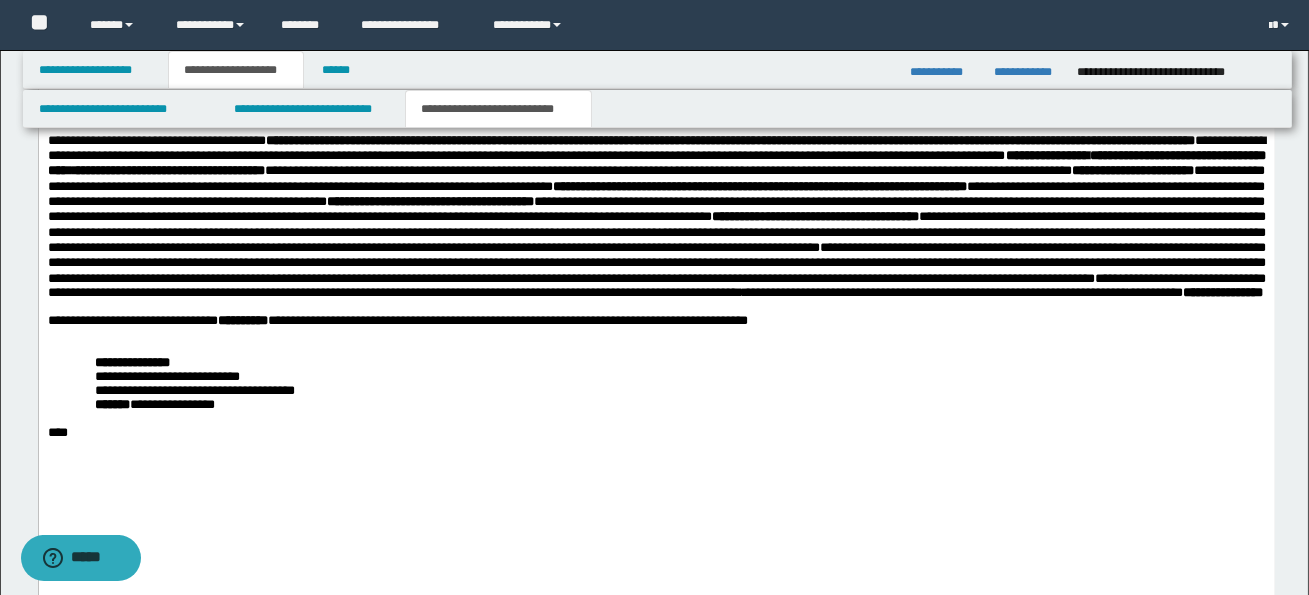 click on "**********" at bounding box center [679, 405] 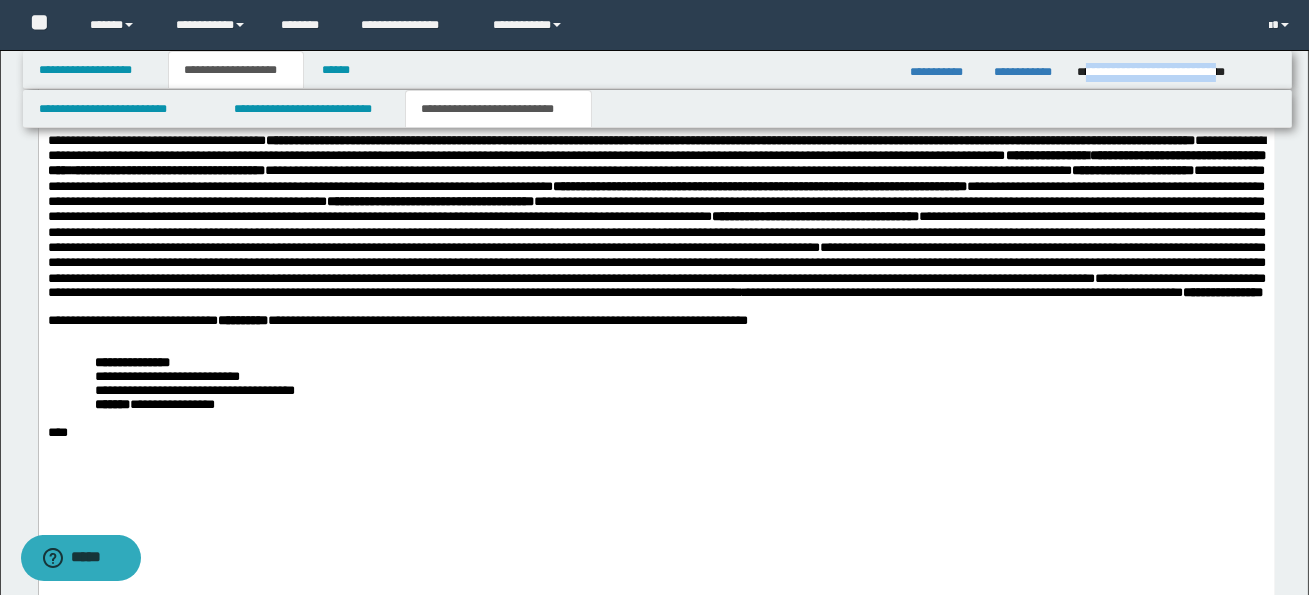 drag, startPoint x: 1085, startPoint y: 70, endPoint x: 1271, endPoint y: 75, distance: 186.0672 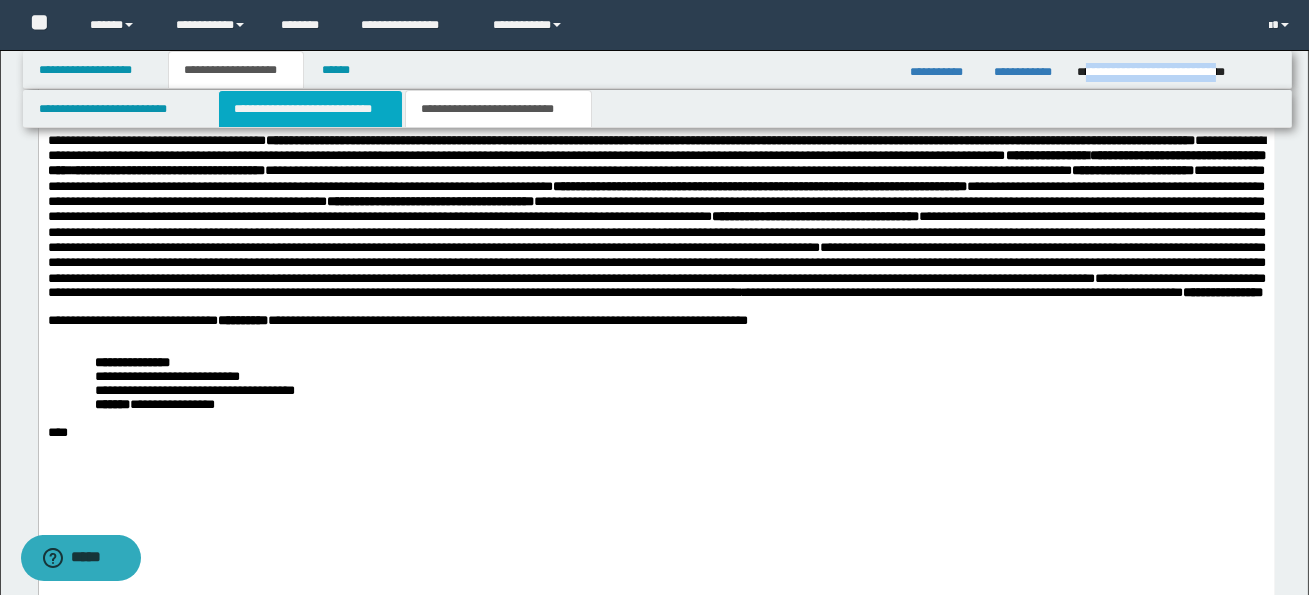 click on "**********" at bounding box center [310, 109] 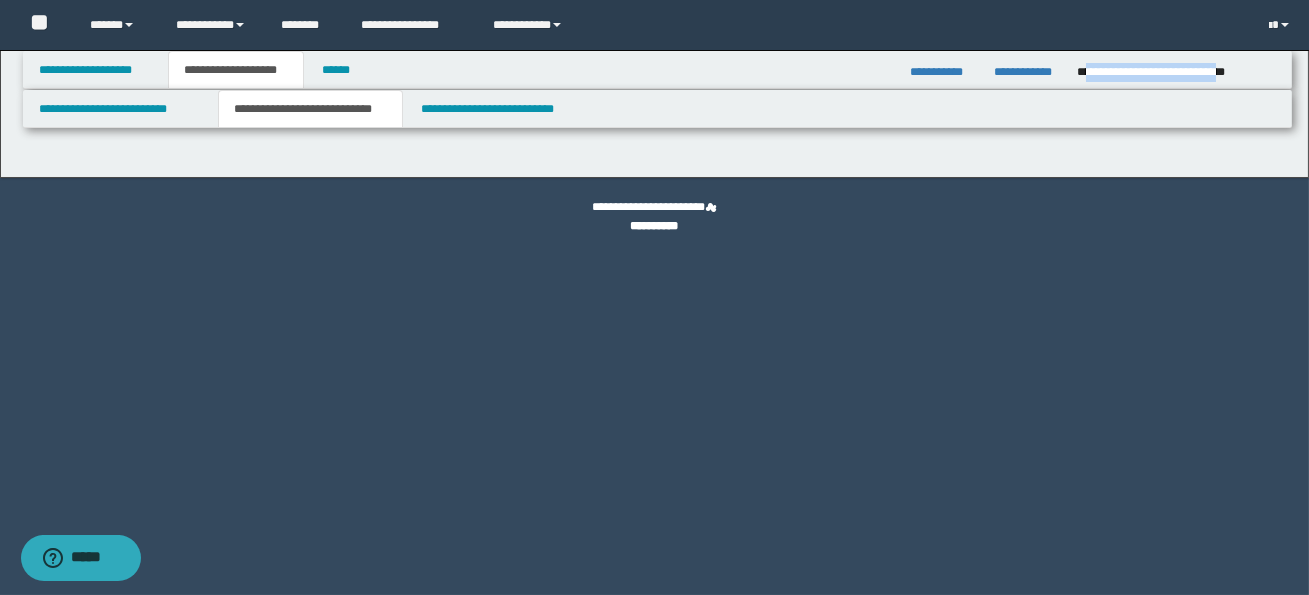 scroll, scrollTop: 0, scrollLeft: 0, axis: both 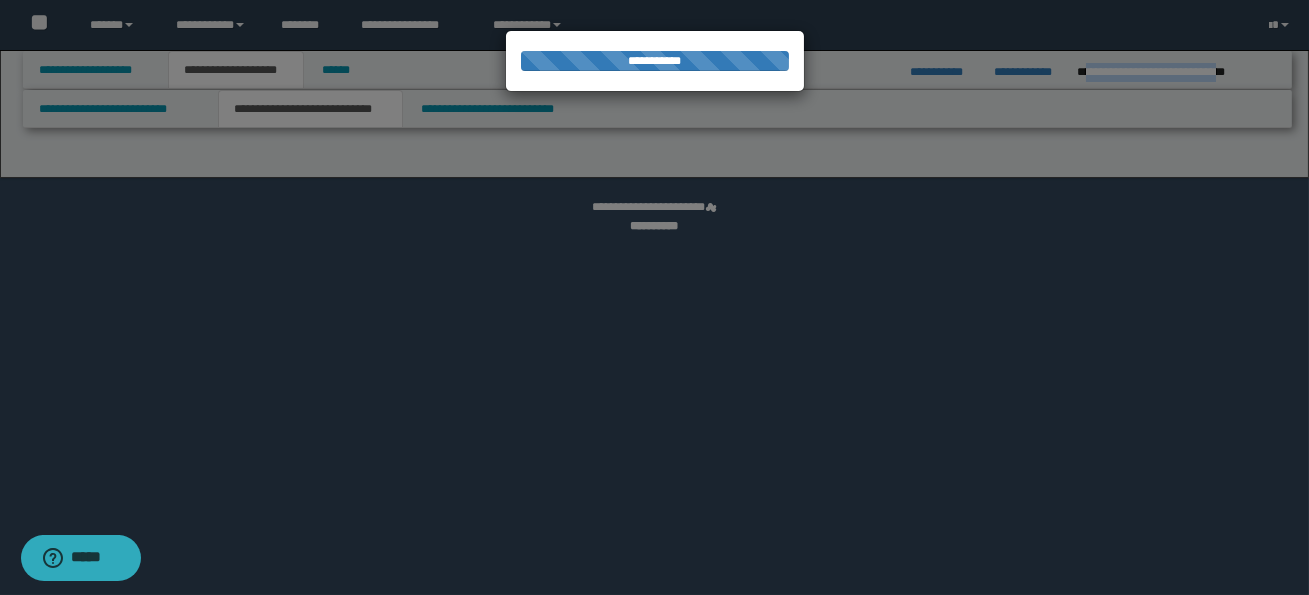 select on "*" 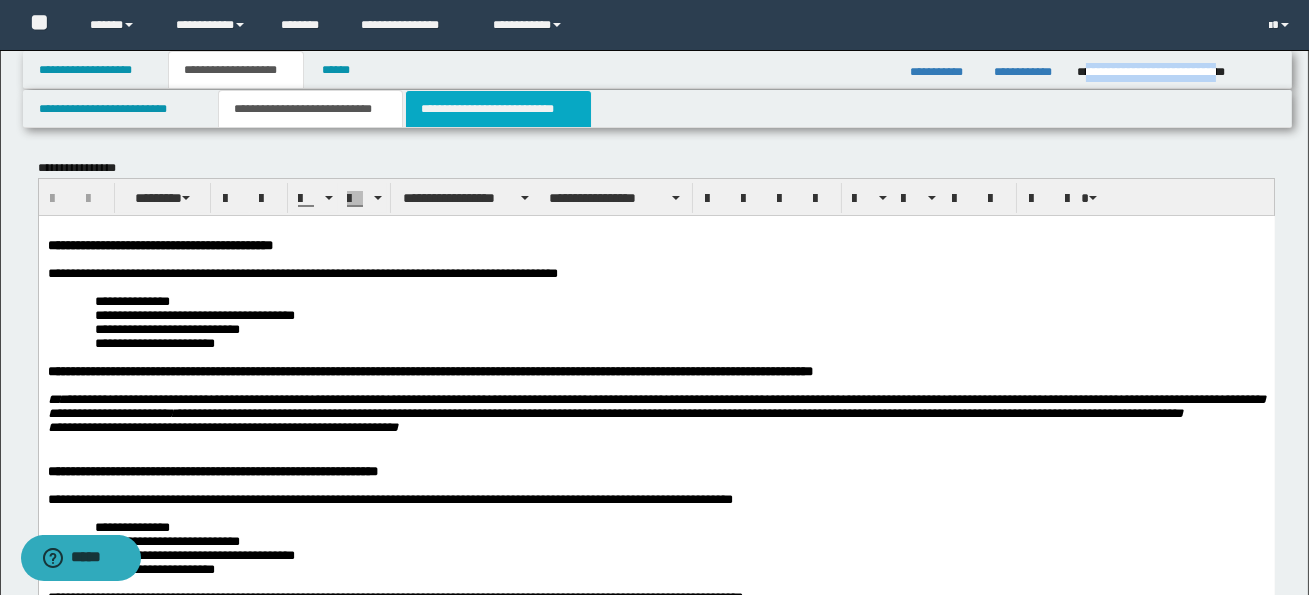 scroll, scrollTop: 0, scrollLeft: 0, axis: both 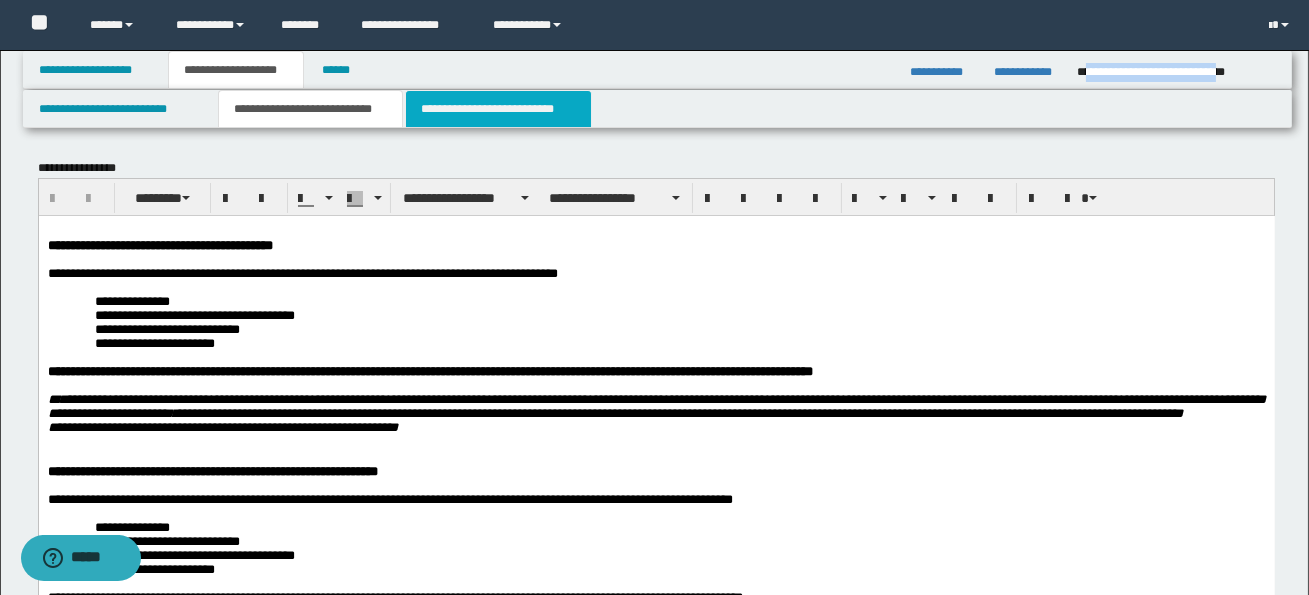 click on "**********" at bounding box center [498, 109] 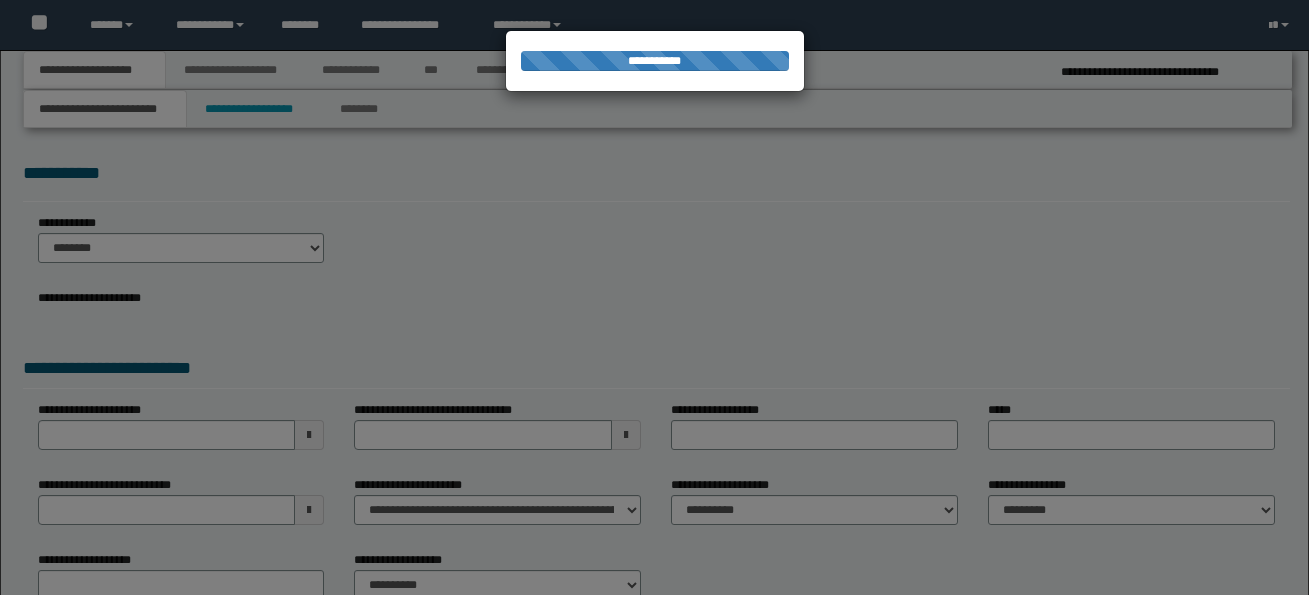 scroll, scrollTop: 0, scrollLeft: 0, axis: both 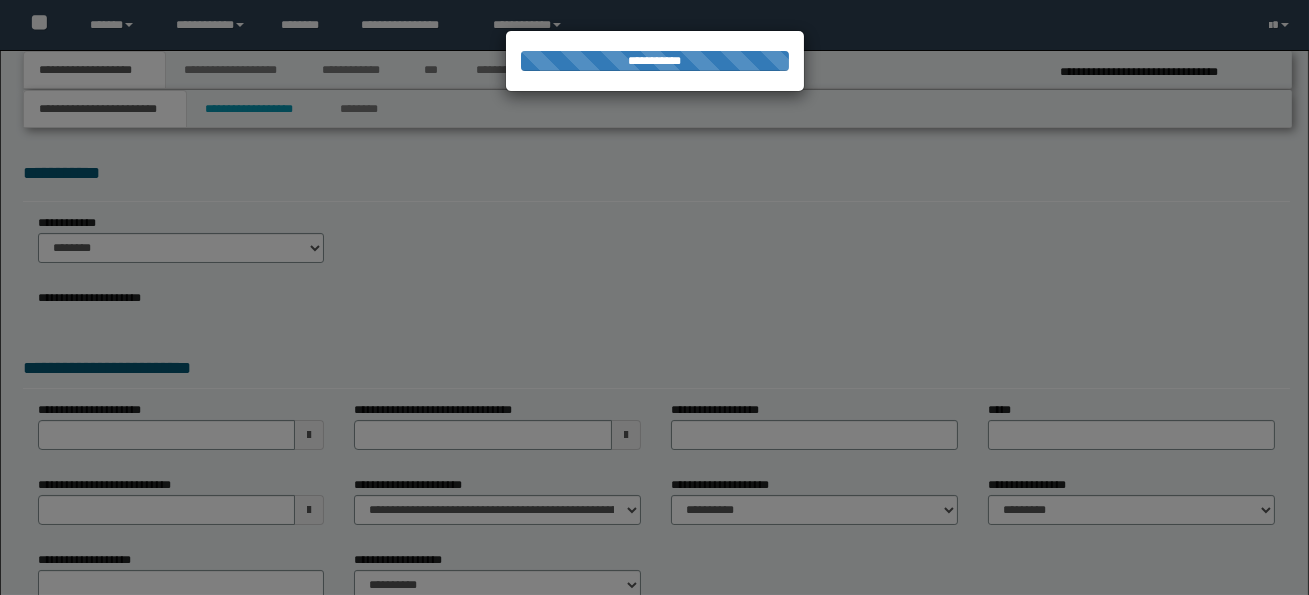 select on "*" 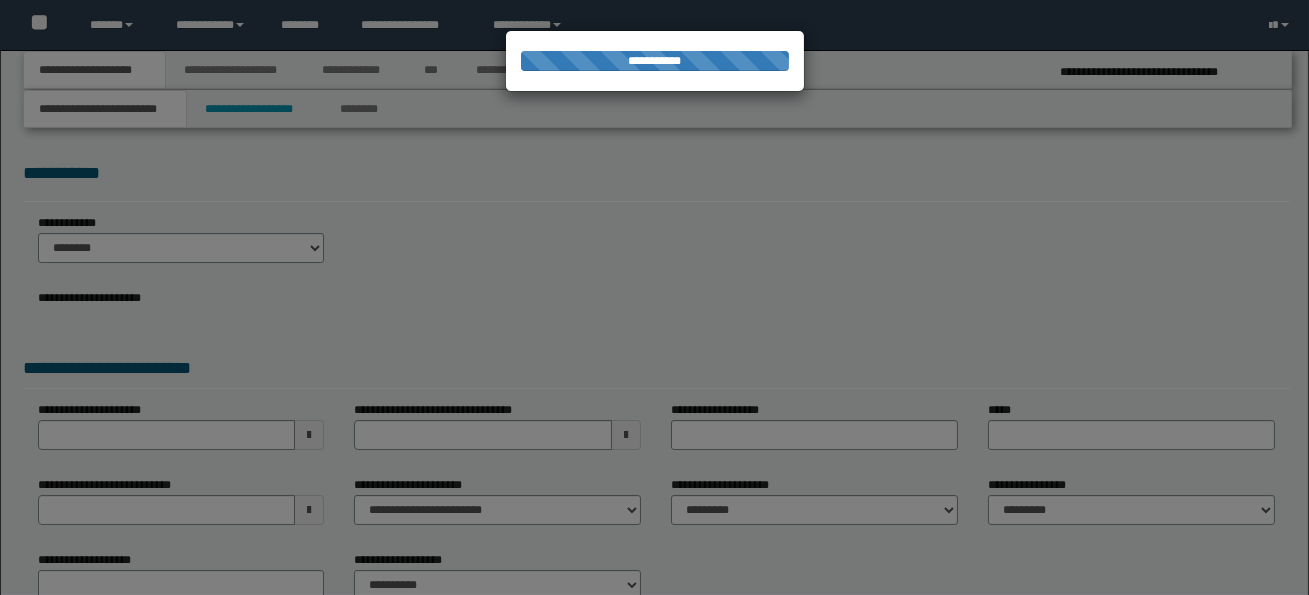 scroll, scrollTop: 0, scrollLeft: 0, axis: both 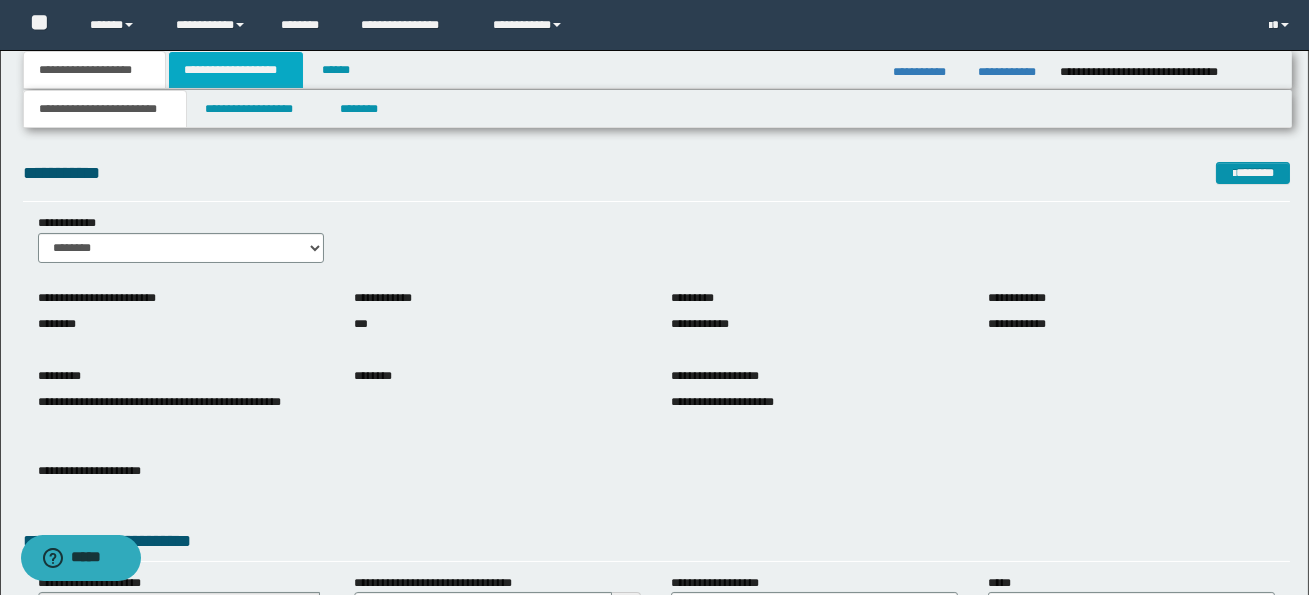 click on "**********" at bounding box center [236, 70] 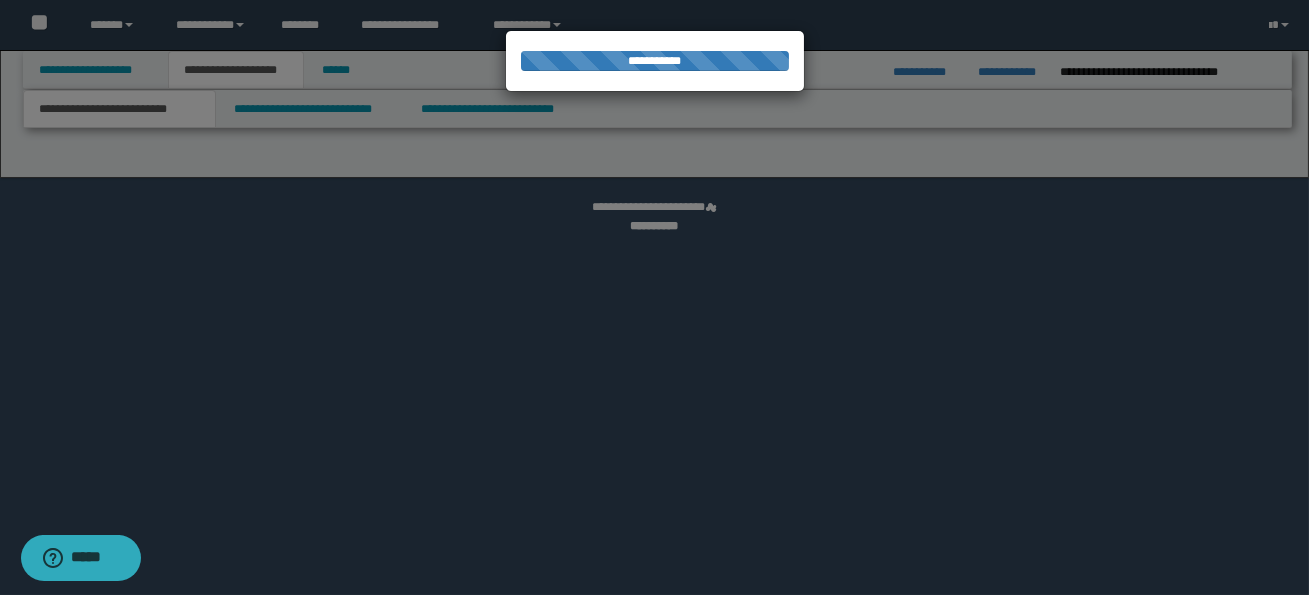 click at bounding box center [654, 297] 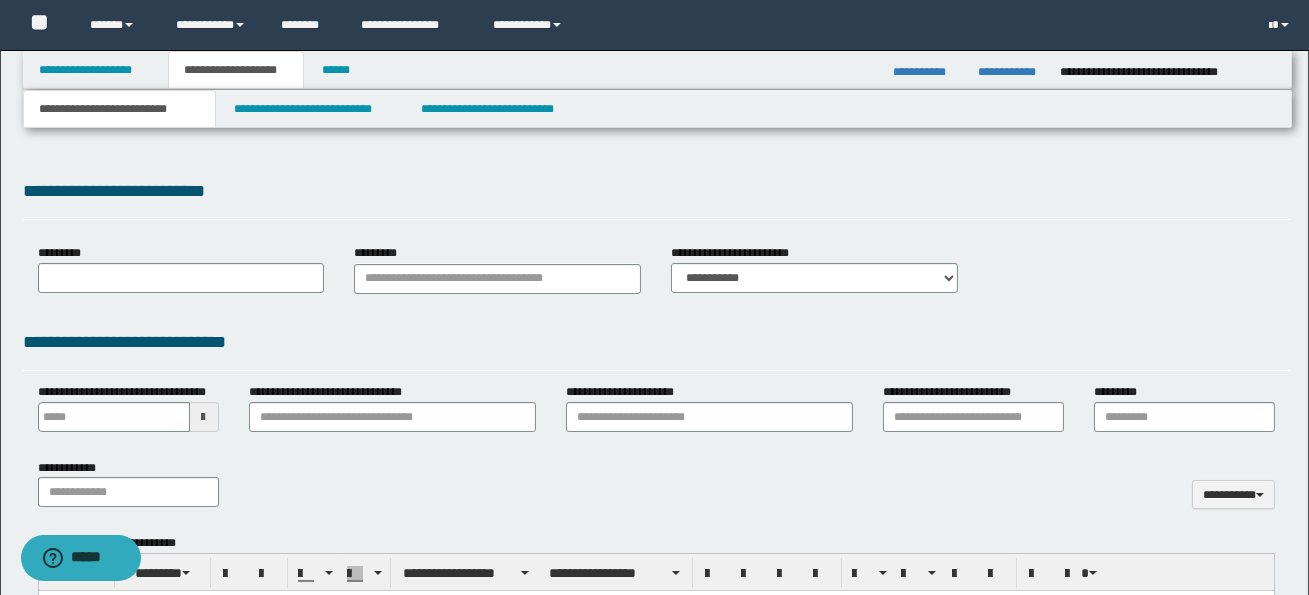 type 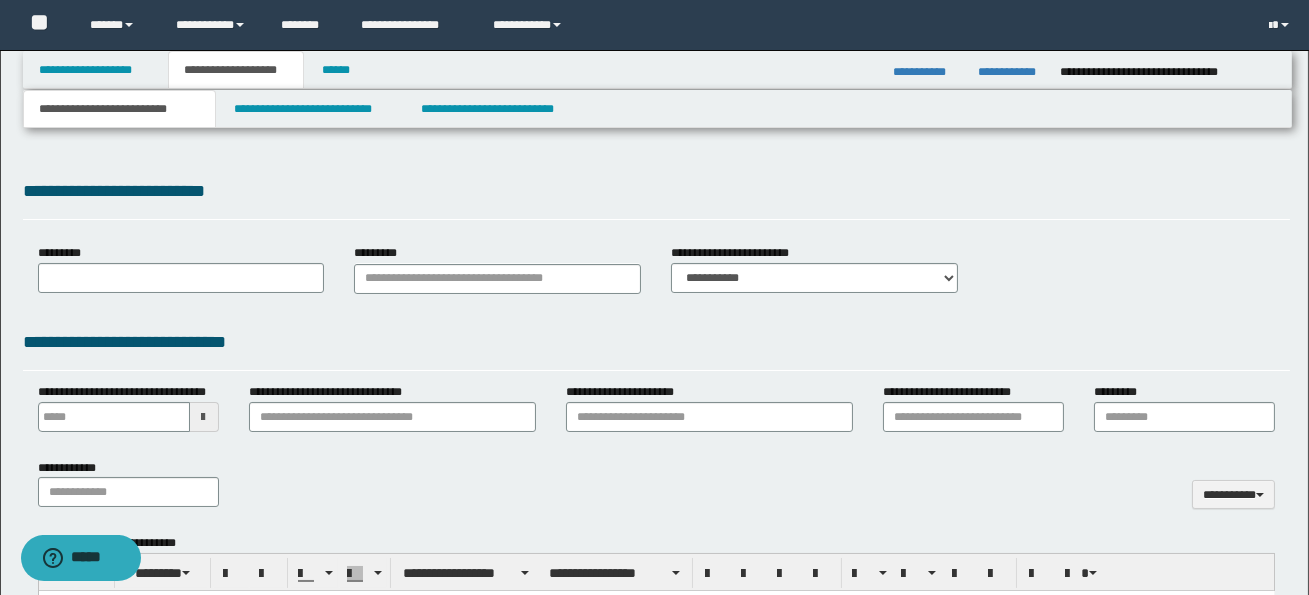 scroll, scrollTop: 0, scrollLeft: 0, axis: both 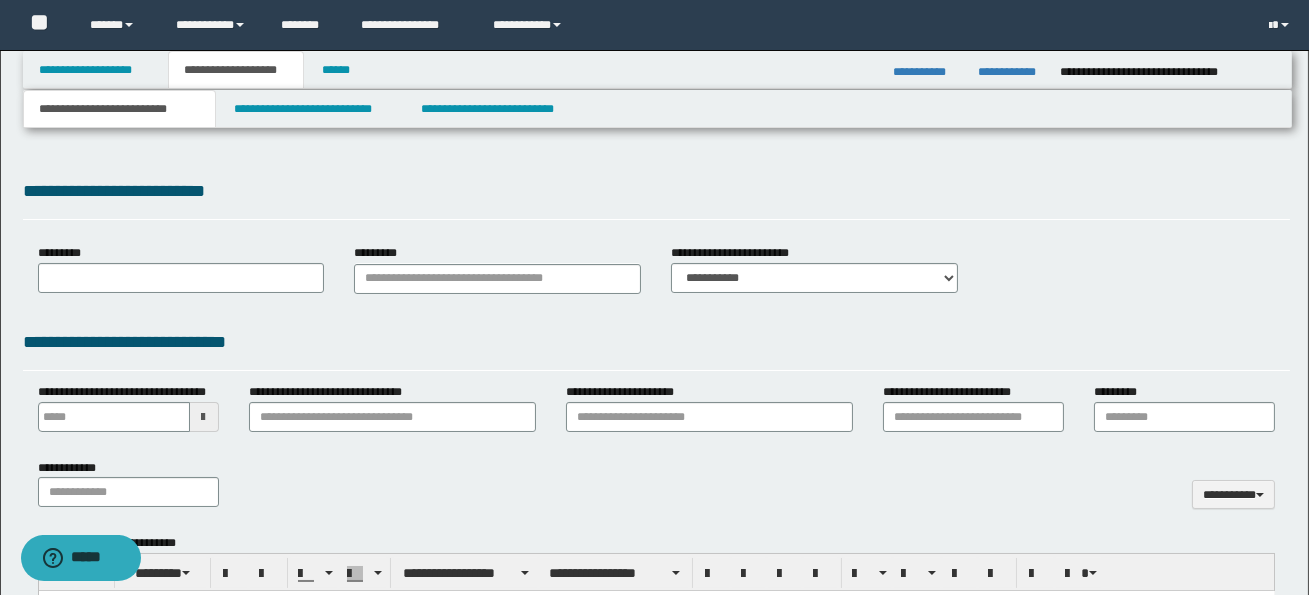 type on "**********" 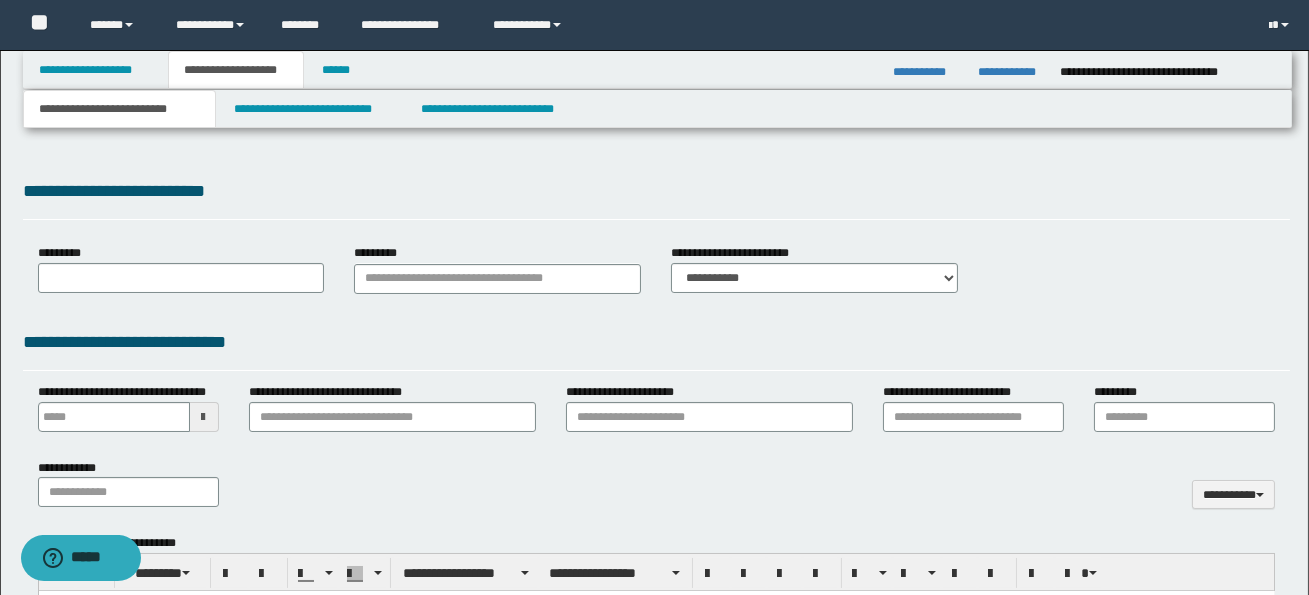 select on "*" 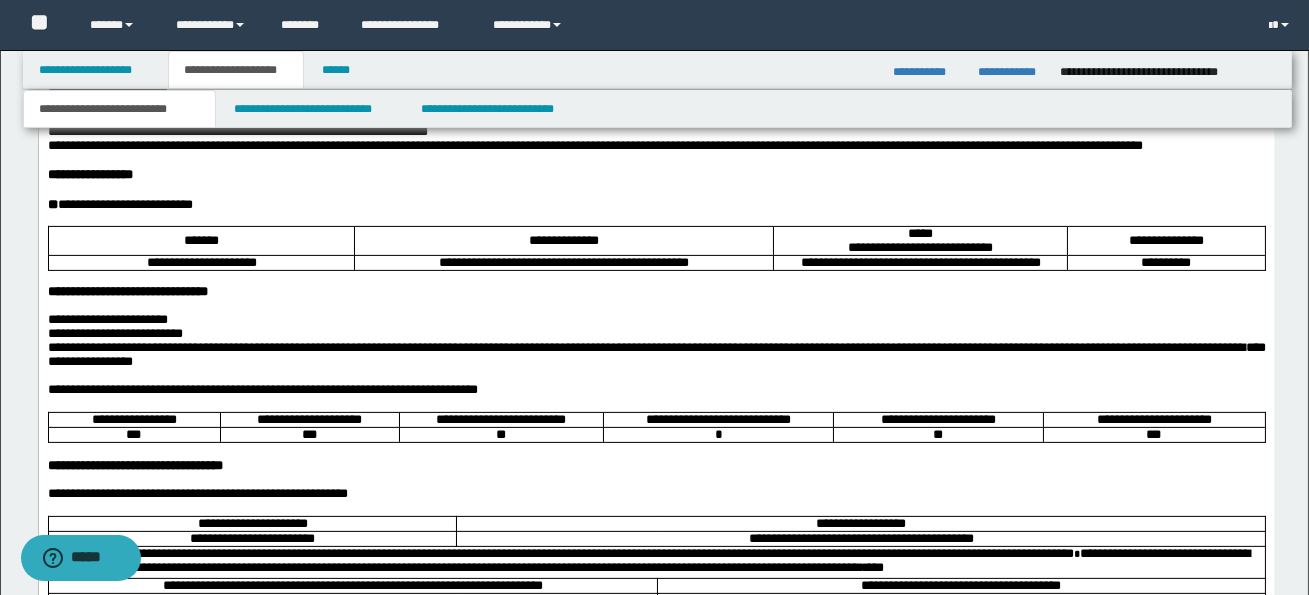 scroll, scrollTop: 1366, scrollLeft: 0, axis: vertical 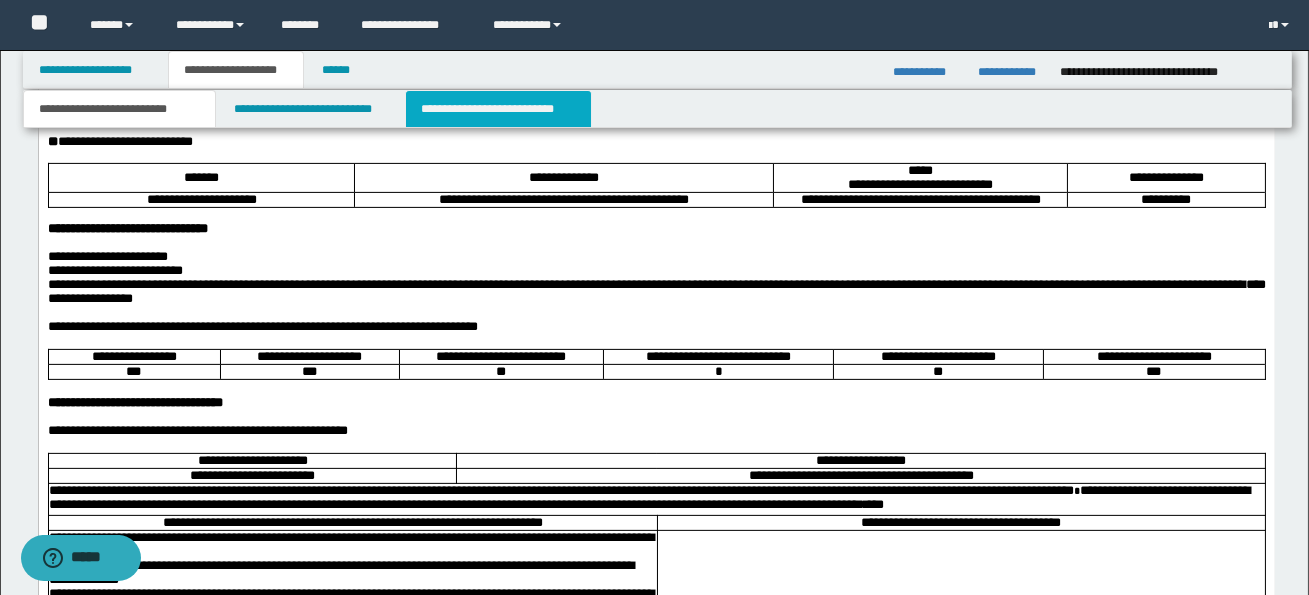 click on "**********" at bounding box center [498, 109] 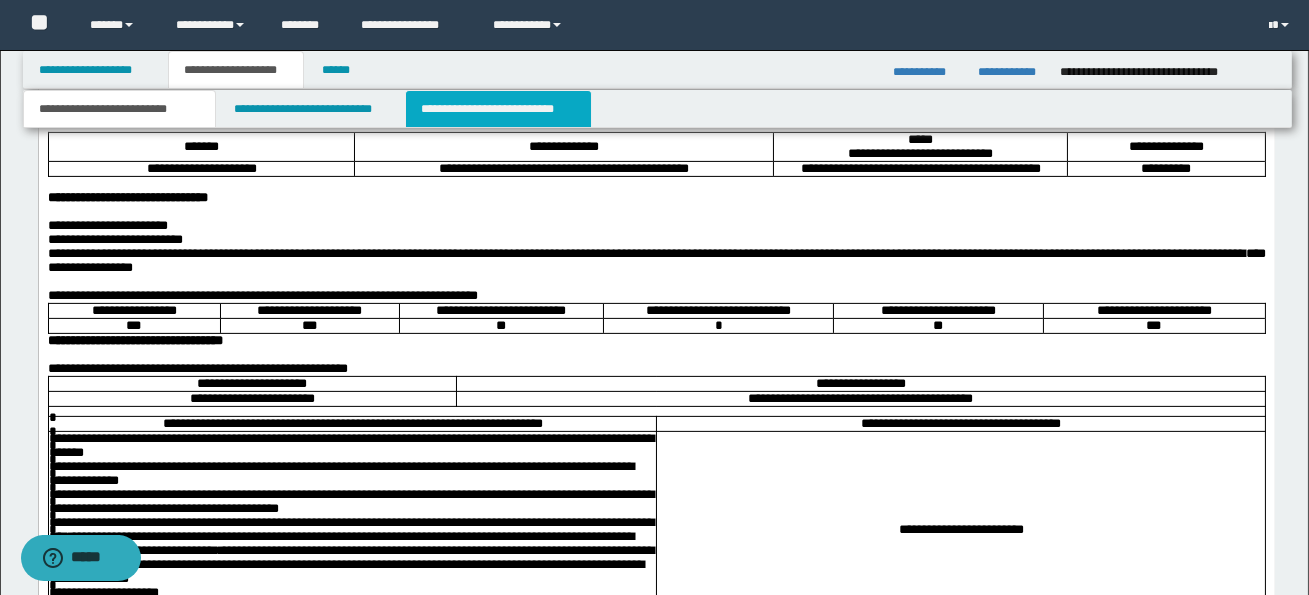 scroll, scrollTop: 0, scrollLeft: 0, axis: both 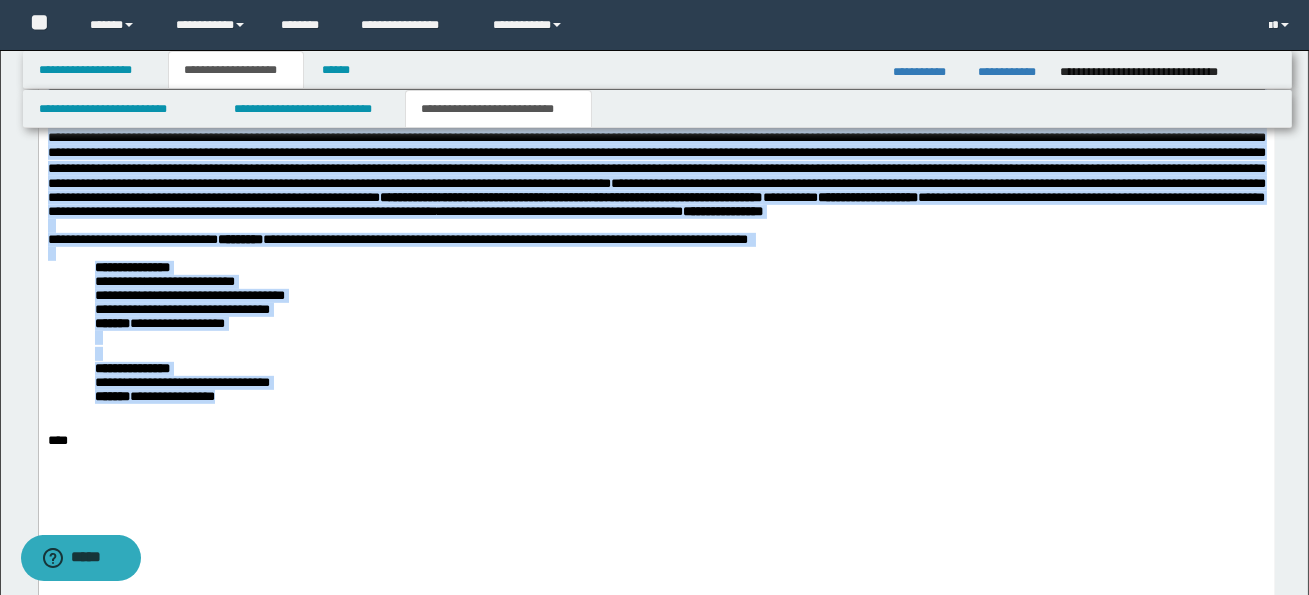 drag, startPoint x: 45, startPoint y: 3, endPoint x: 259, endPoint y: 453, distance: 498.2931 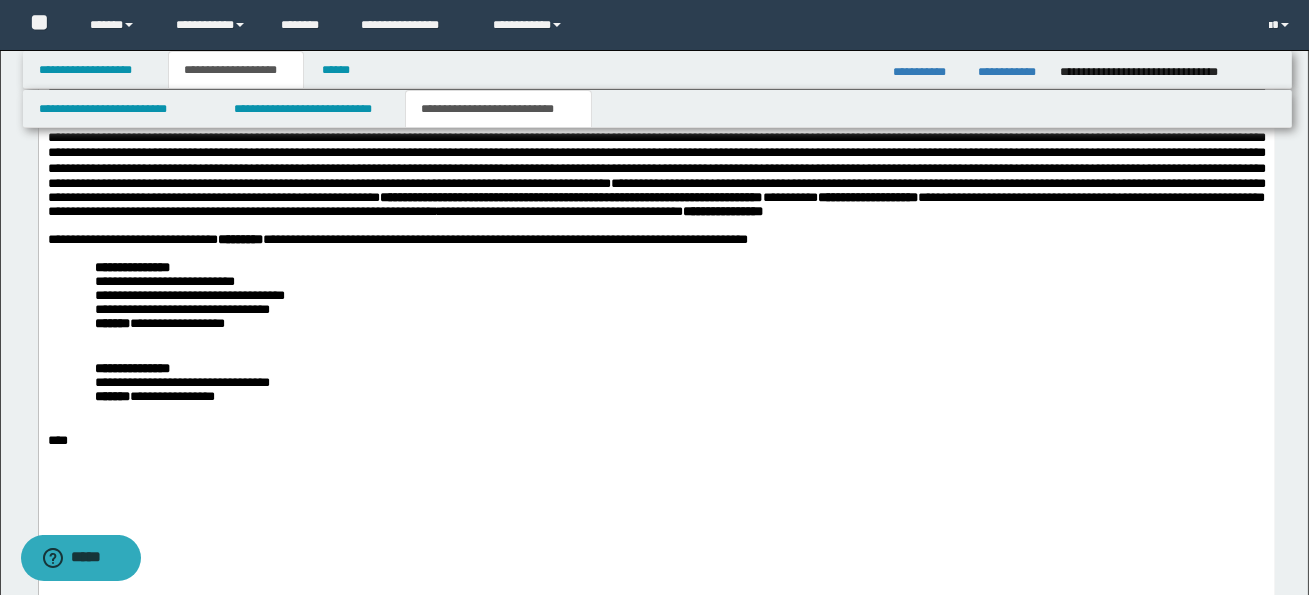 click at bounding box center [679, 411] 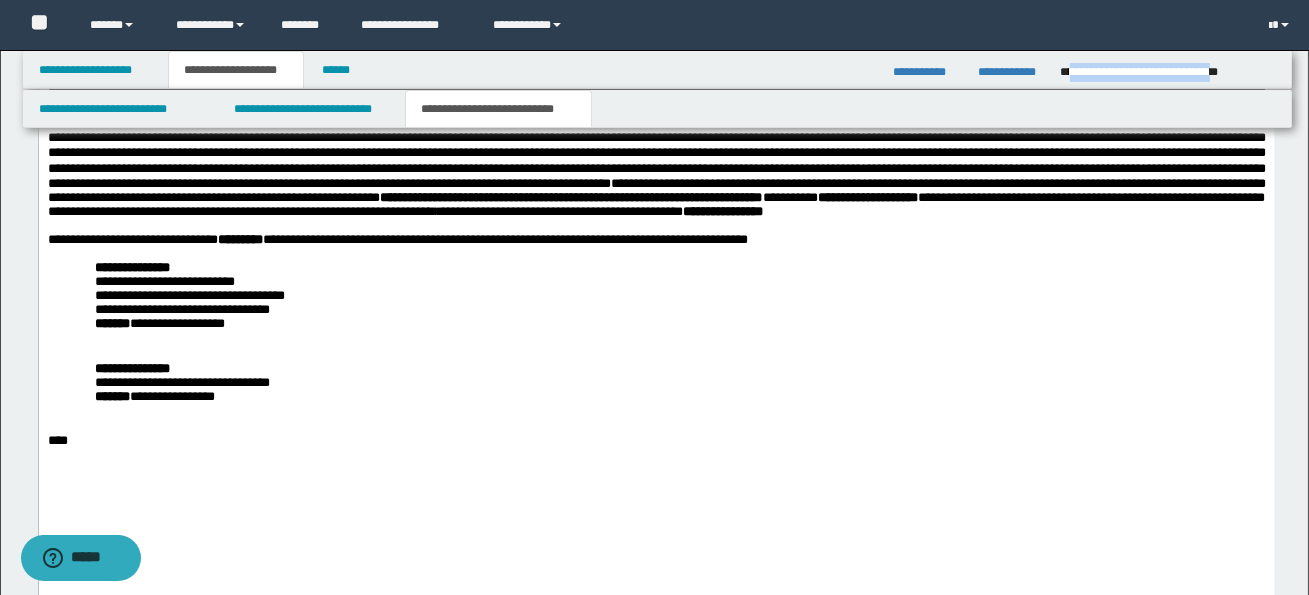 drag, startPoint x: 1068, startPoint y: 70, endPoint x: 1267, endPoint y: 71, distance: 199.00252 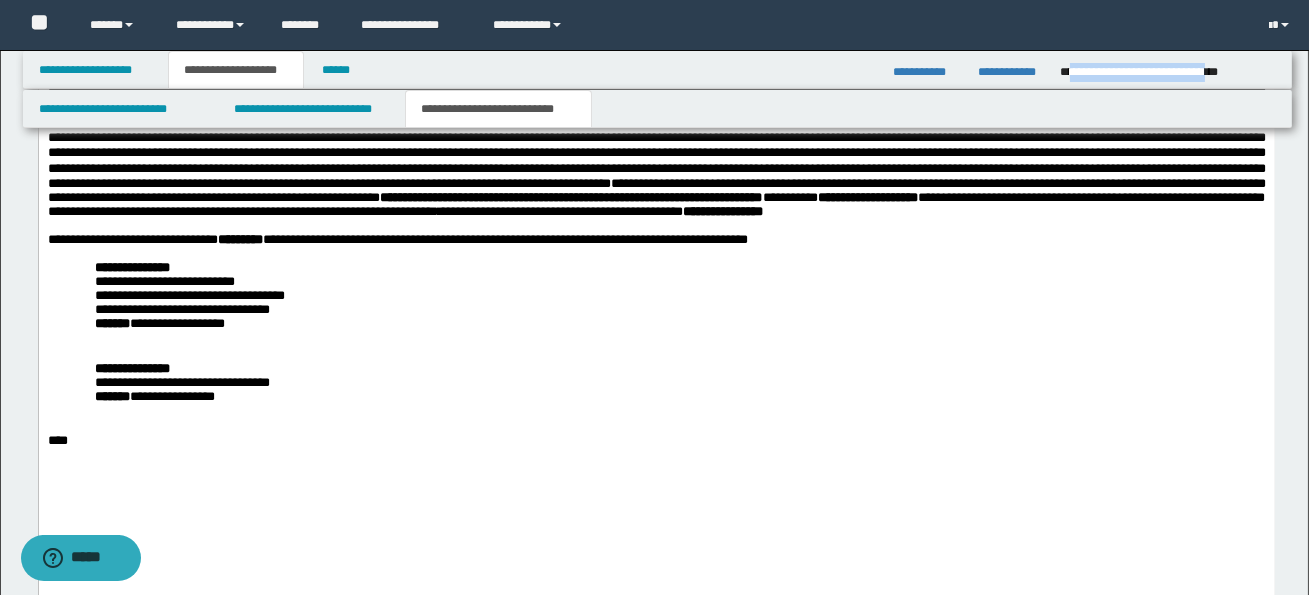 copy on "**********" 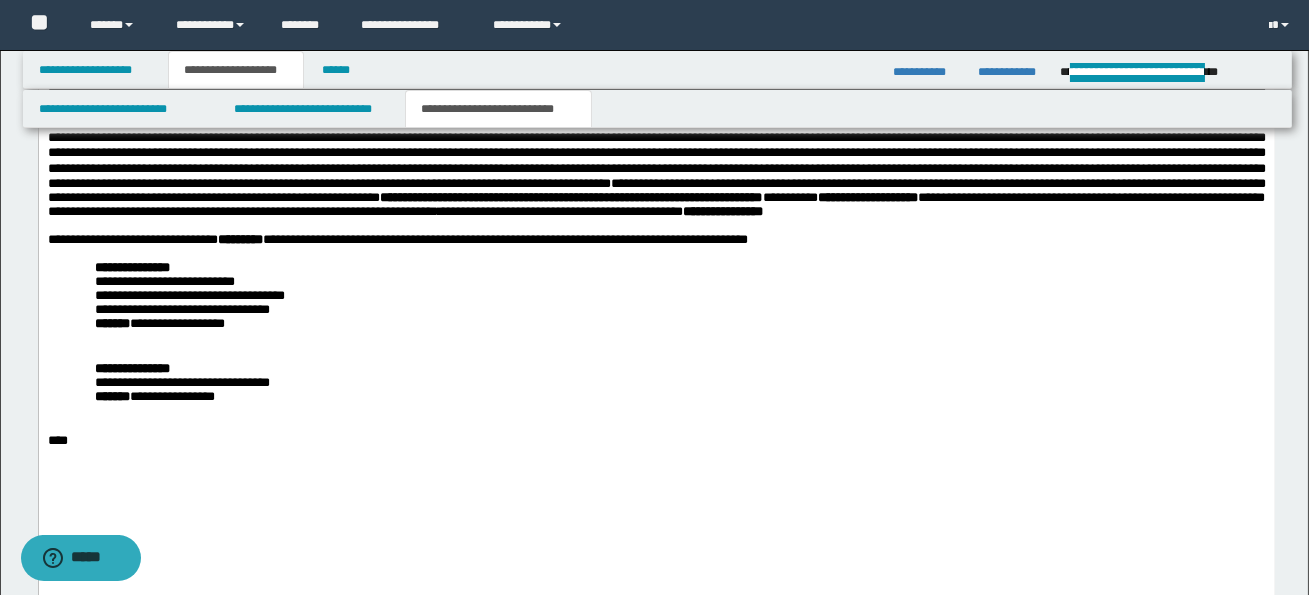 click on "**********" at bounding box center [679, 383] 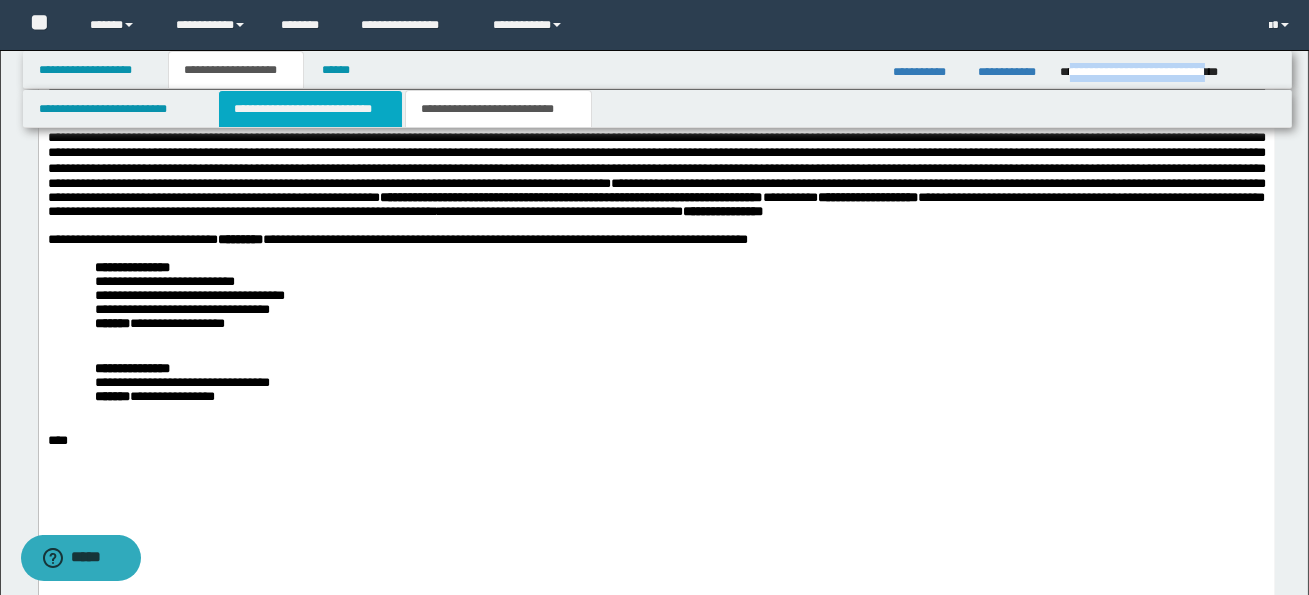 click on "**********" at bounding box center (310, 109) 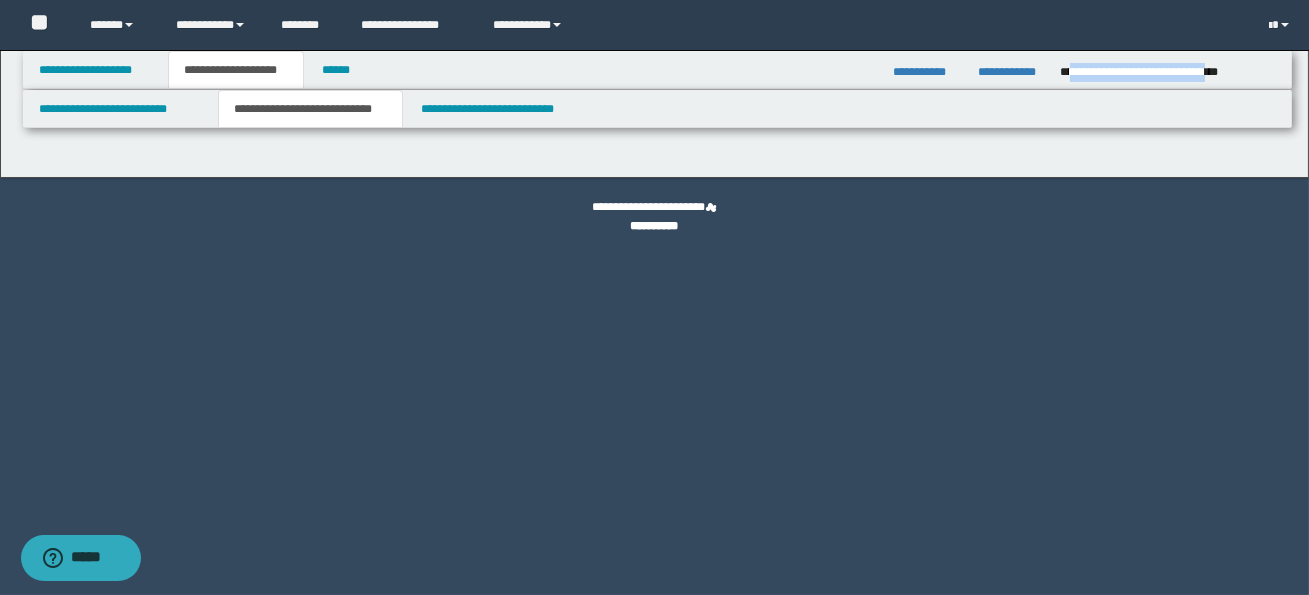scroll, scrollTop: 0, scrollLeft: 0, axis: both 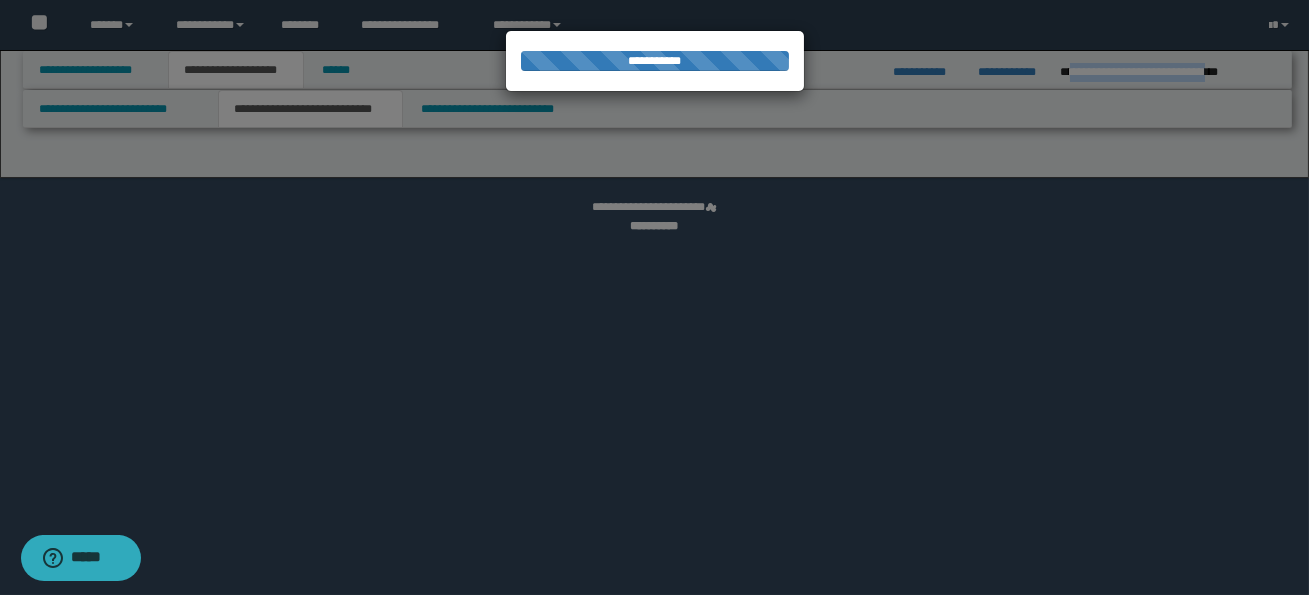 select on "*" 